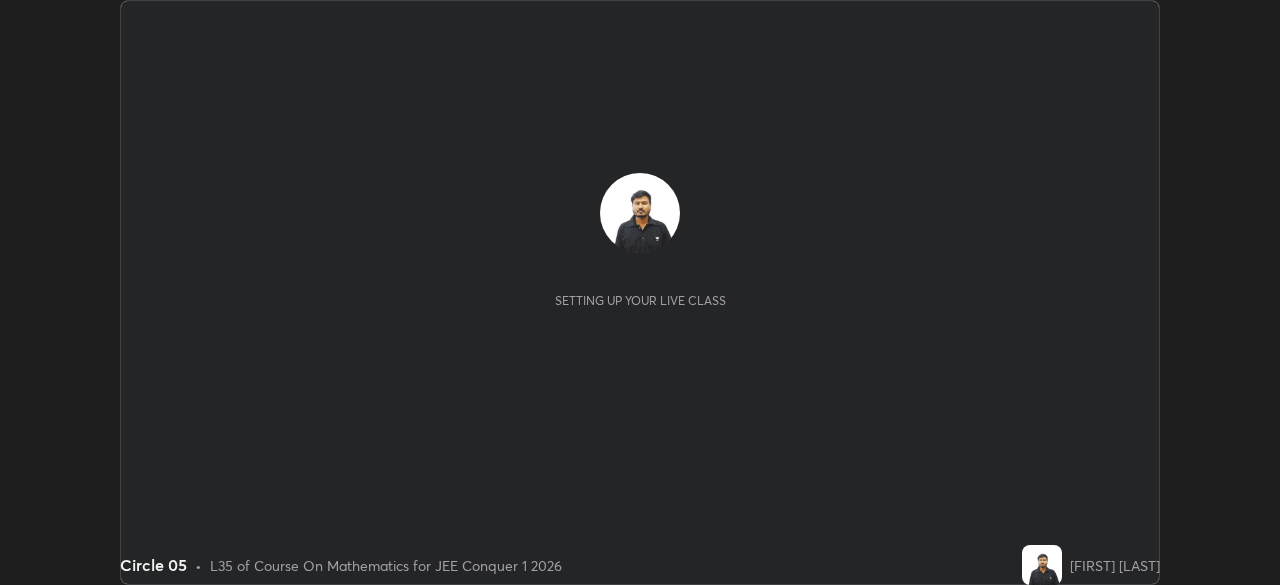 scroll, scrollTop: 0, scrollLeft: 0, axis: both 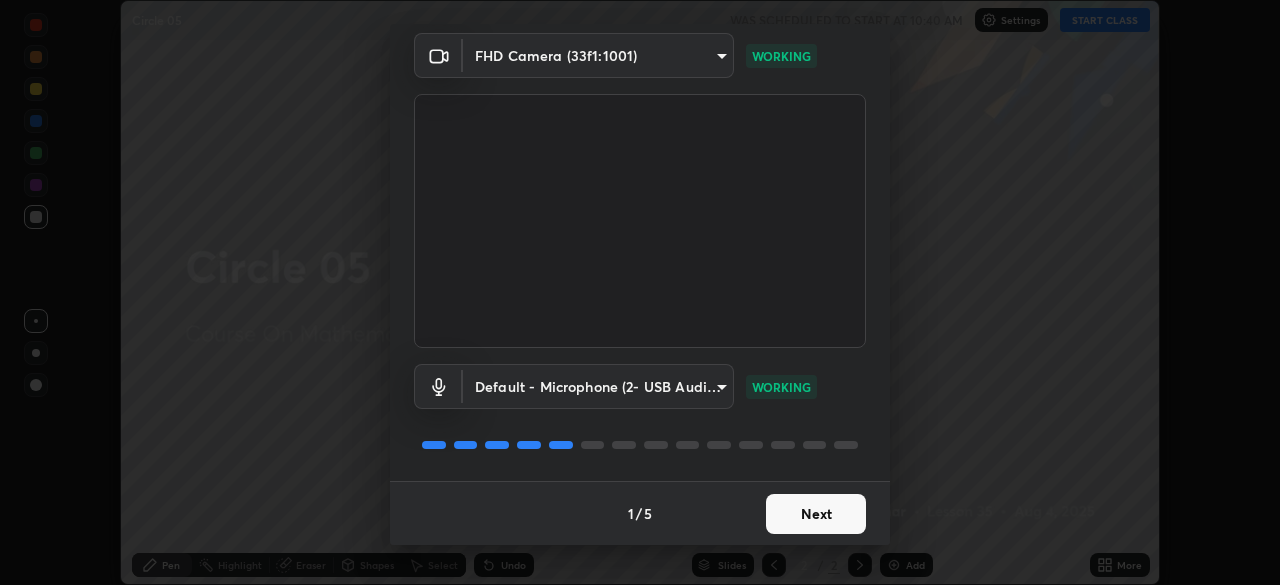 click on "Next" at bounding box center [816, 514] 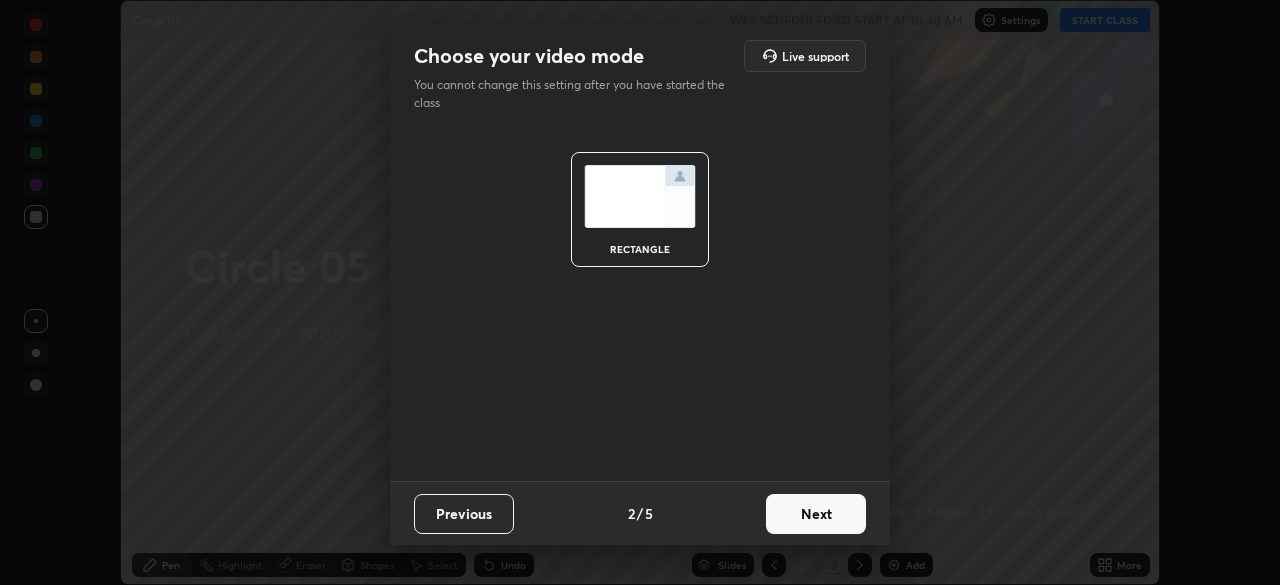 scroll, scrollTop: 0, scrollLeft: 0, axis: both 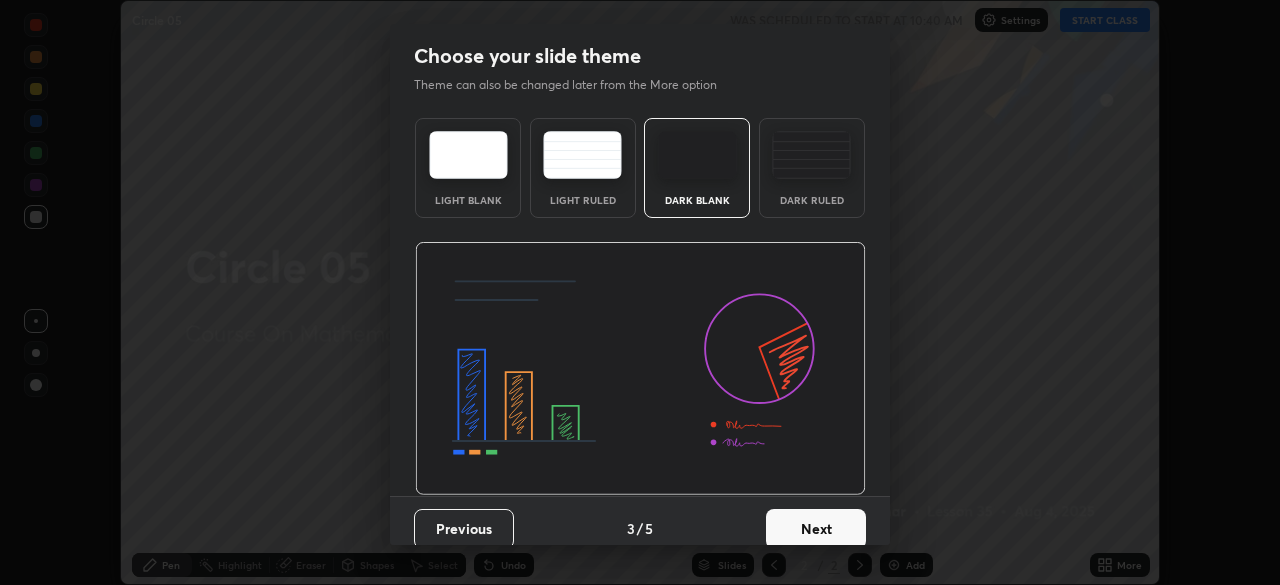click on "Next" at bounding box center (816, 529) 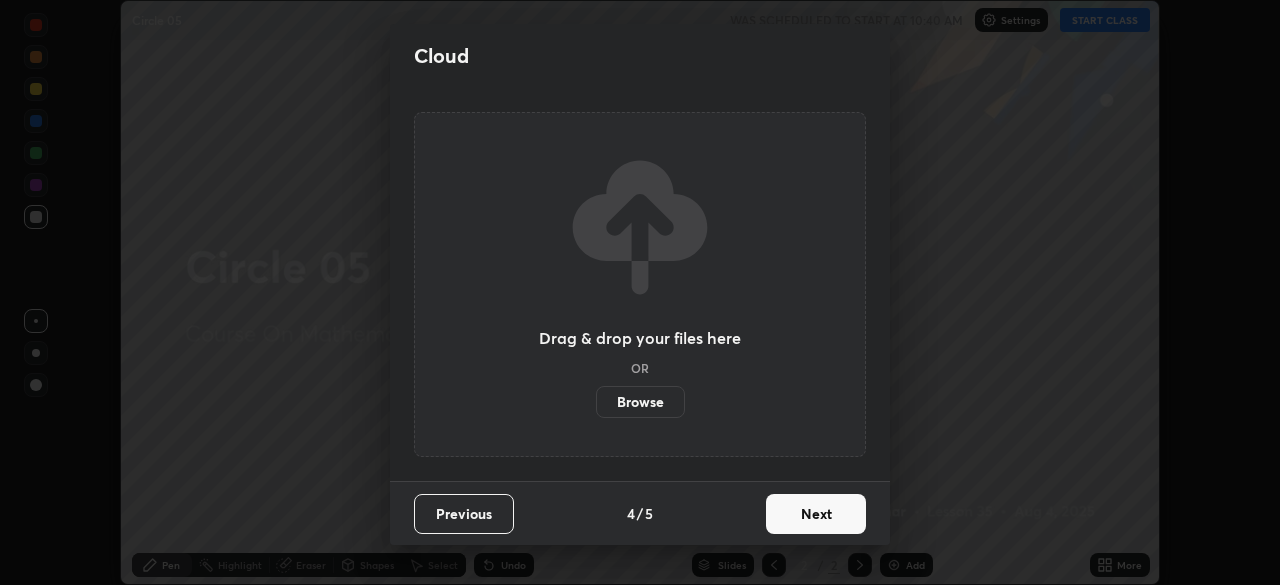 click on "Next" at bounding box center (816, 514) 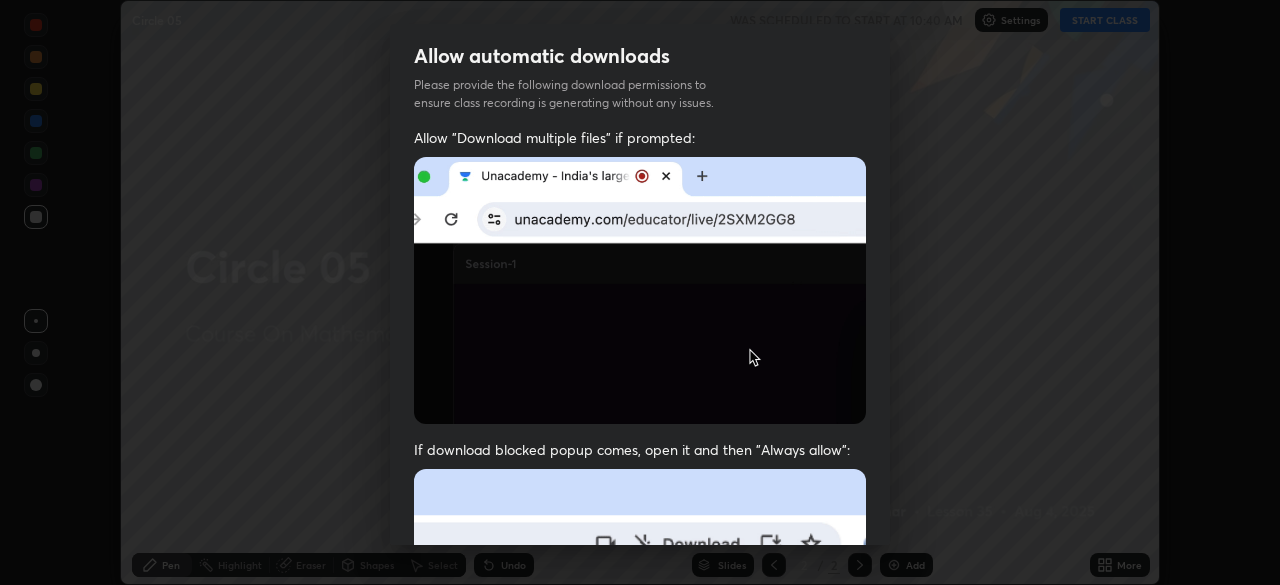 click at bounding box center [640, 687] 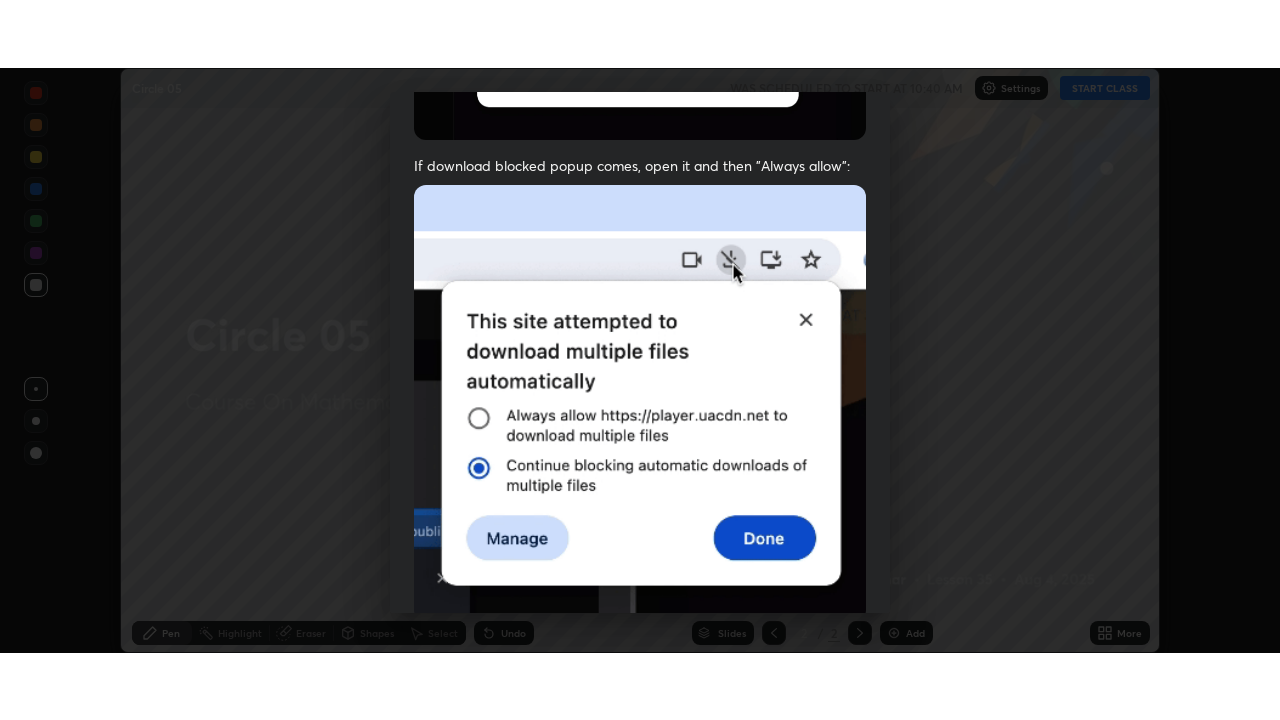 scroll, scrollTop: 479, scrollLeft: 0, axis: vertical 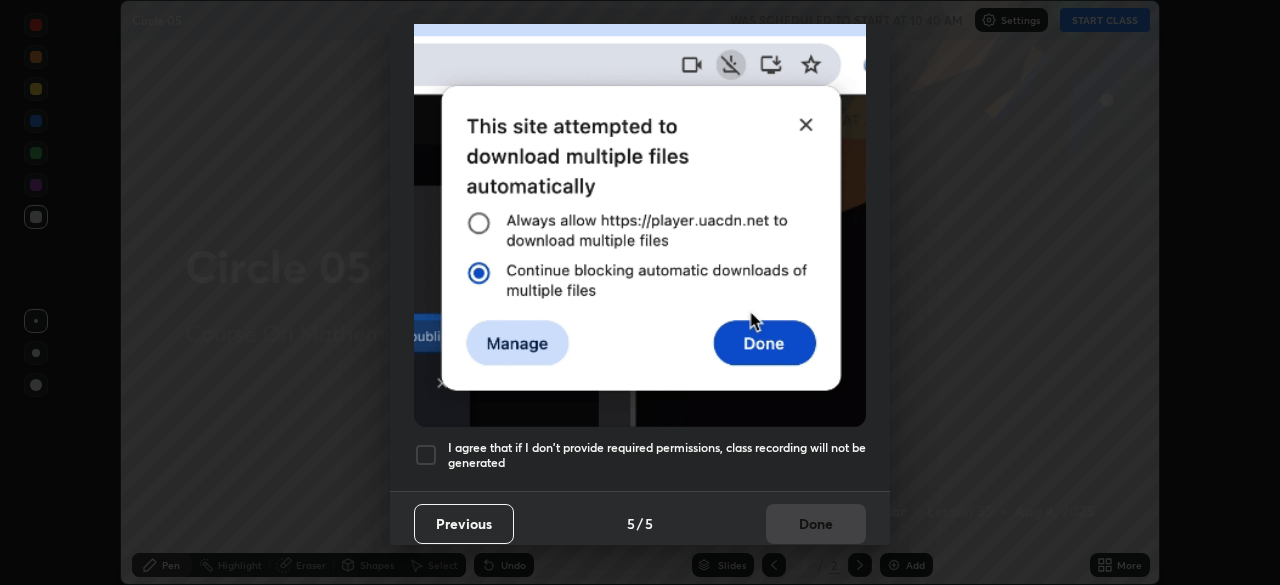 click on "I agree that if I don't provide required permissions, class recording will not be generated" at bounding box center [657, 455] 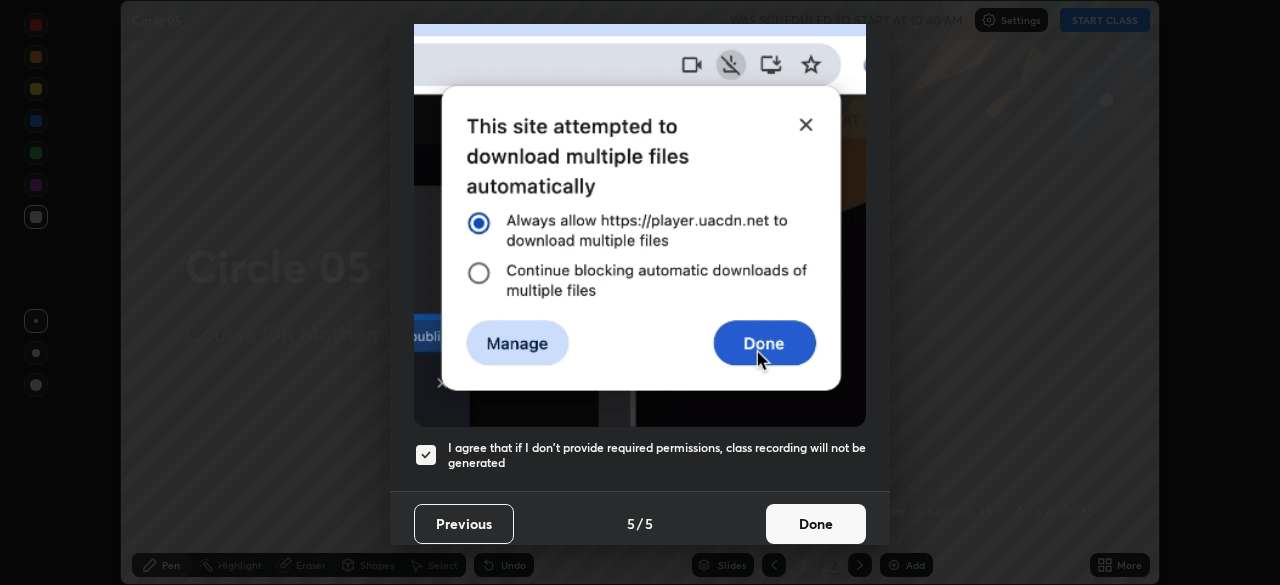 click on "Done" at bounding box center [816, 524] 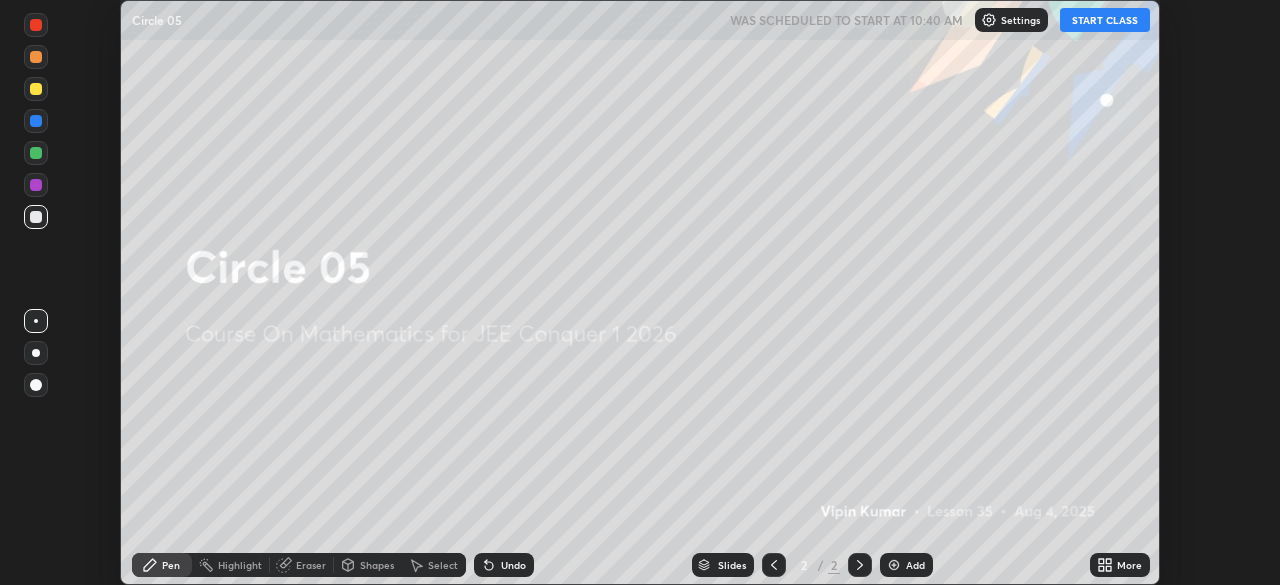click on "START CLASS" at bounding box center (1105, 20) 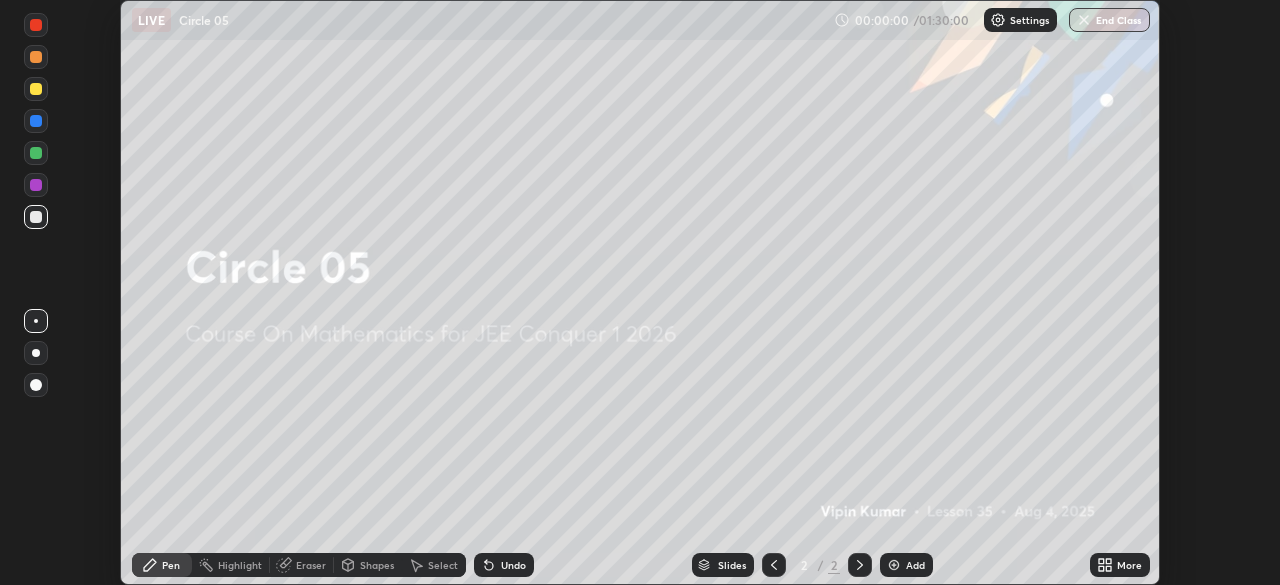click on "More" at bounding box center (1129, 565) 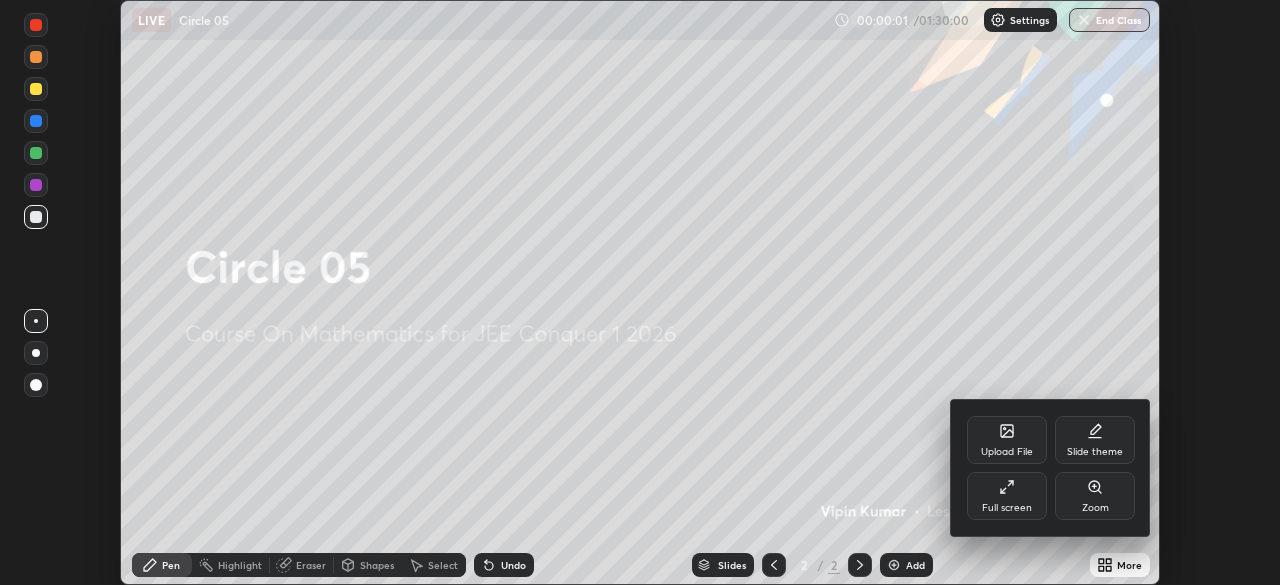 click on "Full screen" at bounding box center (1007, 496) 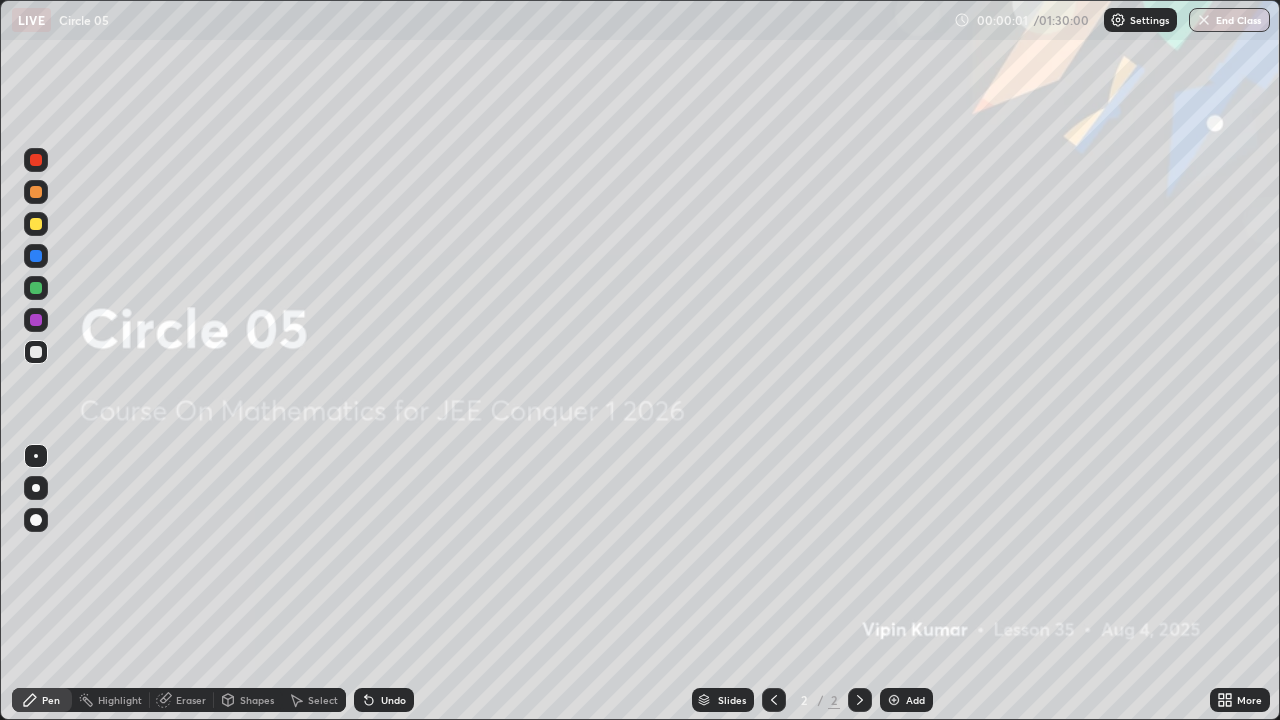 scroll, scrollTop: 99280, scrollLeft: 98720, axis: both 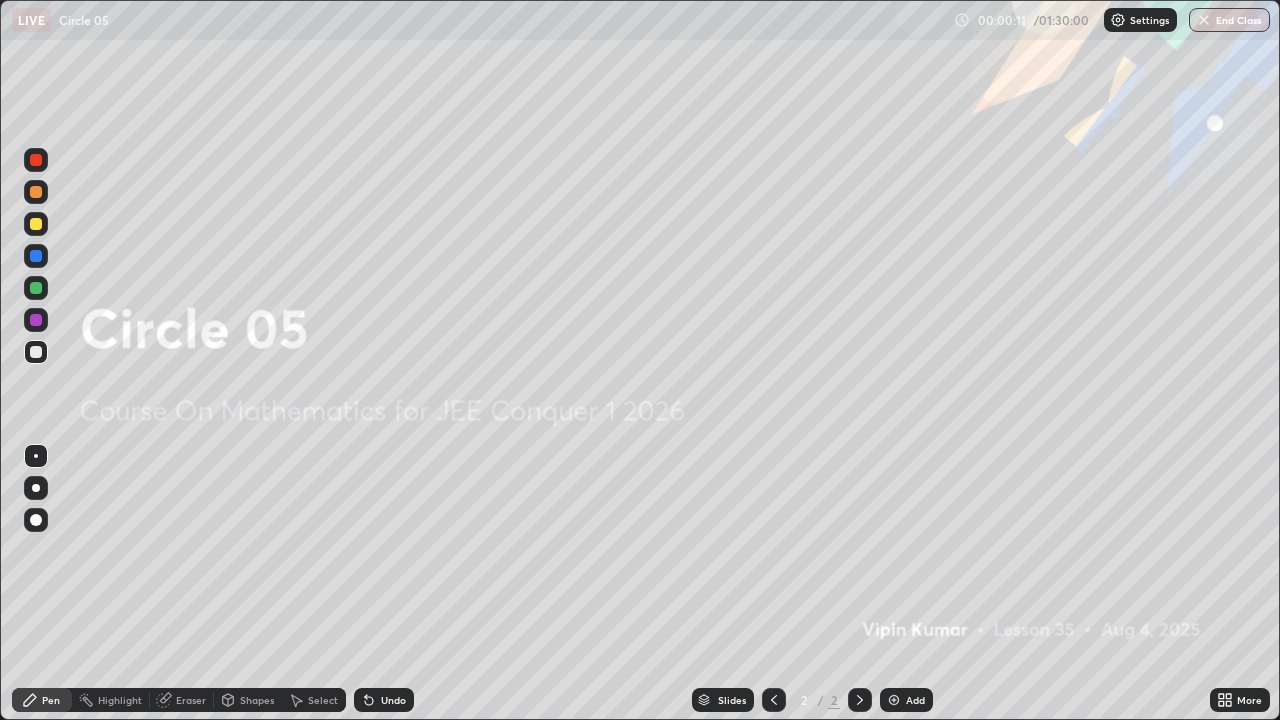 click on "Add" at bounding box center [915, 700] 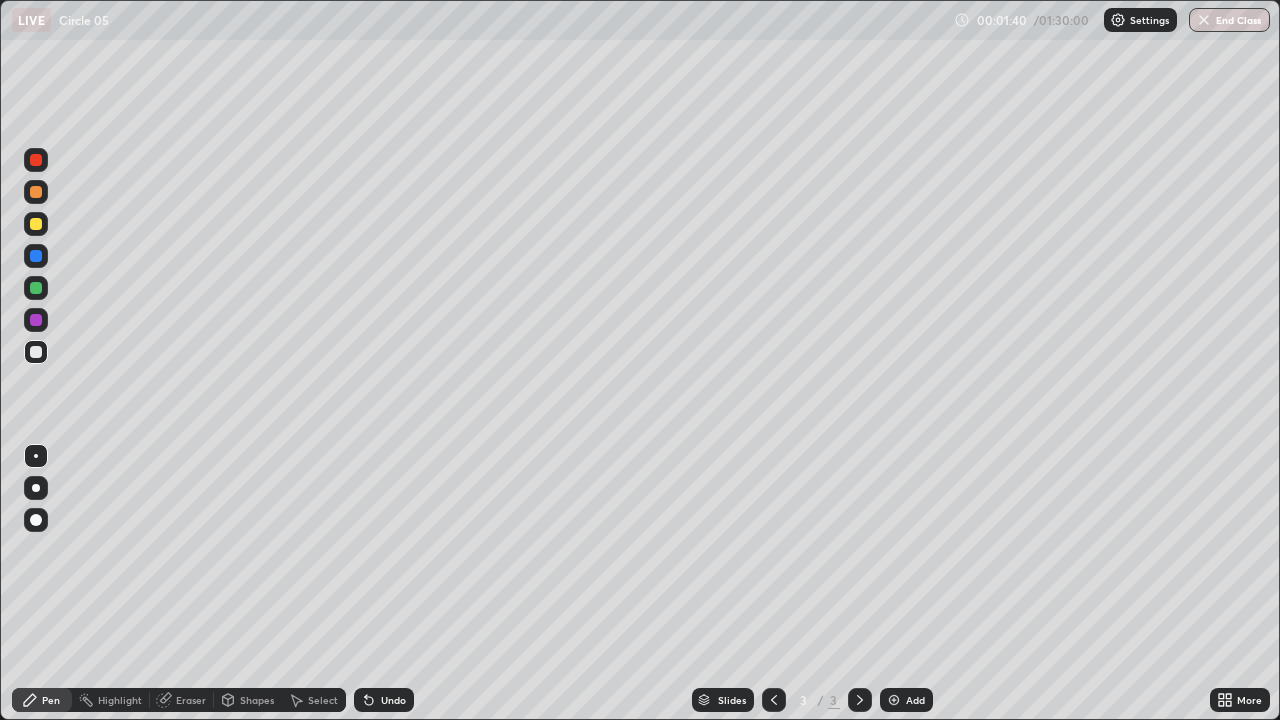 click on "Undo" at bounding box center [393, 700] 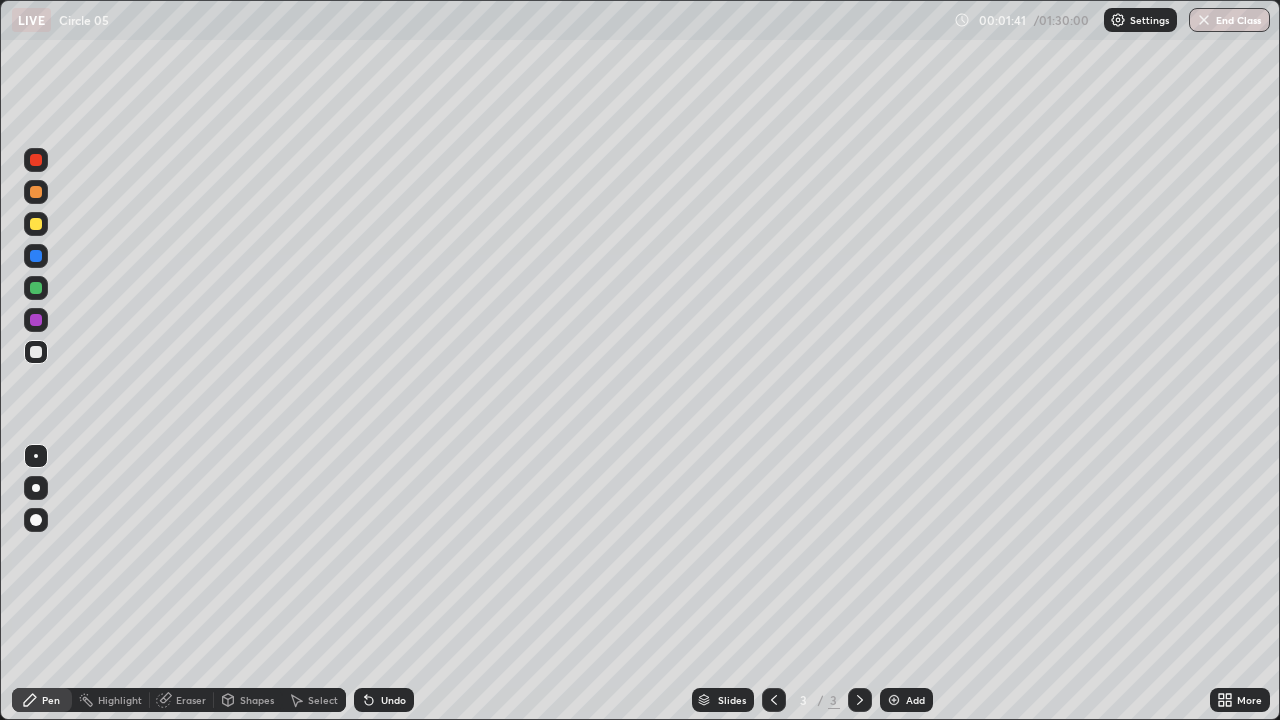 click on "Undo" at bounding box center (384, 700) 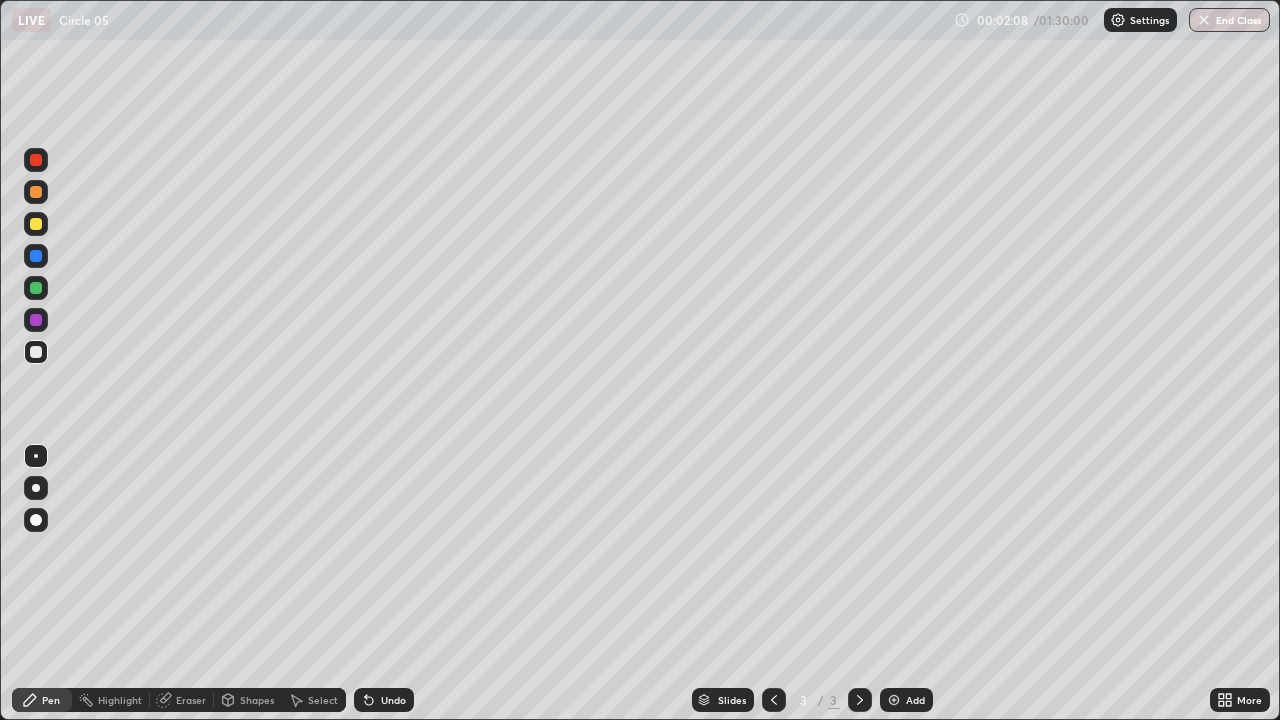 click on "Eraser" at bounding box center (191, 700) 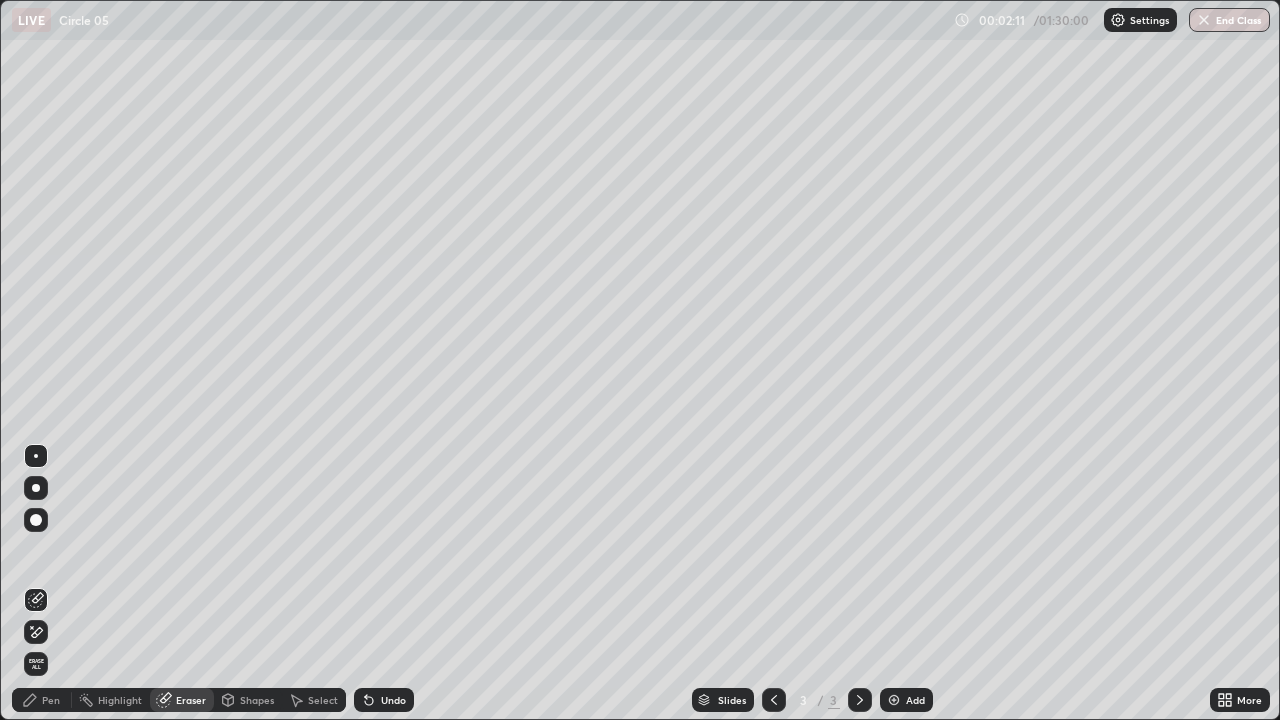 click on "Pen" at bounding box center (51, 700) 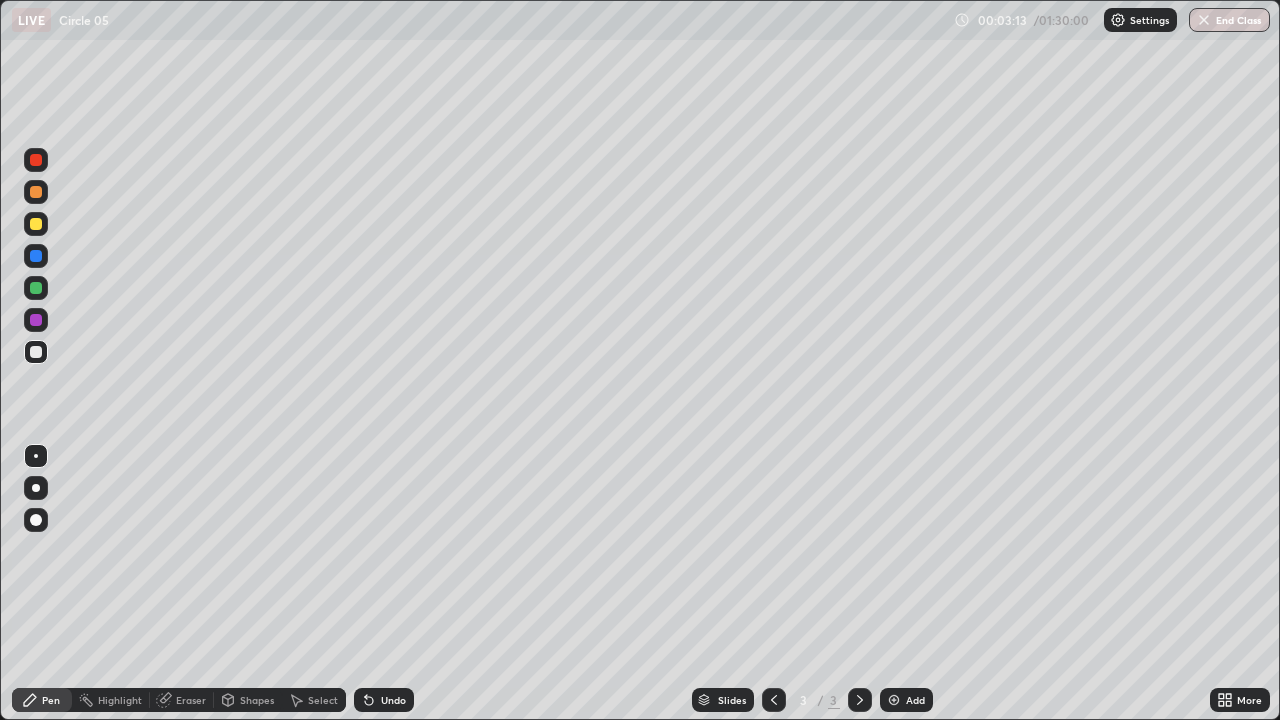 click on "Undo" at bounding box center (393, 700) 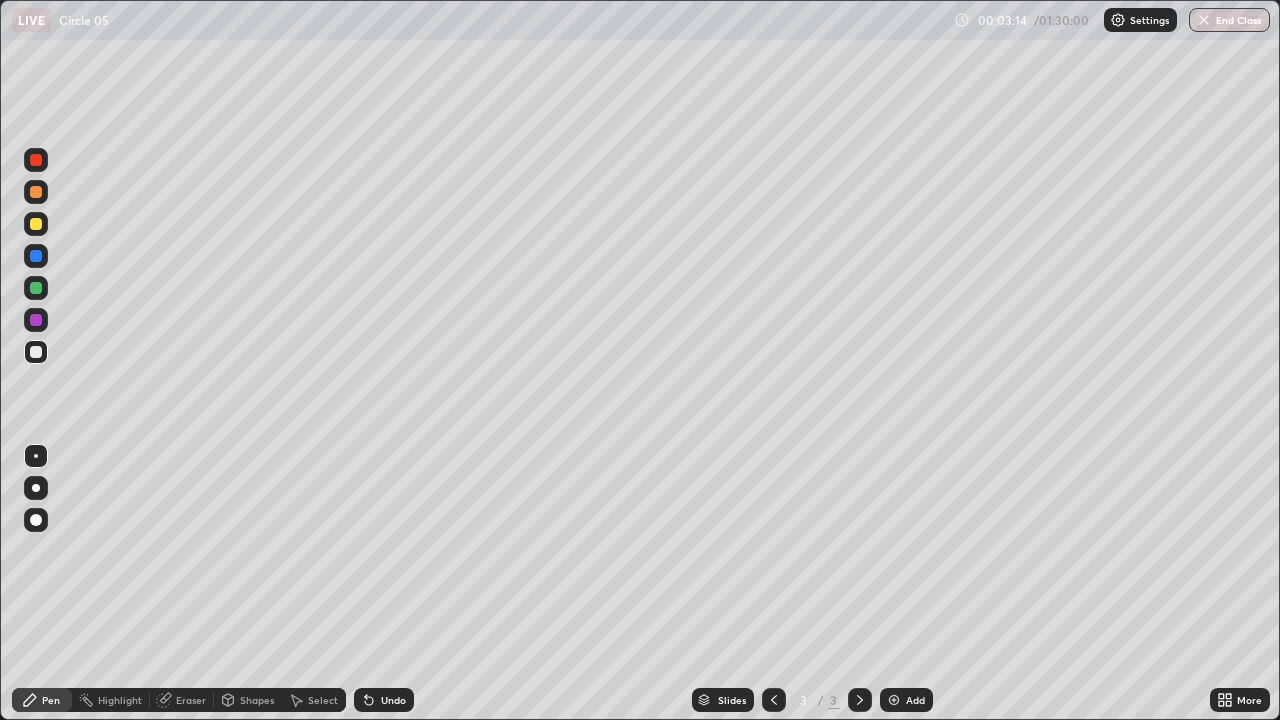 click on "Undo" at bounding box center (393, 700) 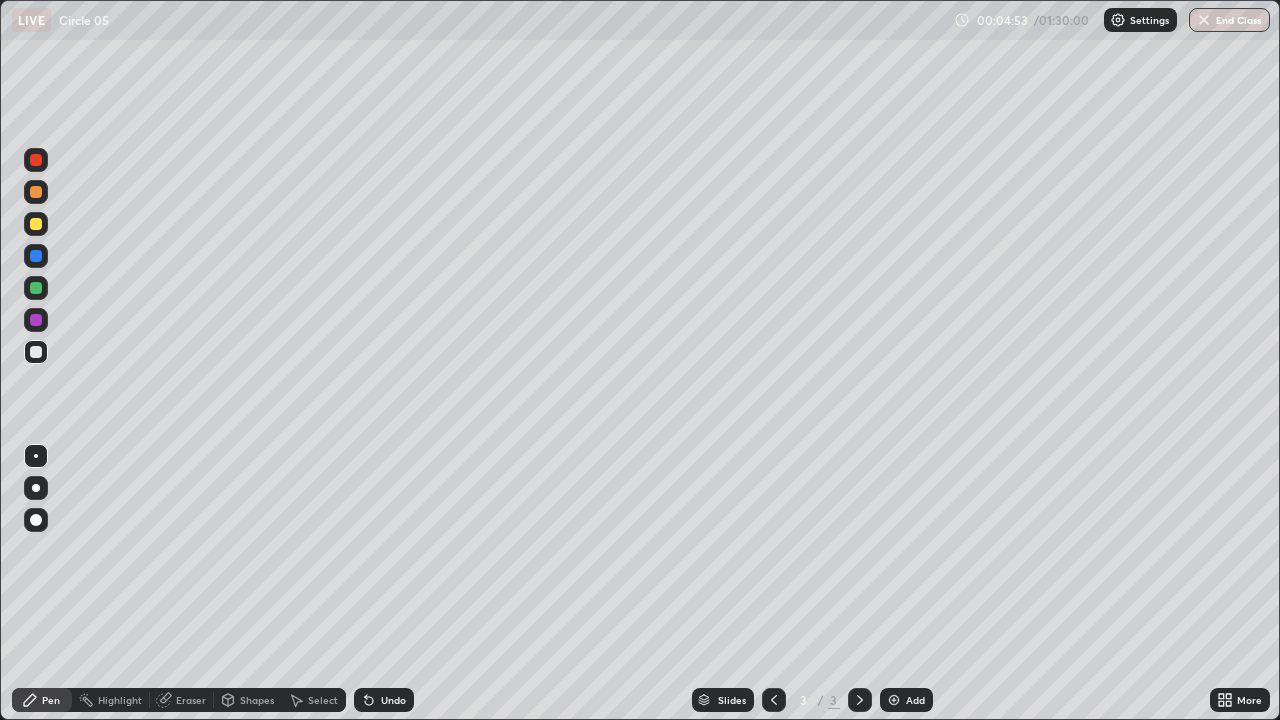 click on "Add" at bounding box center (915, 700) 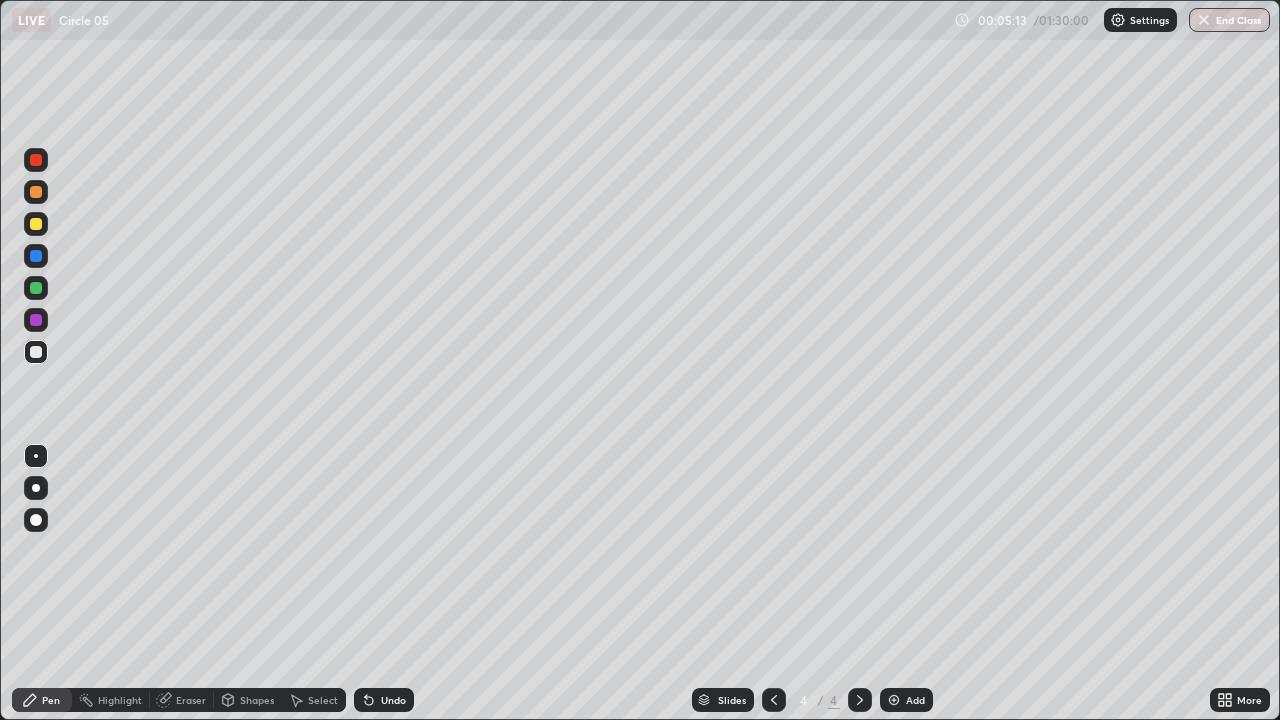 click on "Shapes" at bounding box center (257, 700) 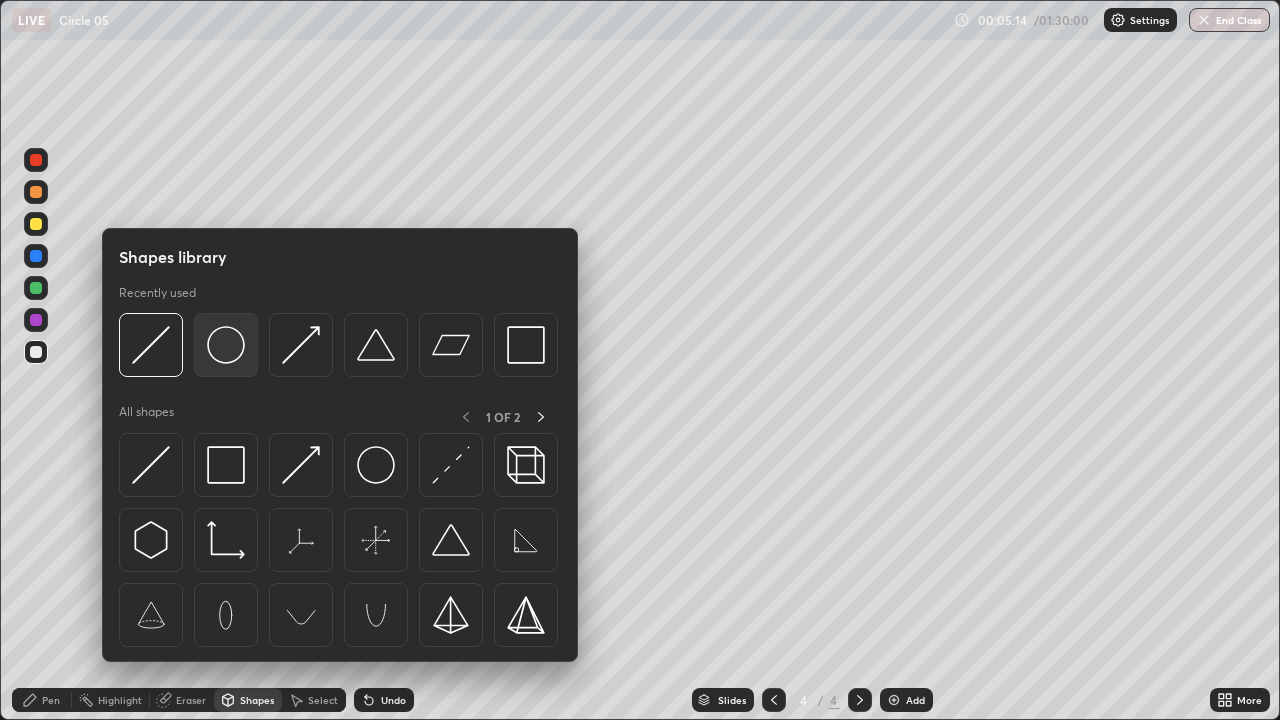 click at bounding box center [226, 345] 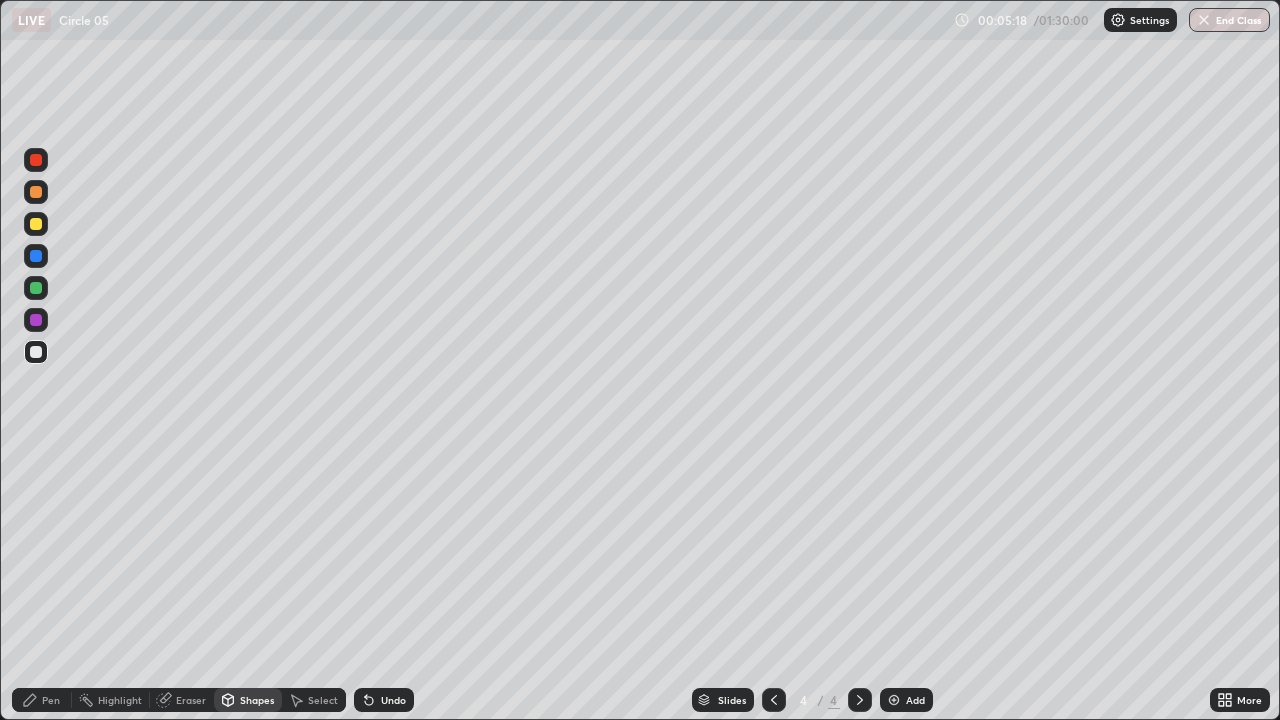 click on "Pen" at bounding box center (42, 700) 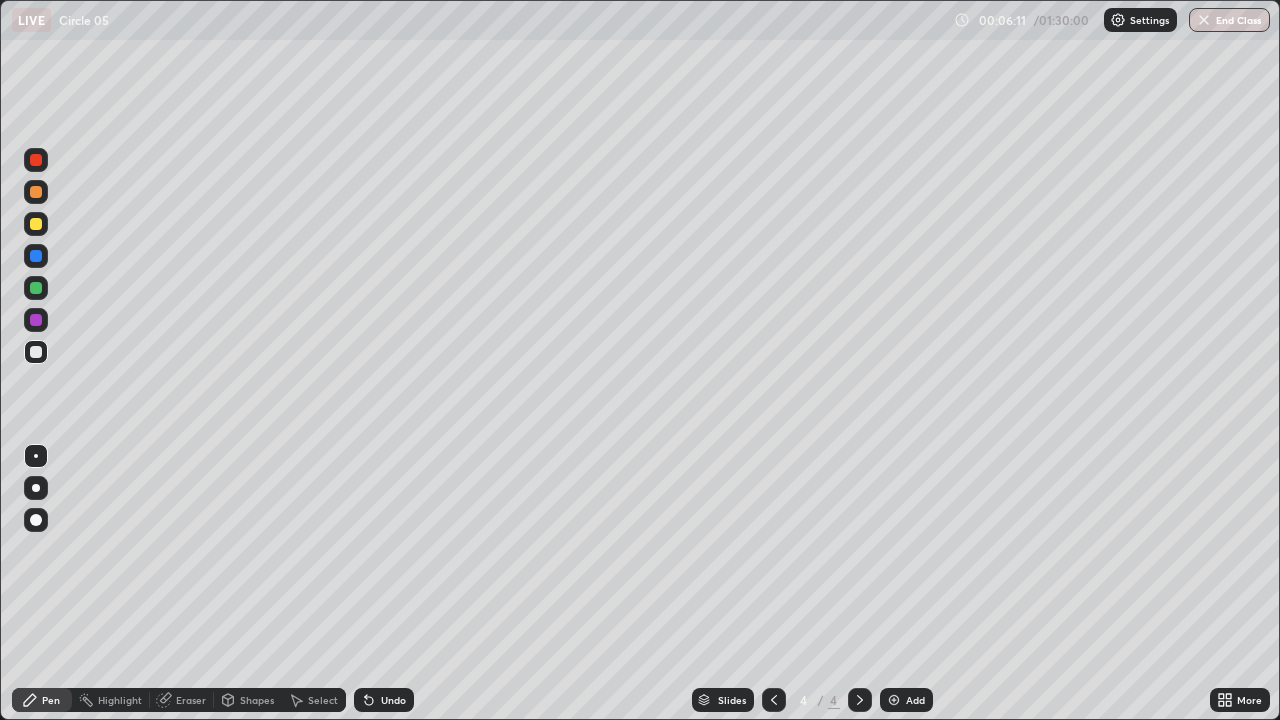 click at bounding box center (36, 320) 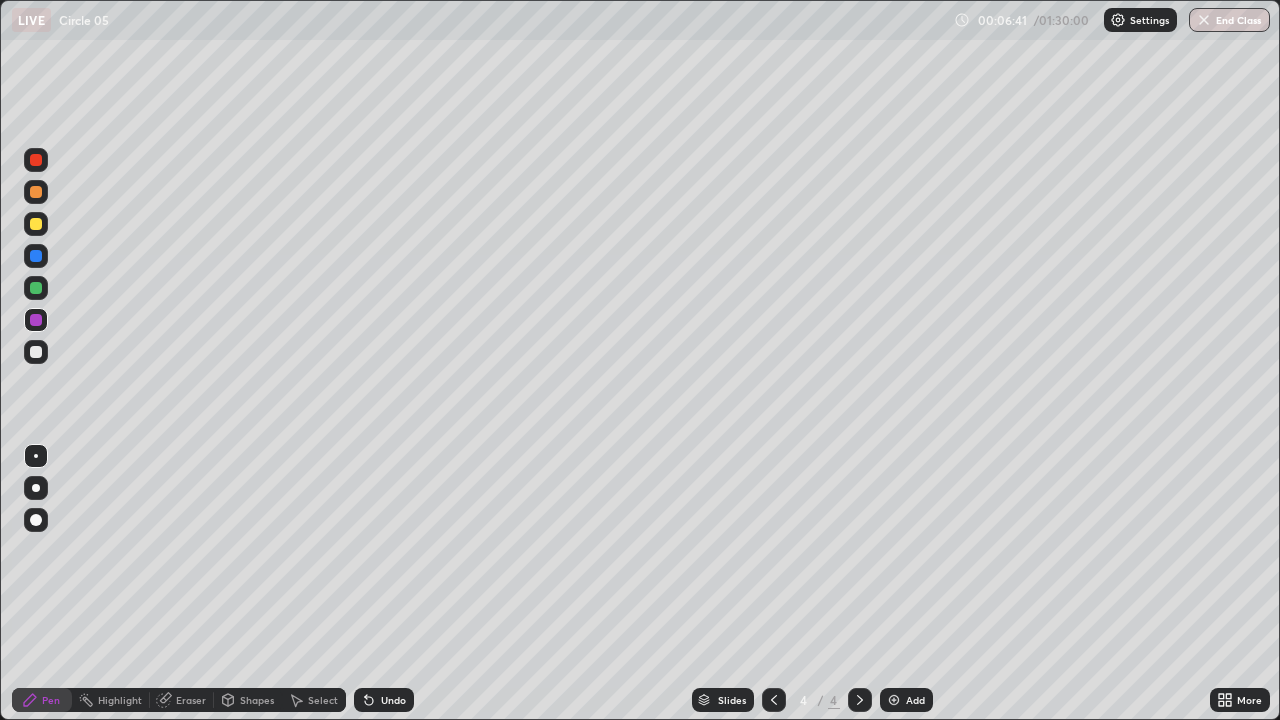 click on "Shapes" at bounding box center (257, 700) 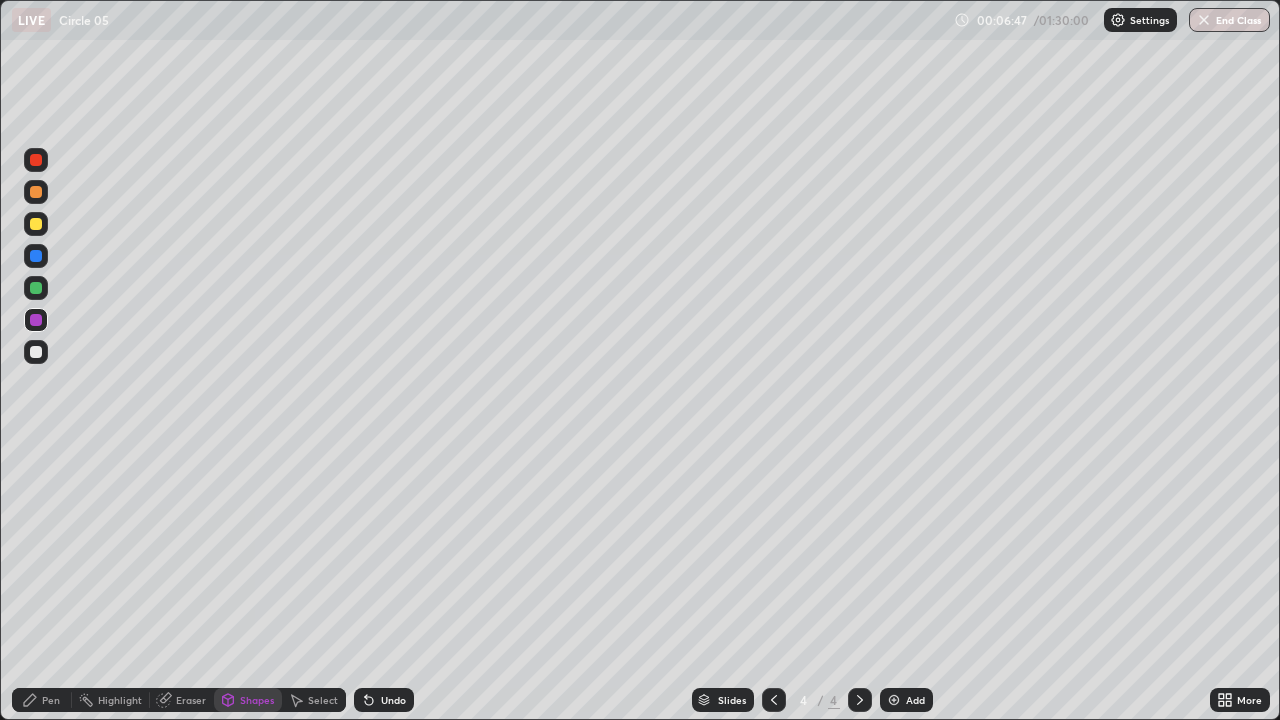 click on "Pen" at bounding box center (51, 700) 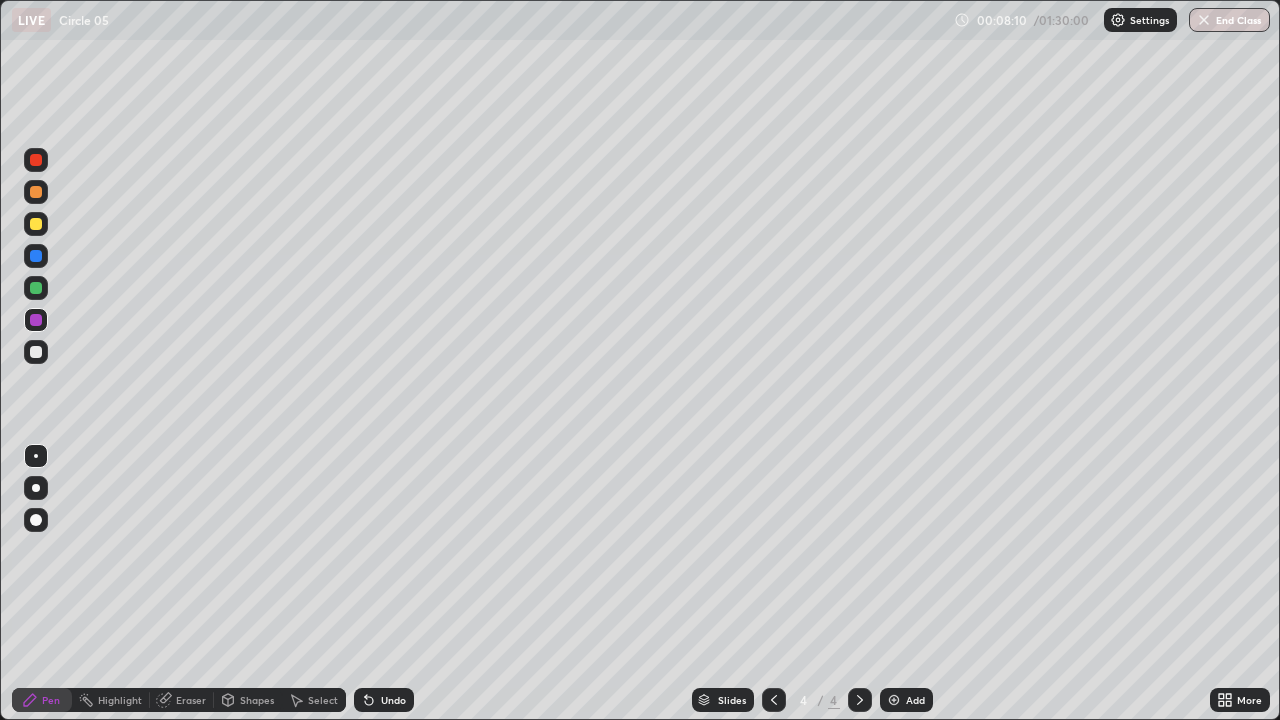 click on "Add" at bounding box center [915, 700] 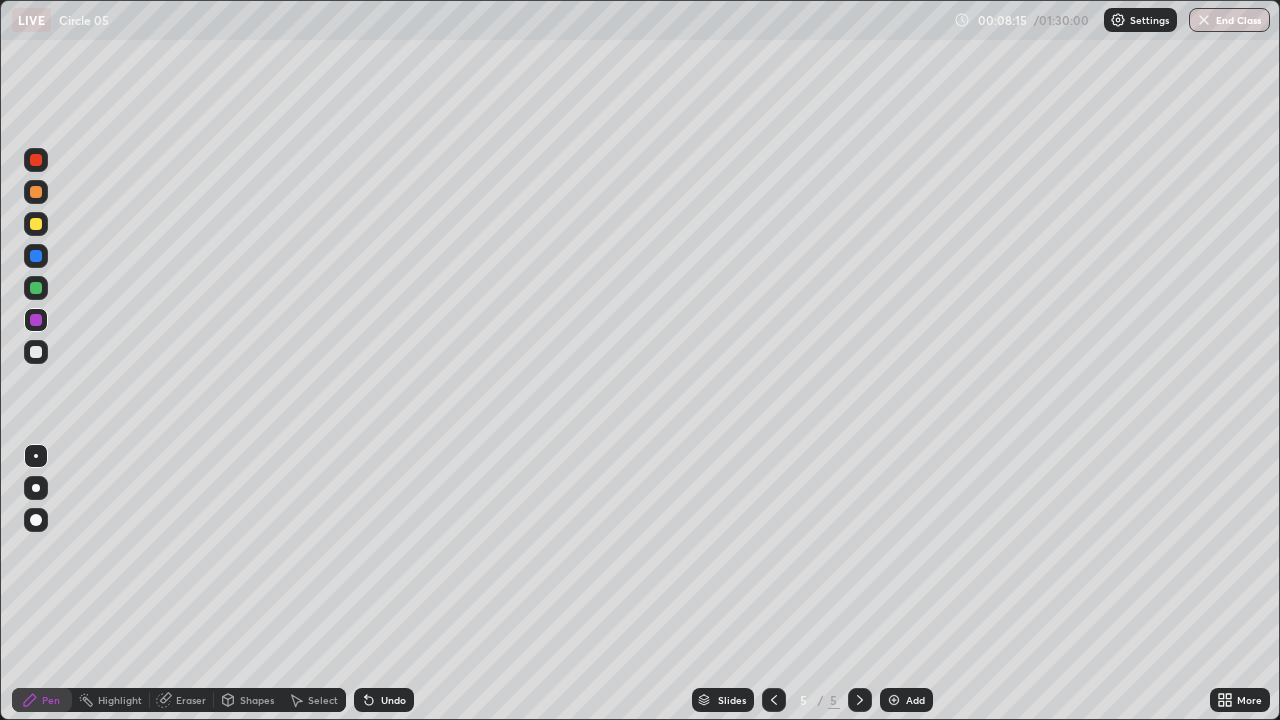click at bounding box center (36, 352) 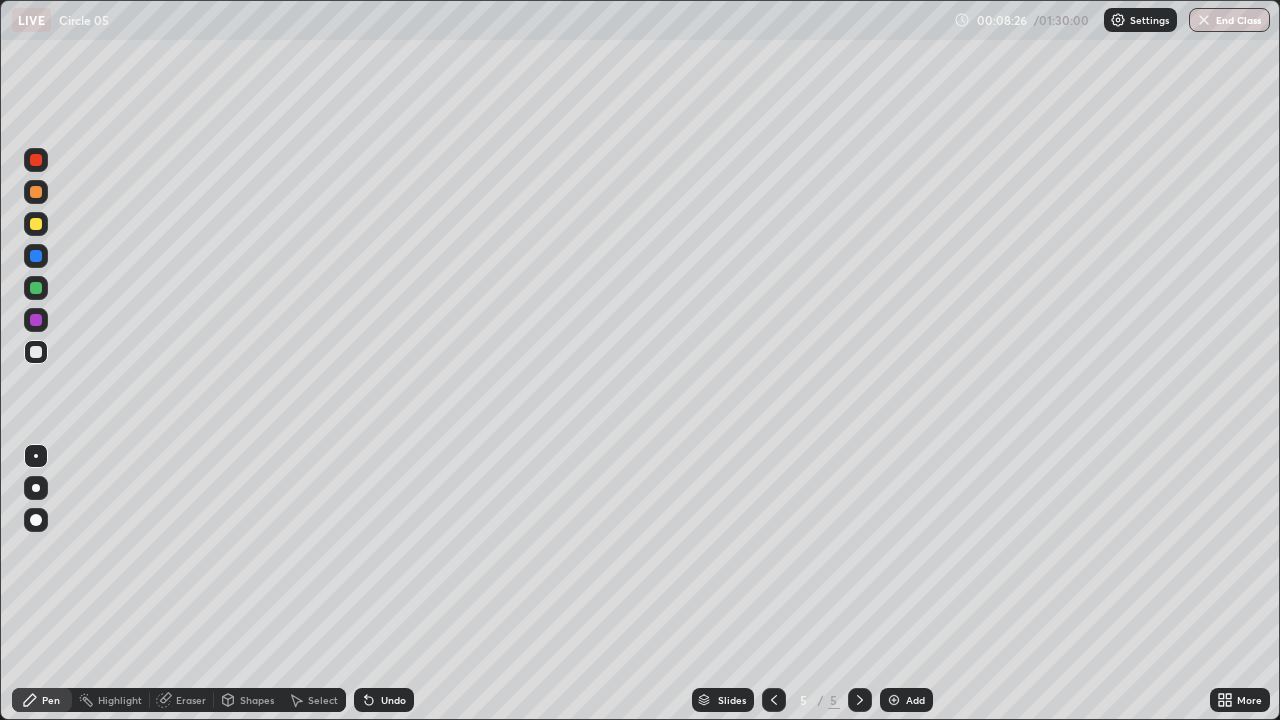 click on "Shapes" at bounding box center (248, 700) 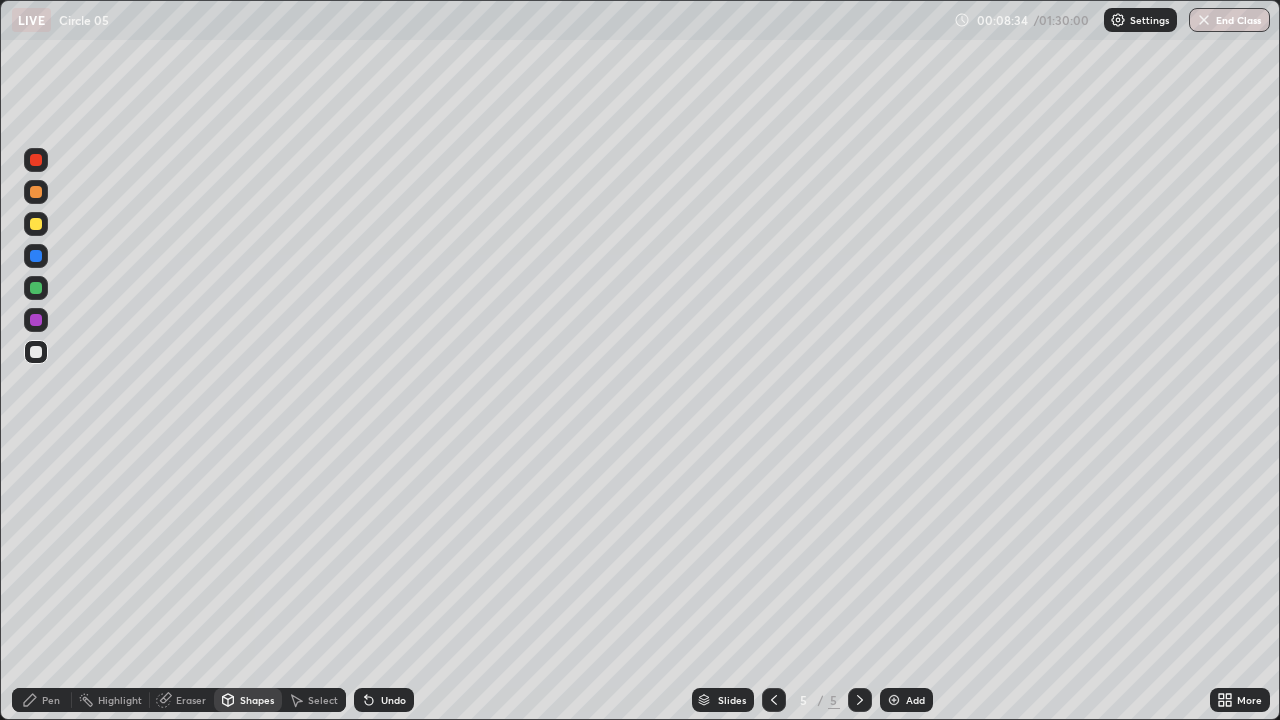 click on "Pen" at bounding box center [51, 700] 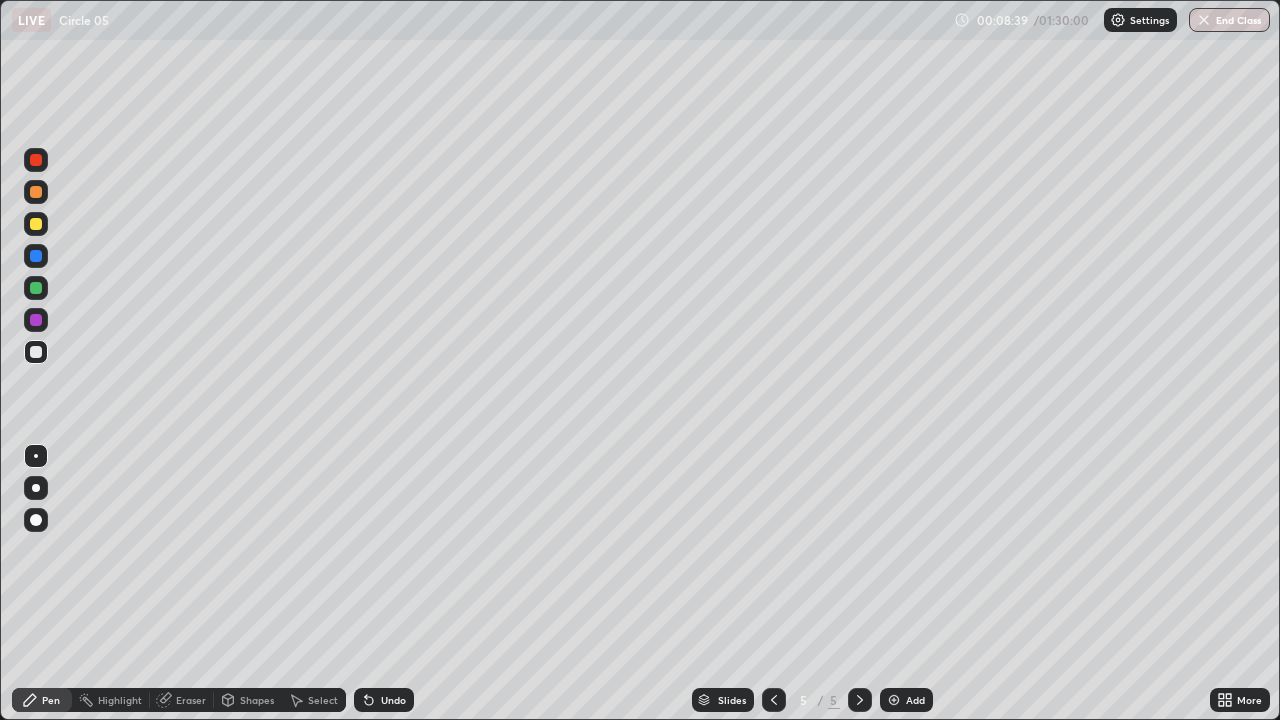 click on "Undo" at bounding box center (393, 700) 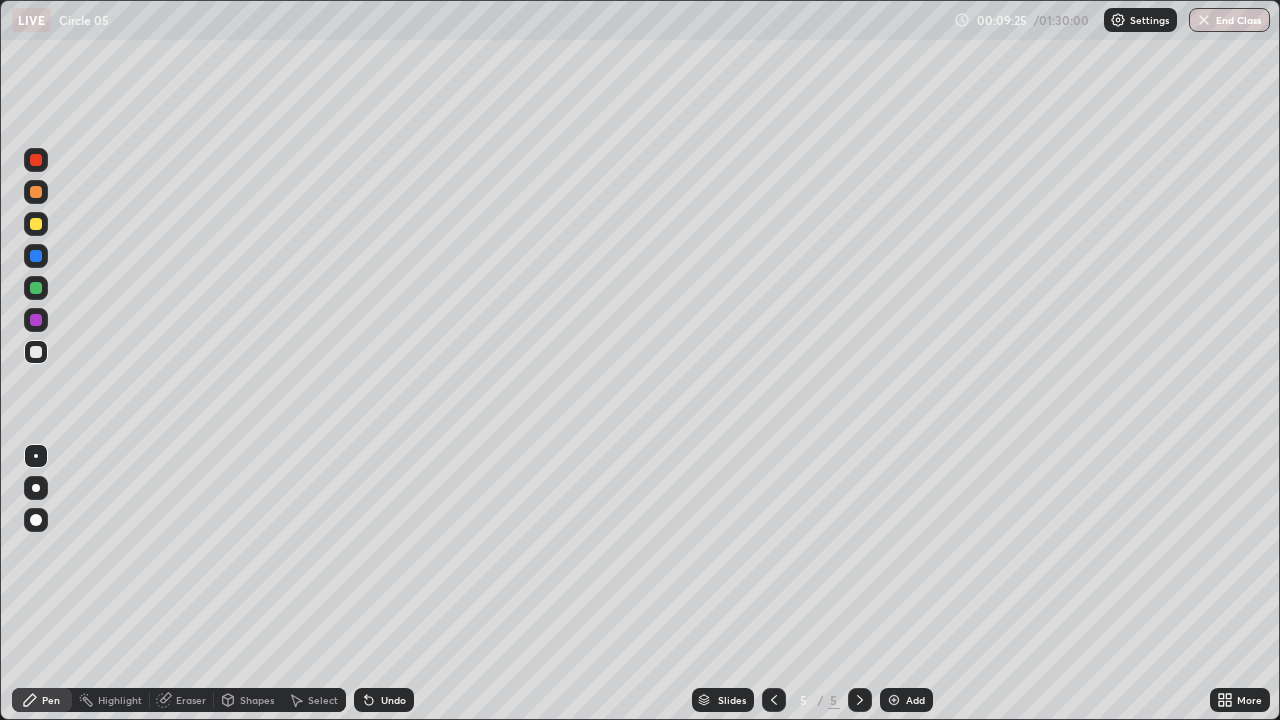 click at bounding box center [36, 352] 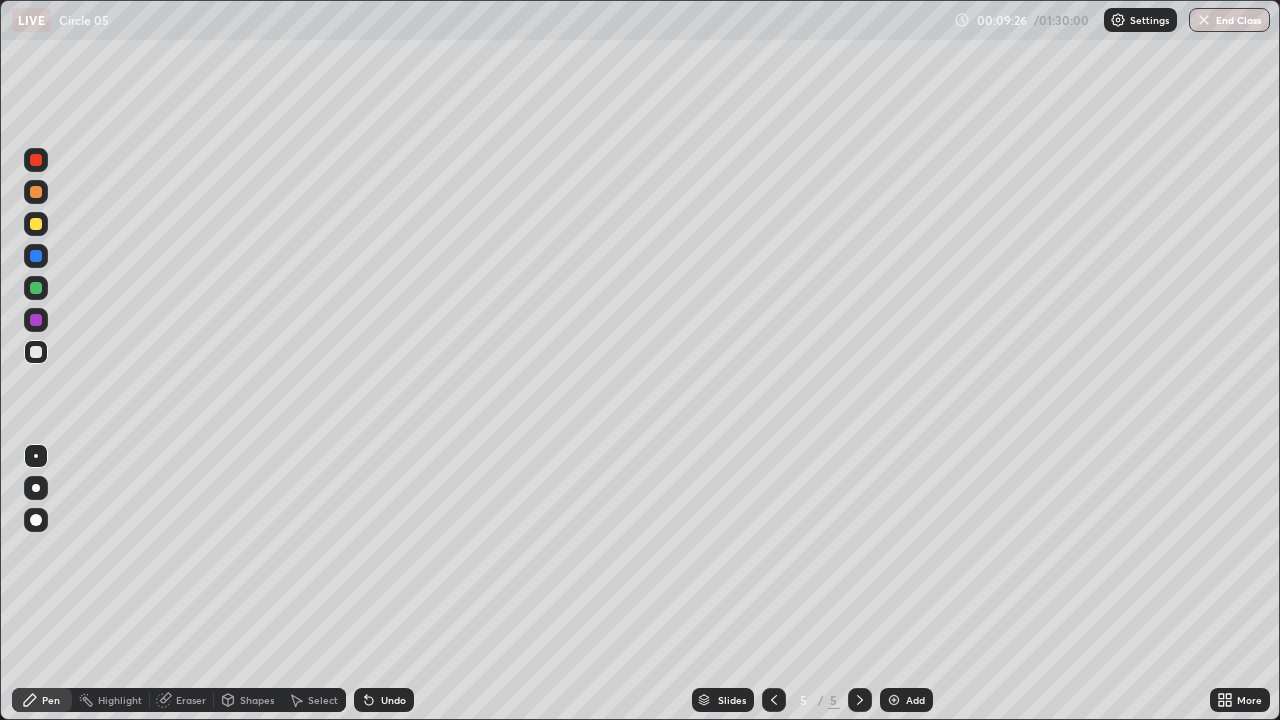 click at bounding box center (36, 288) 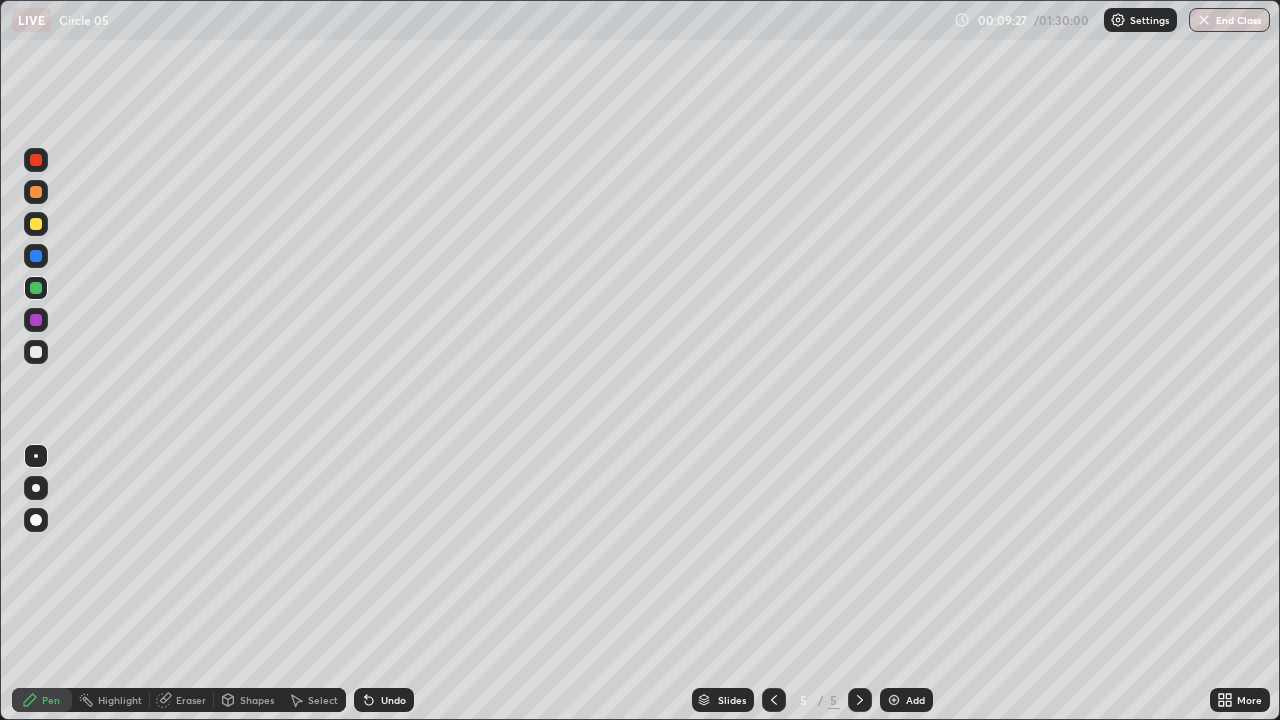 click at bounding box center (36, 224) 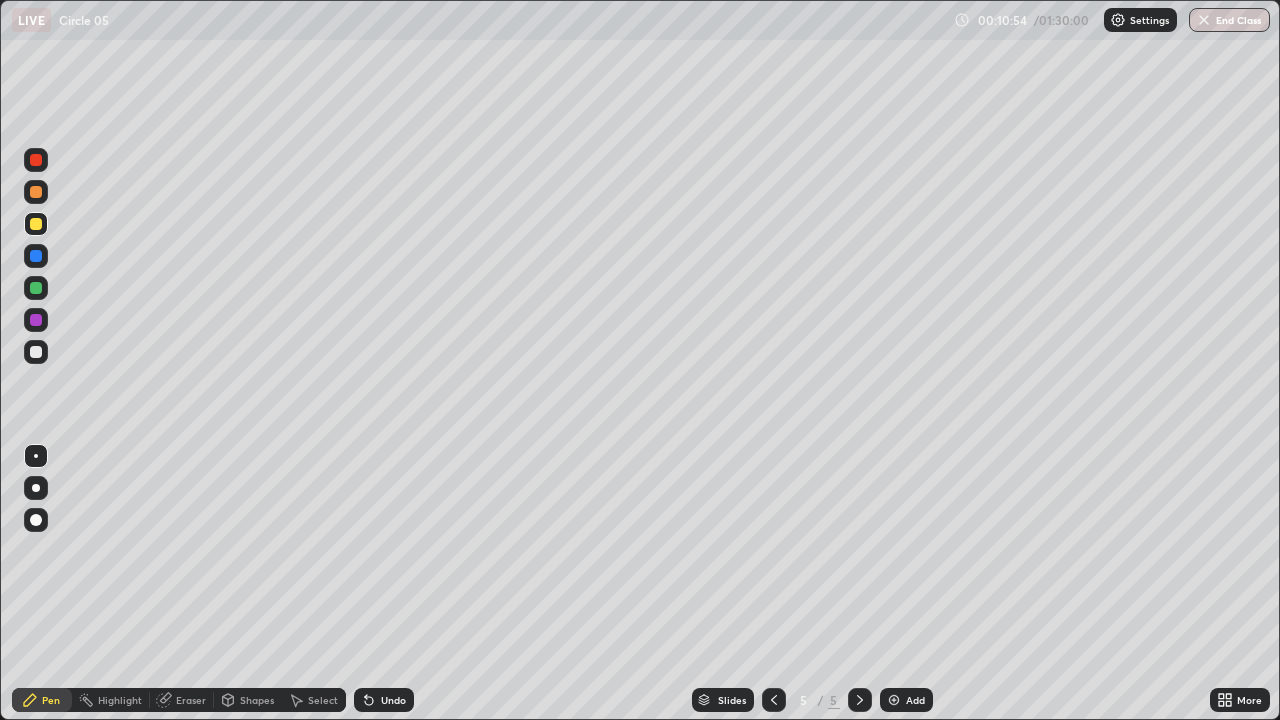 click at bounding box center [36, 160] 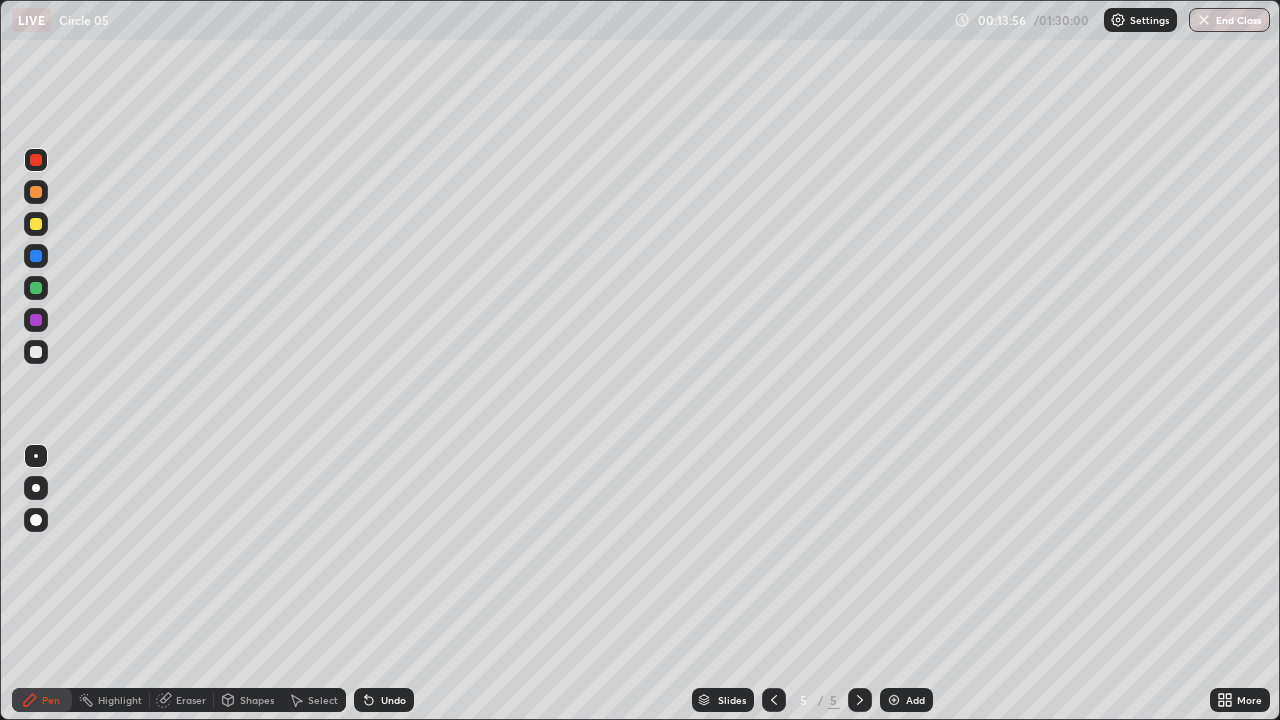 click on "Add" at bounding box center (906, 700) 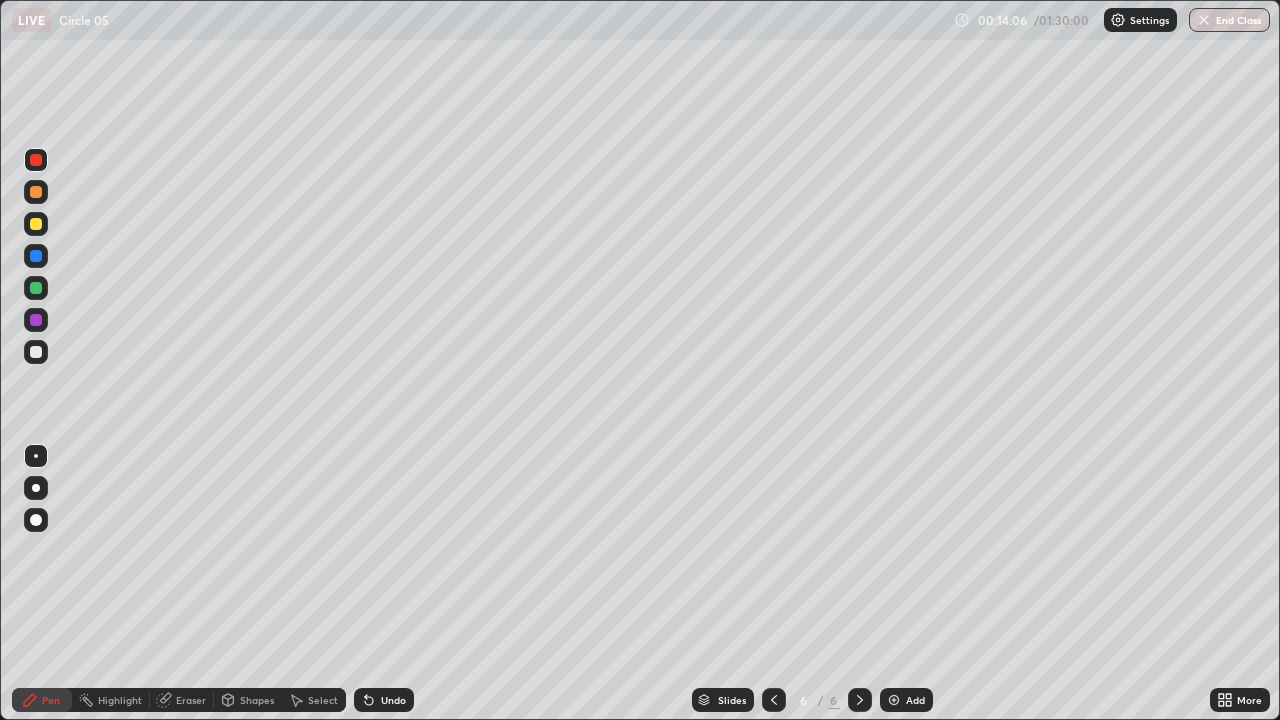 click at bounding box center [36, 352] 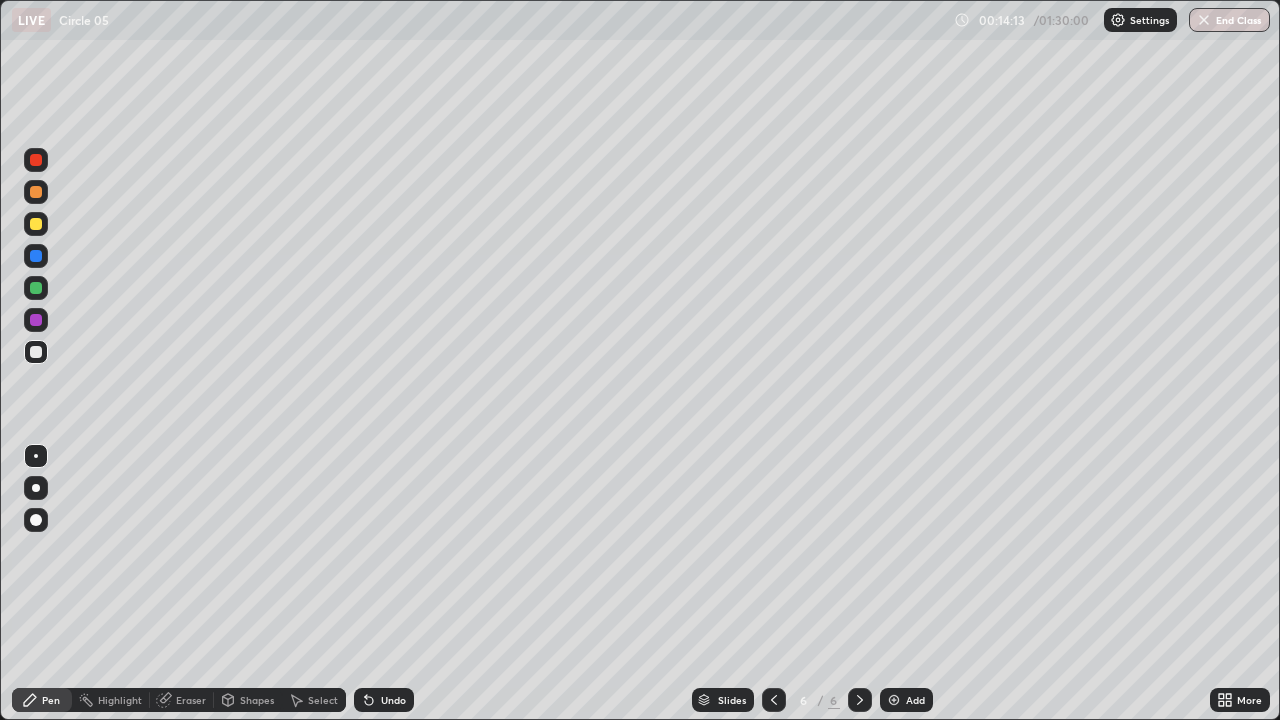 click on "Shapes" at bounding box center [257, 700] 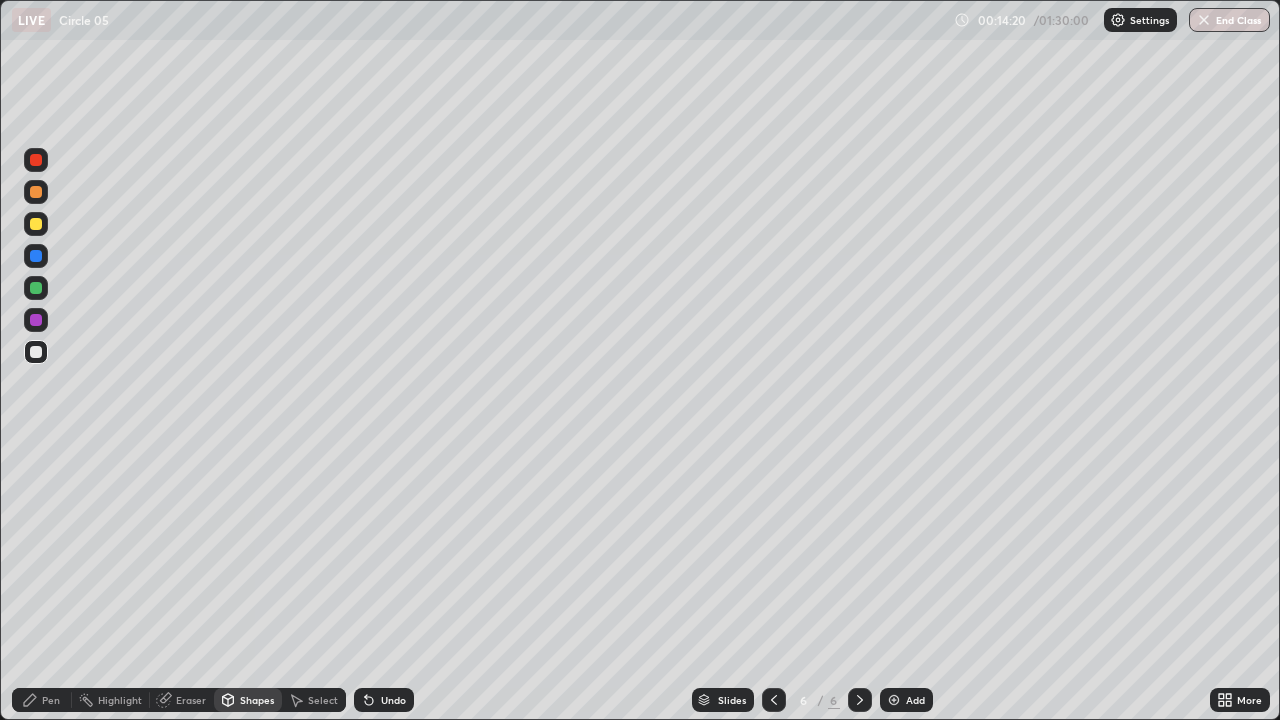 click on "Pen" at bounding box center (51, 700) 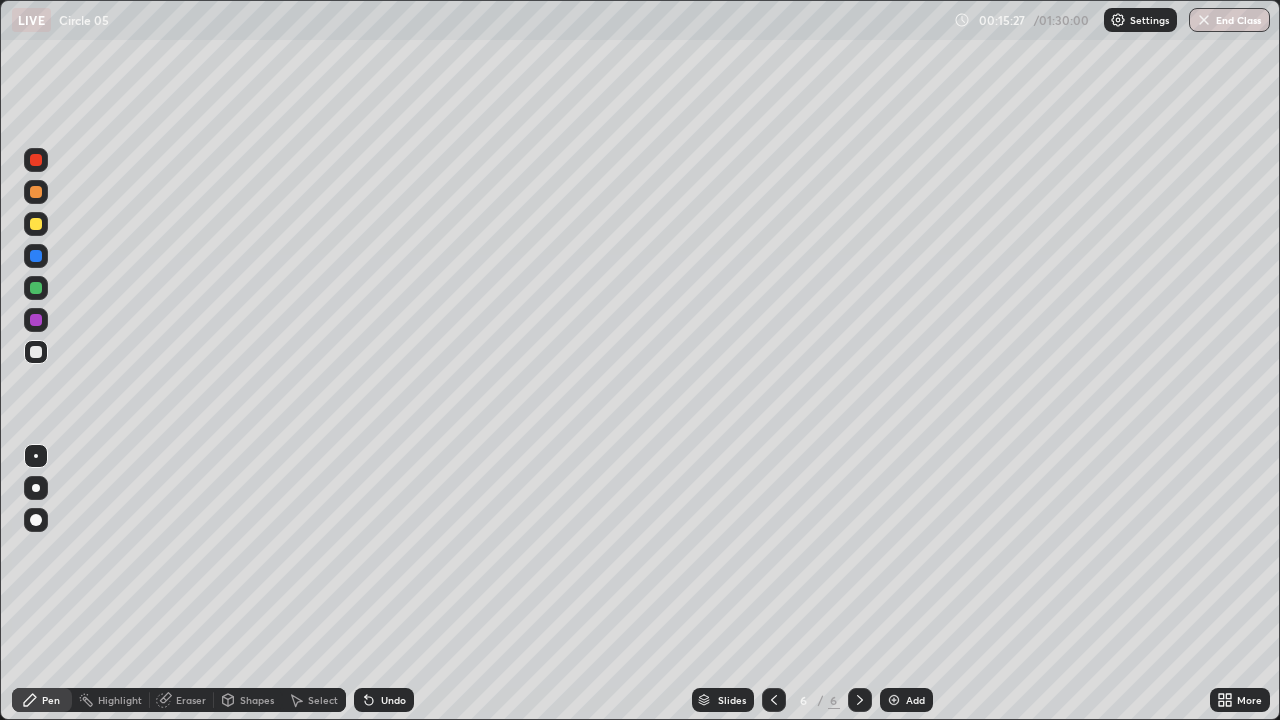 click on "Undo" at bounding box center (384, 700) 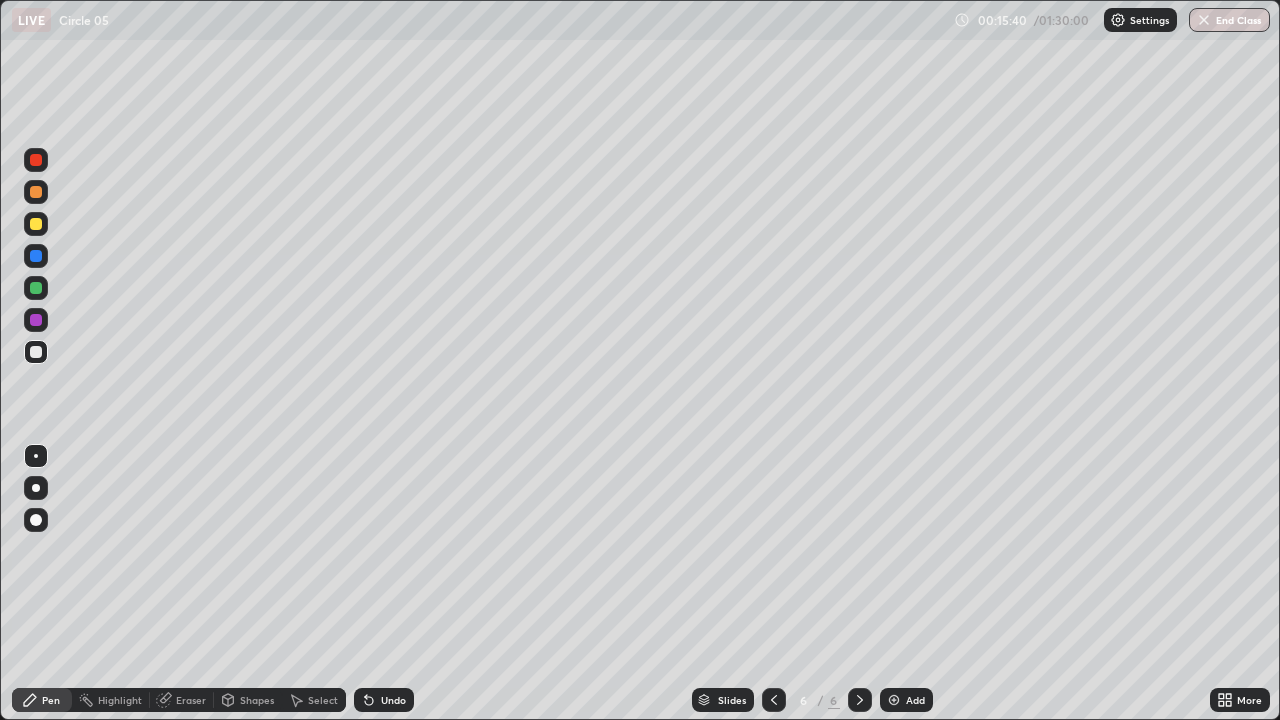 click at bounding box center (36, 320) 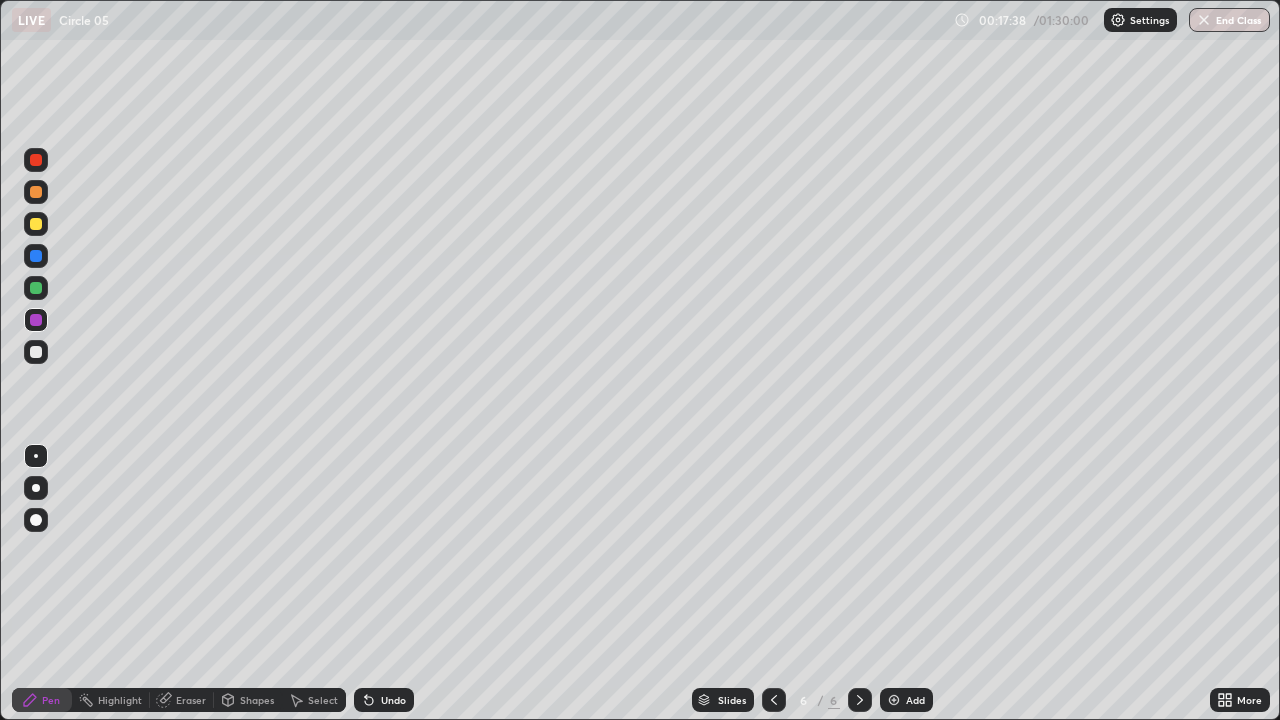 click at bounding box center [36, 224] 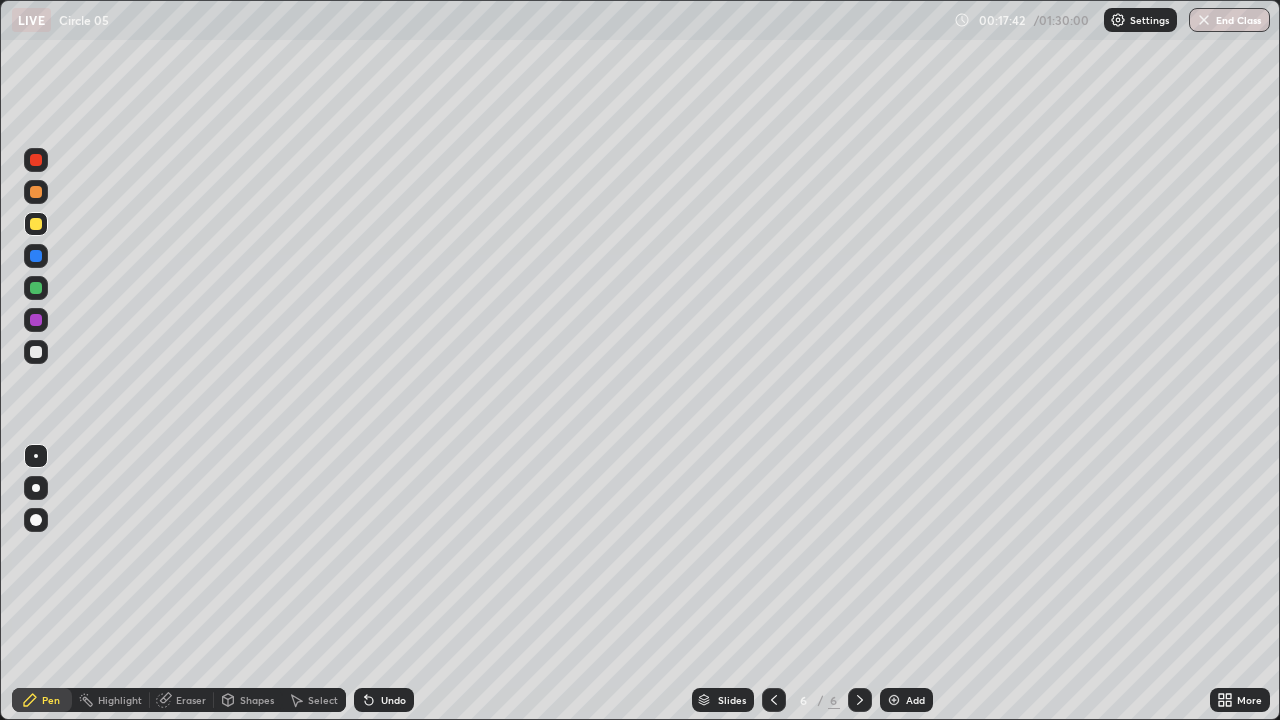 click at bounding box center (36, 192) 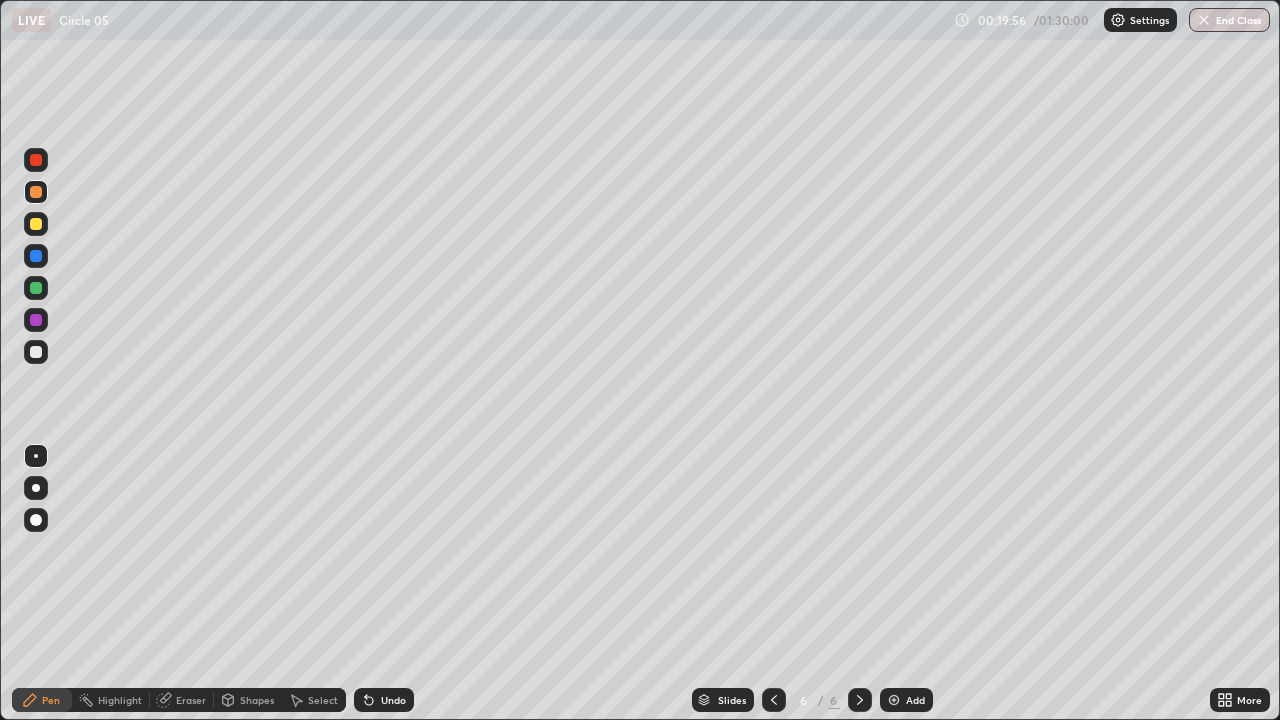 click 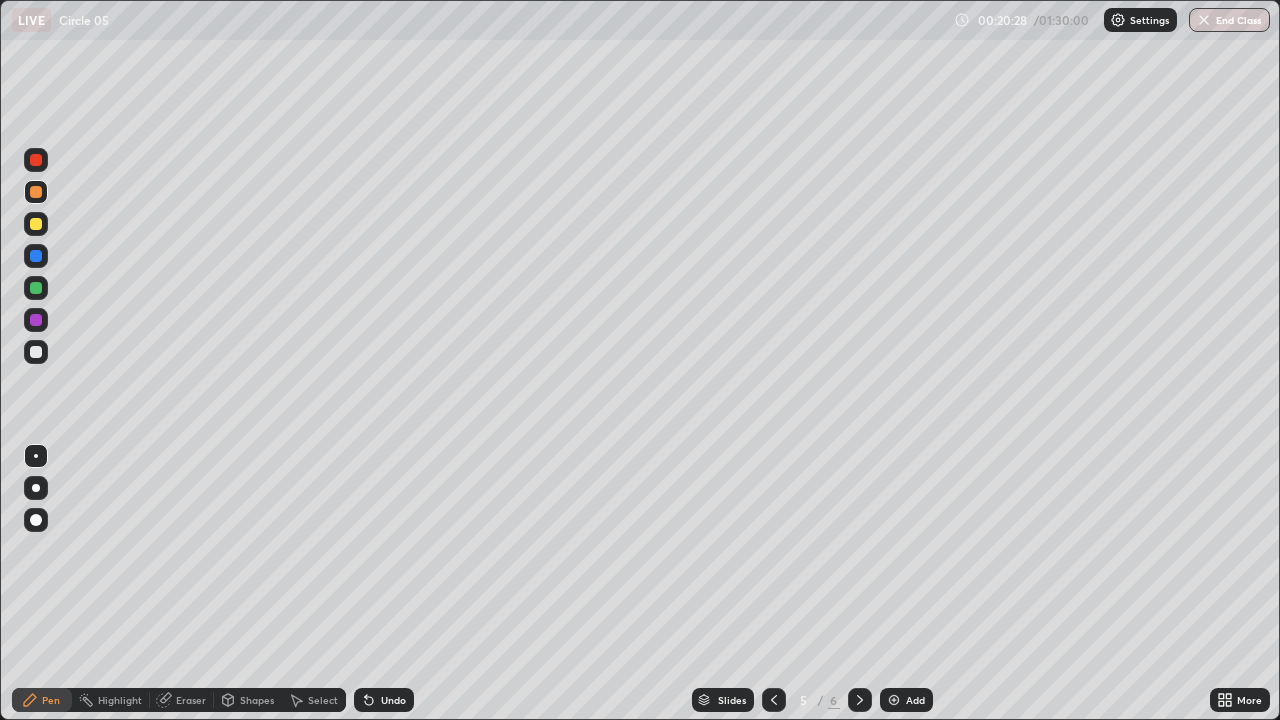 click 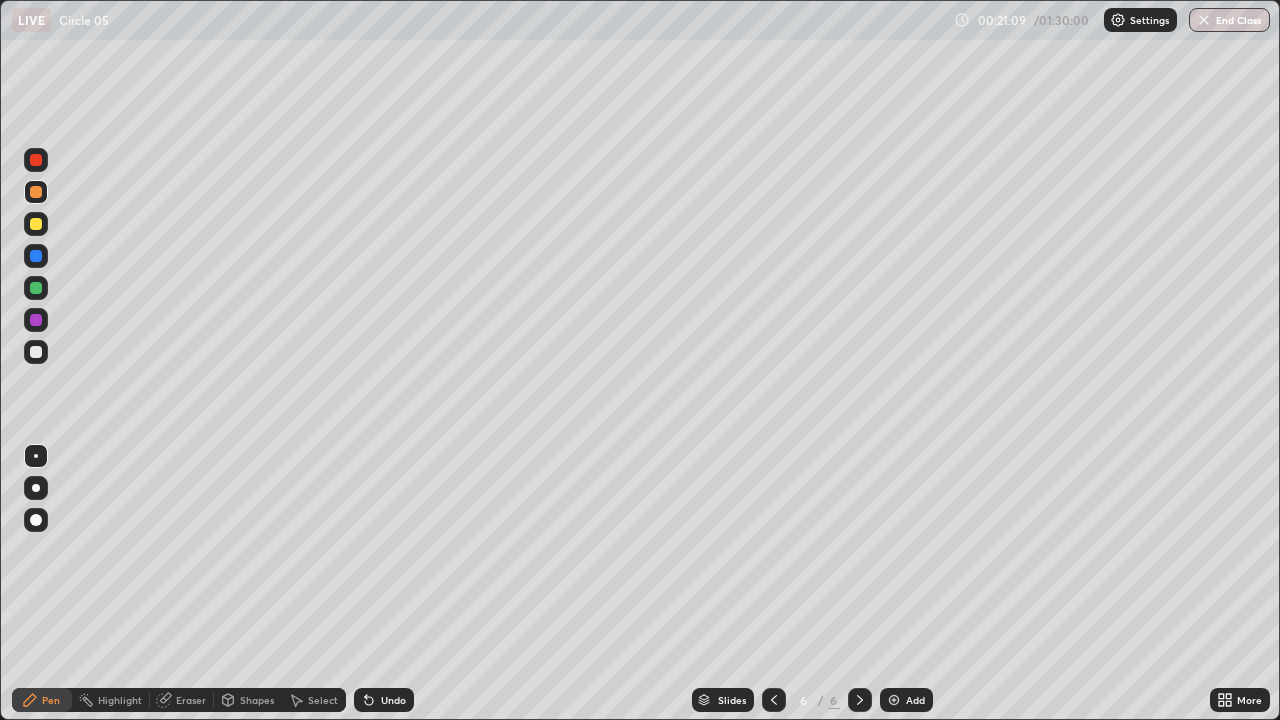 click on "Add" at bounding box center (915, 700) 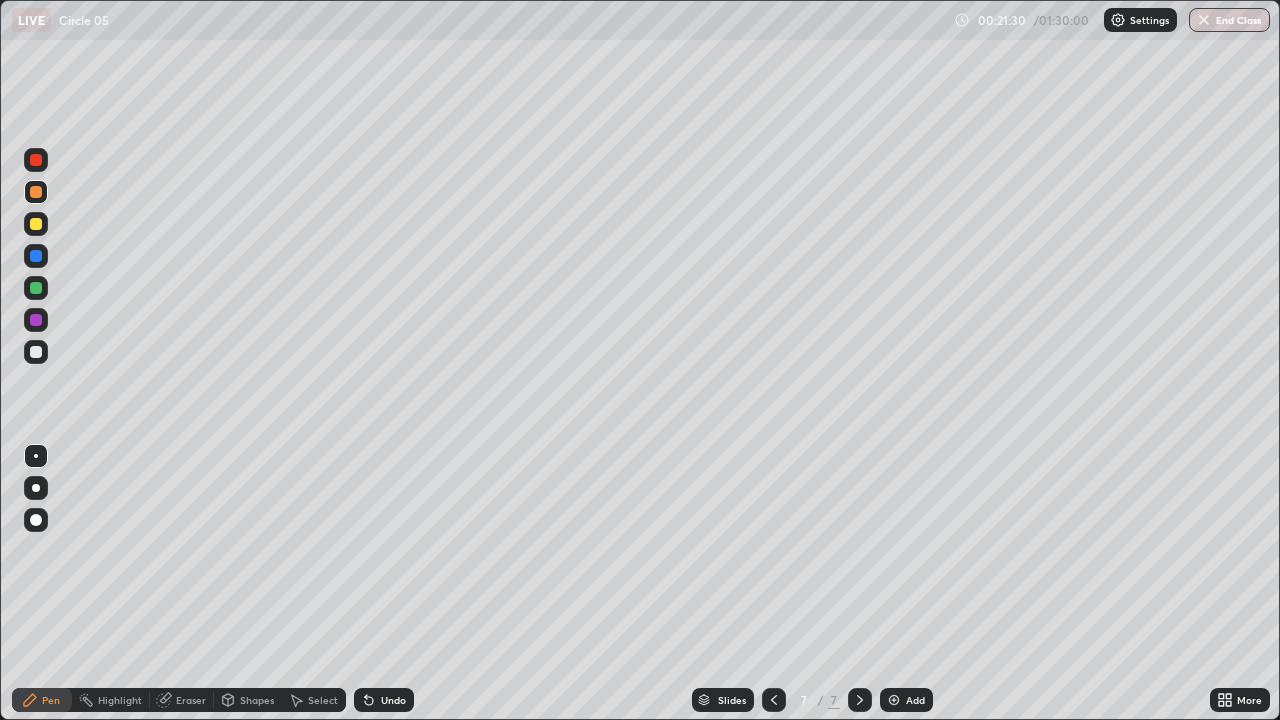 click on "Shapes" at bounding box center (257, 700) 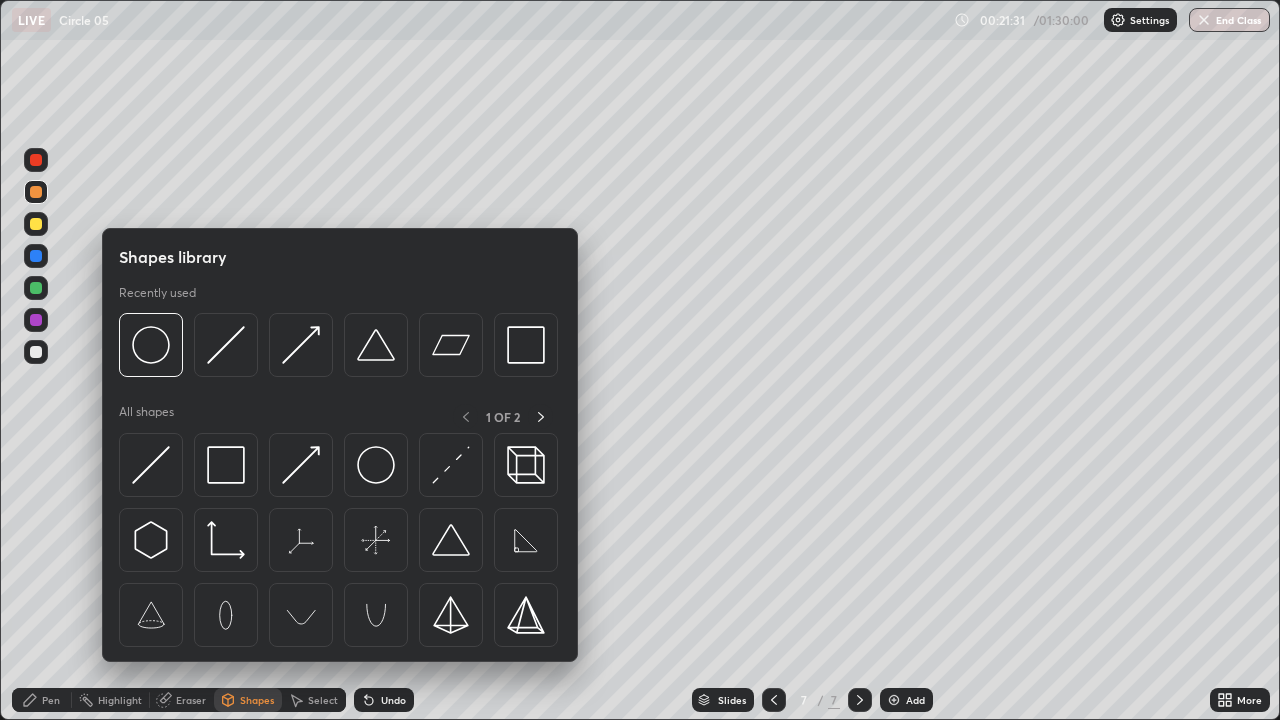 click at bounding box center [36, 412] 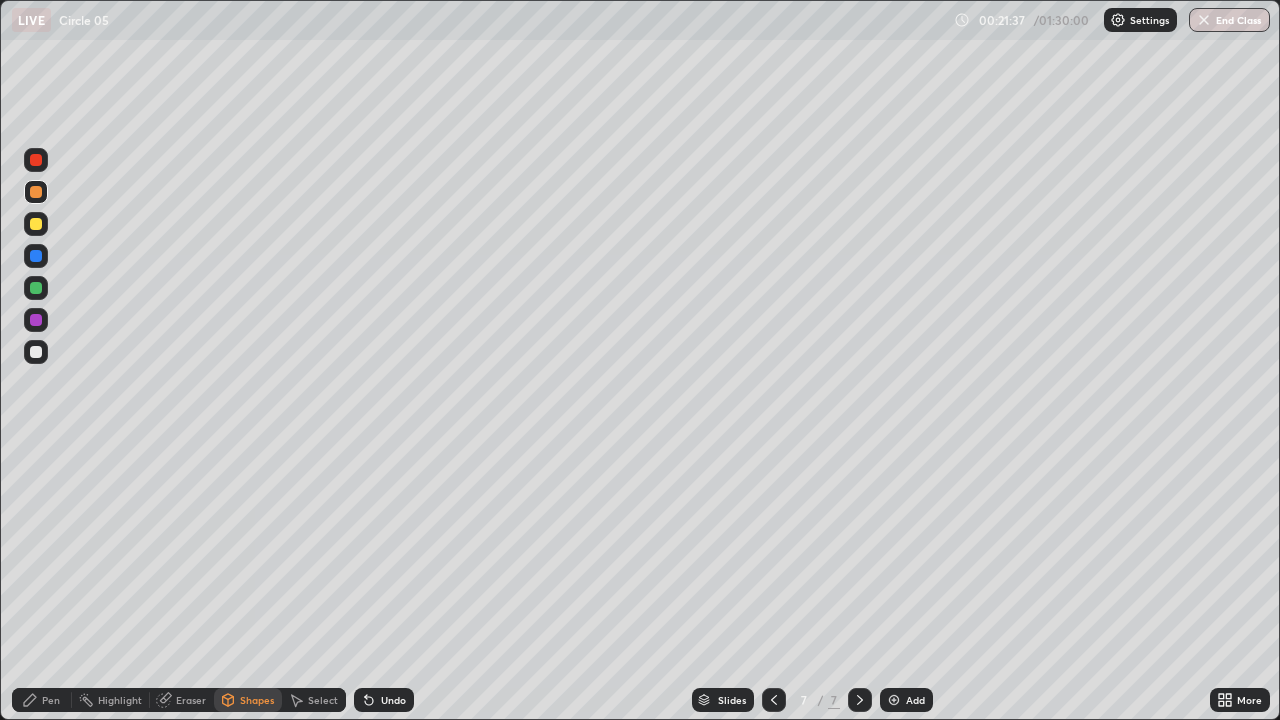 click on "Pen" at bounding box center [51, 700] 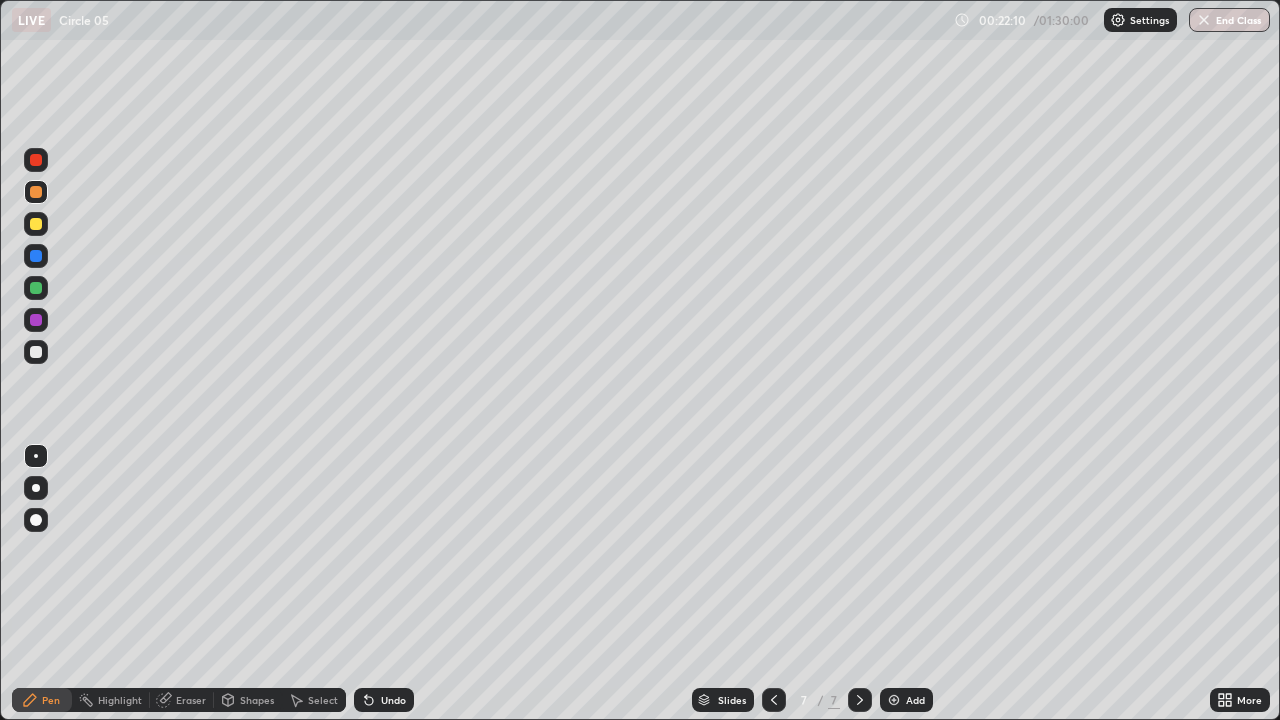 click on "Undo" at bounding box center (393, 700) 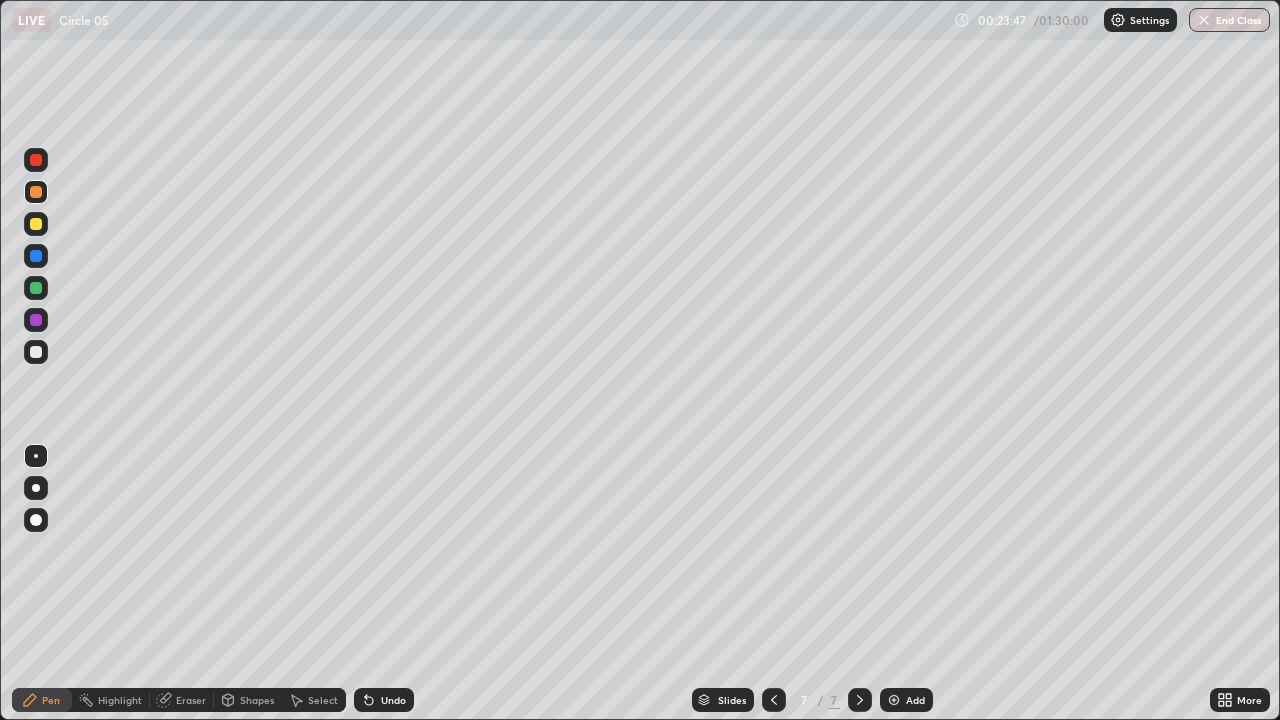 click on "Add" at bounding box center [915, 700] 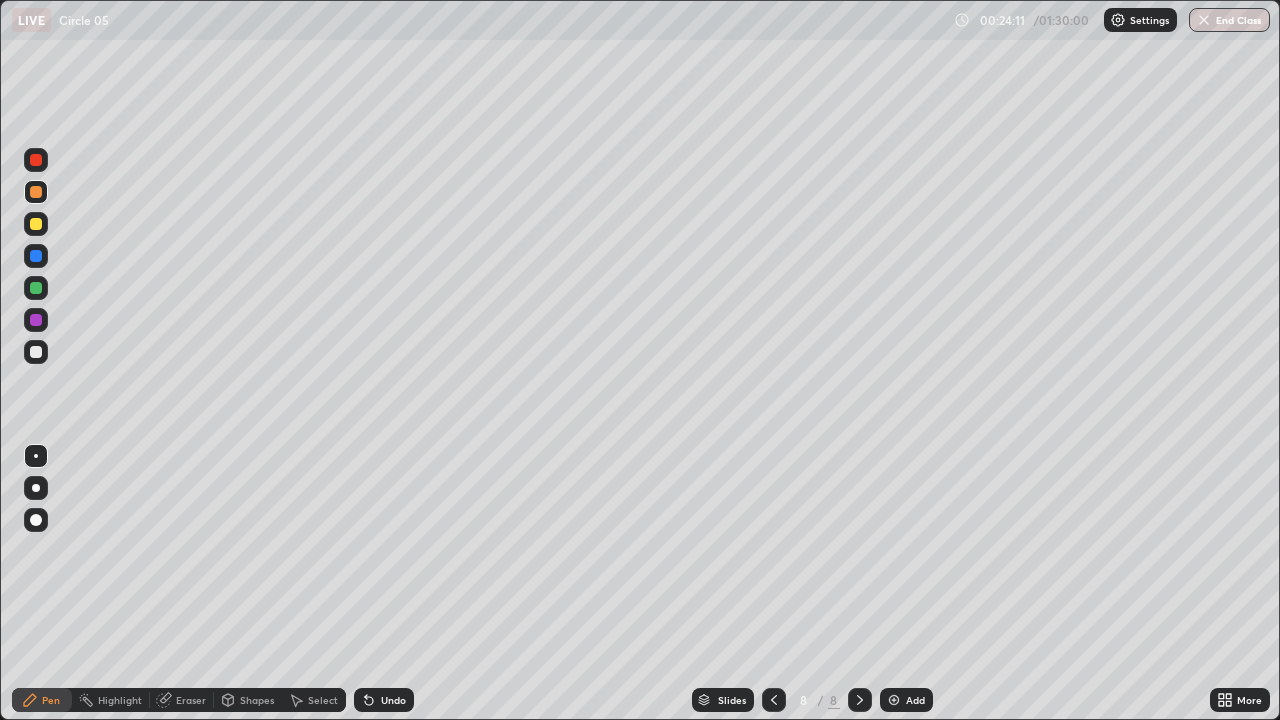 click on "Shapes" at bounding box center (257, 700) 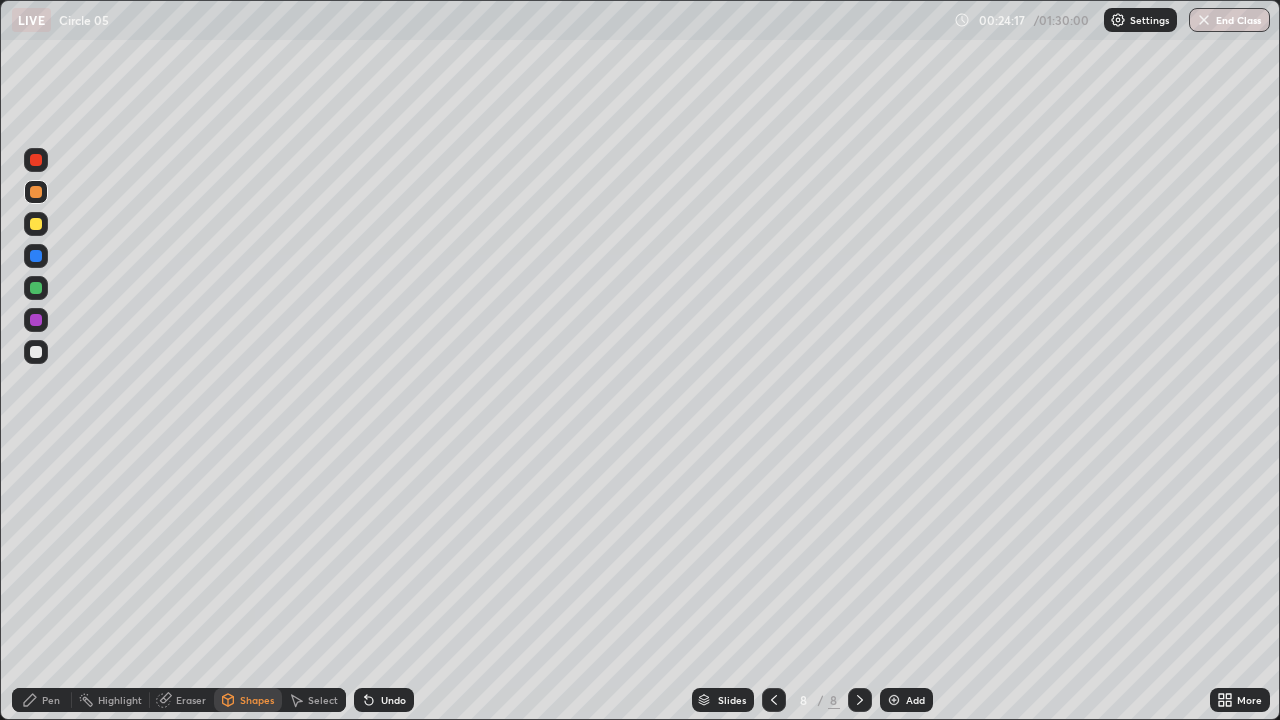 click on "Pen" at bounding box center (42, 700) 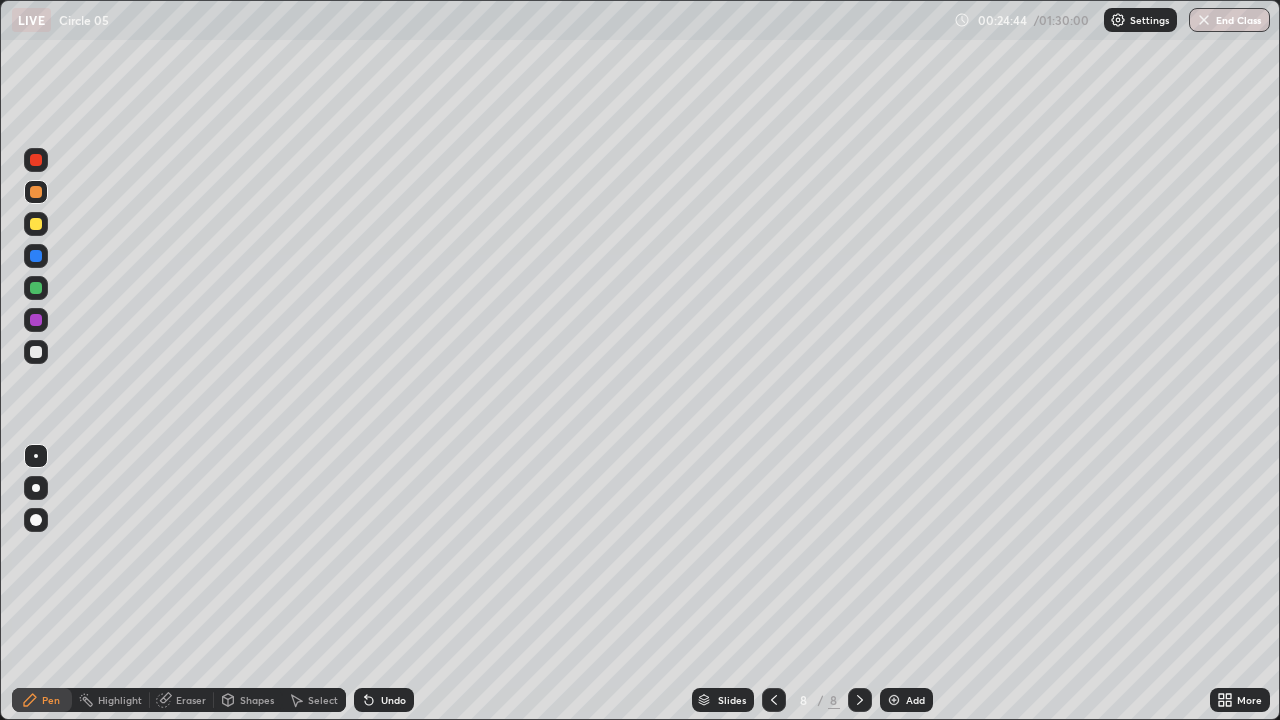 click on "Eraser" at bounding box center [191, 700] 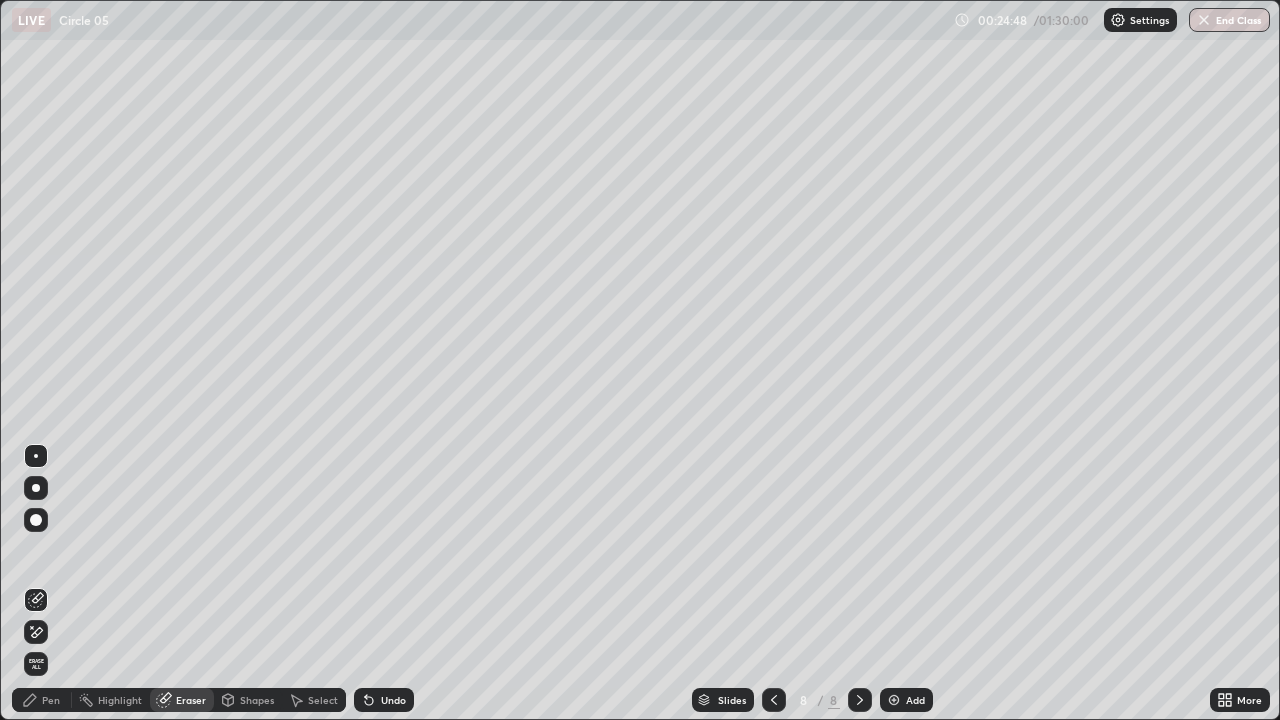click on "Pen" at bounding box center (51, 700) 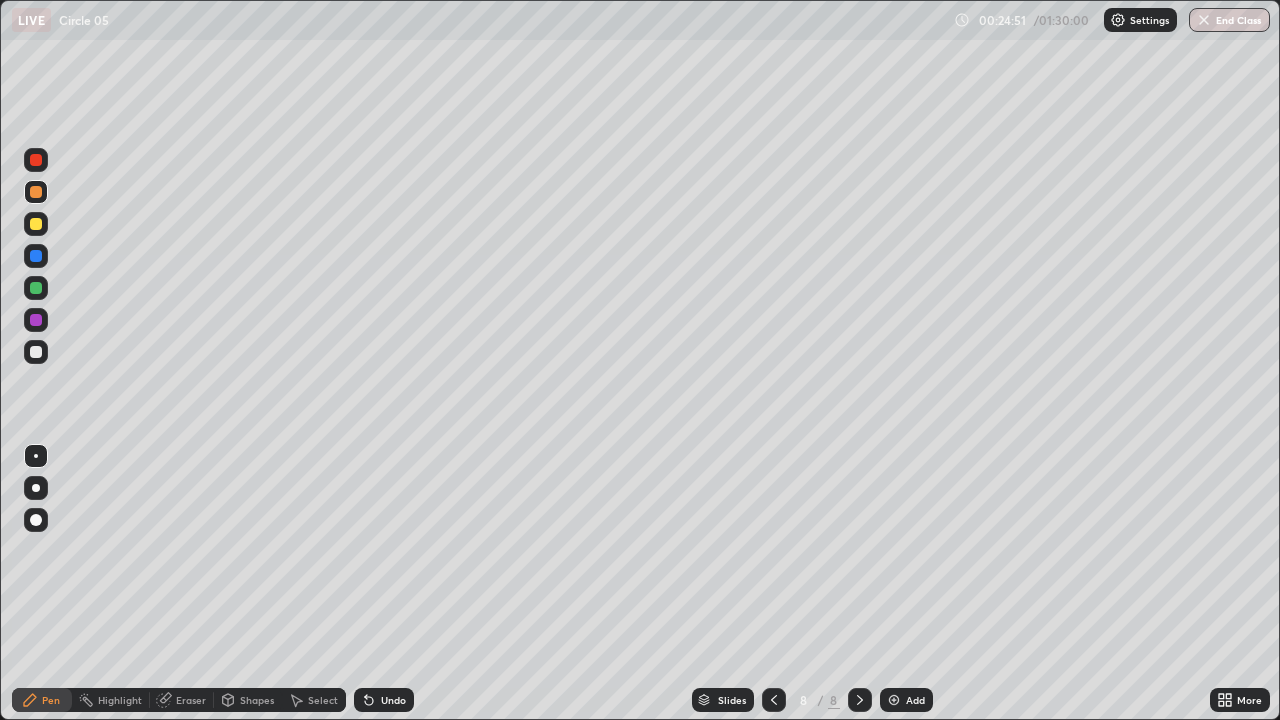 click at bounding box center [36, 160] 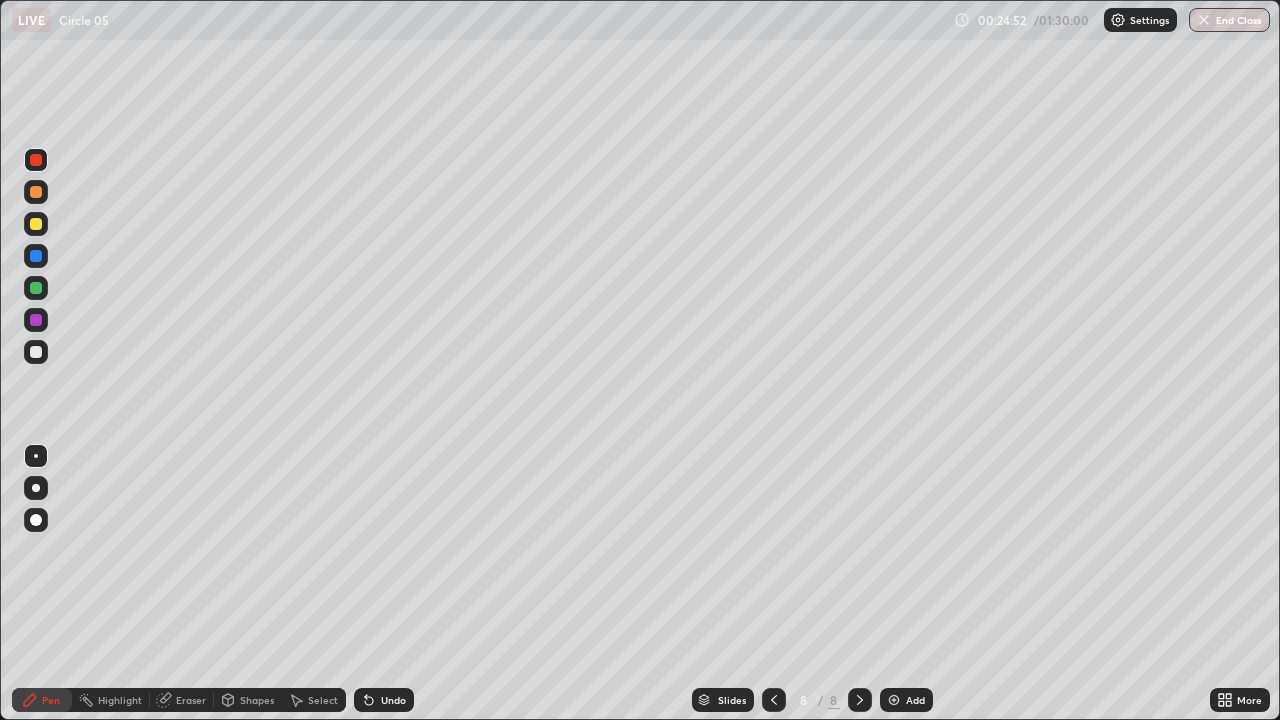 click at bounding box center (36, 352) 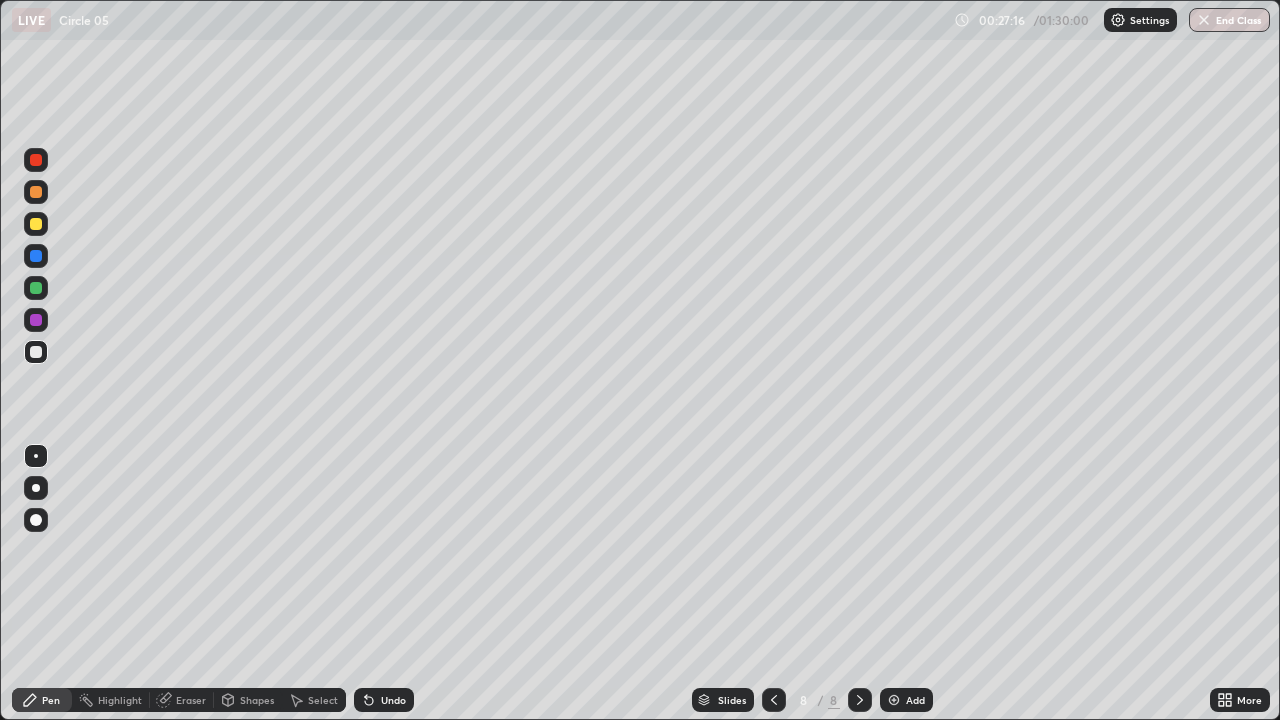 click at bounding box center (894, 700) 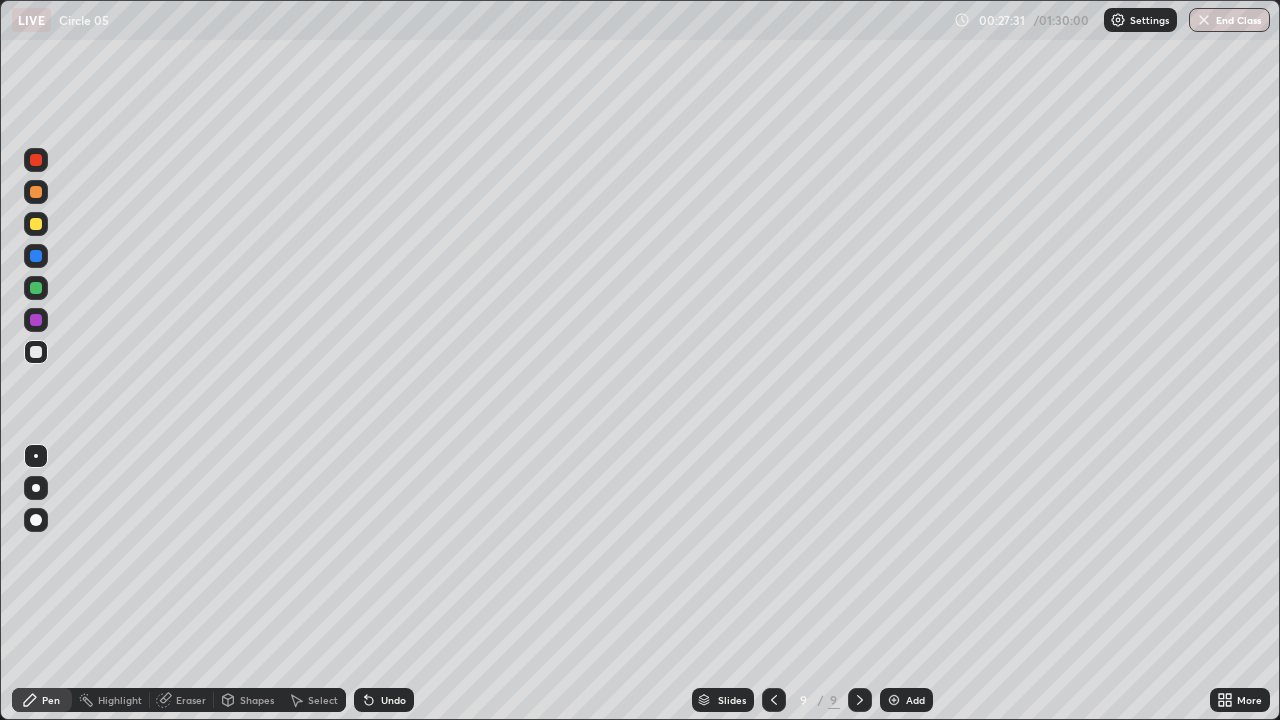 click at bounding box center [36, 192] 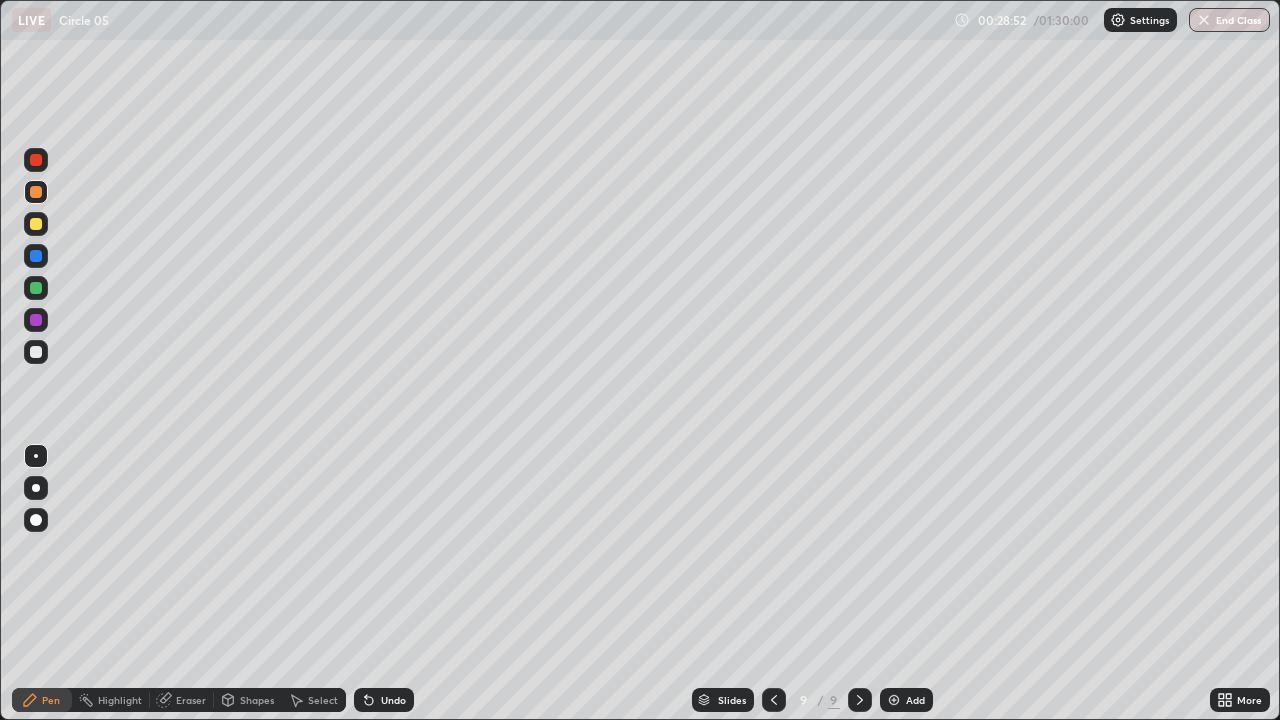click on "Undo" at bounding box center (393, 700) 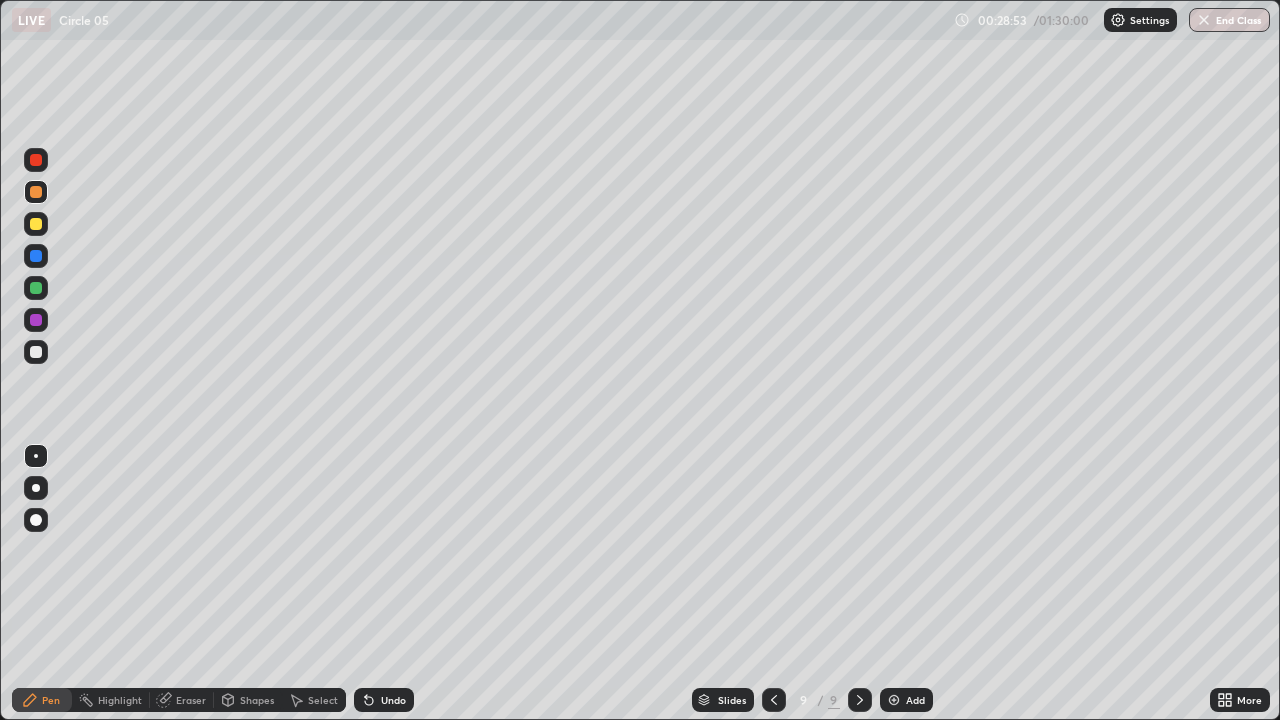 click on "Undo" at bounding box center (393, 700) 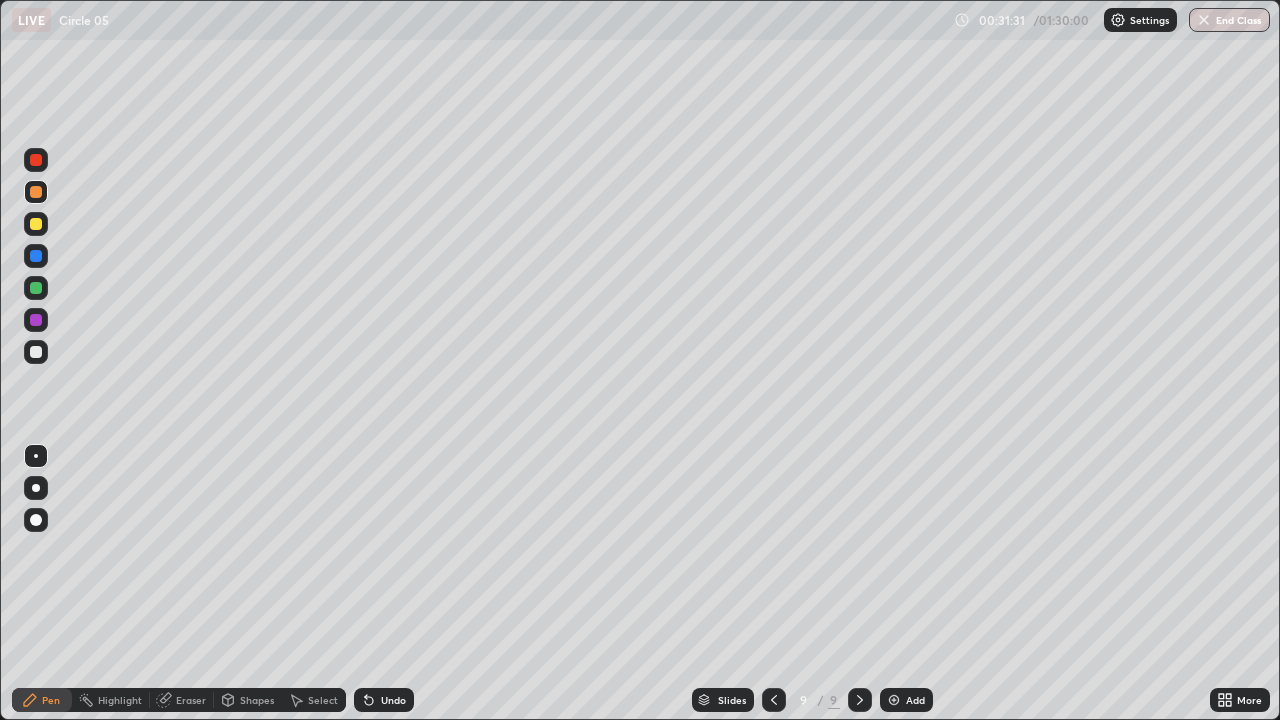 click on "Add" at bounding box center [915, 700] 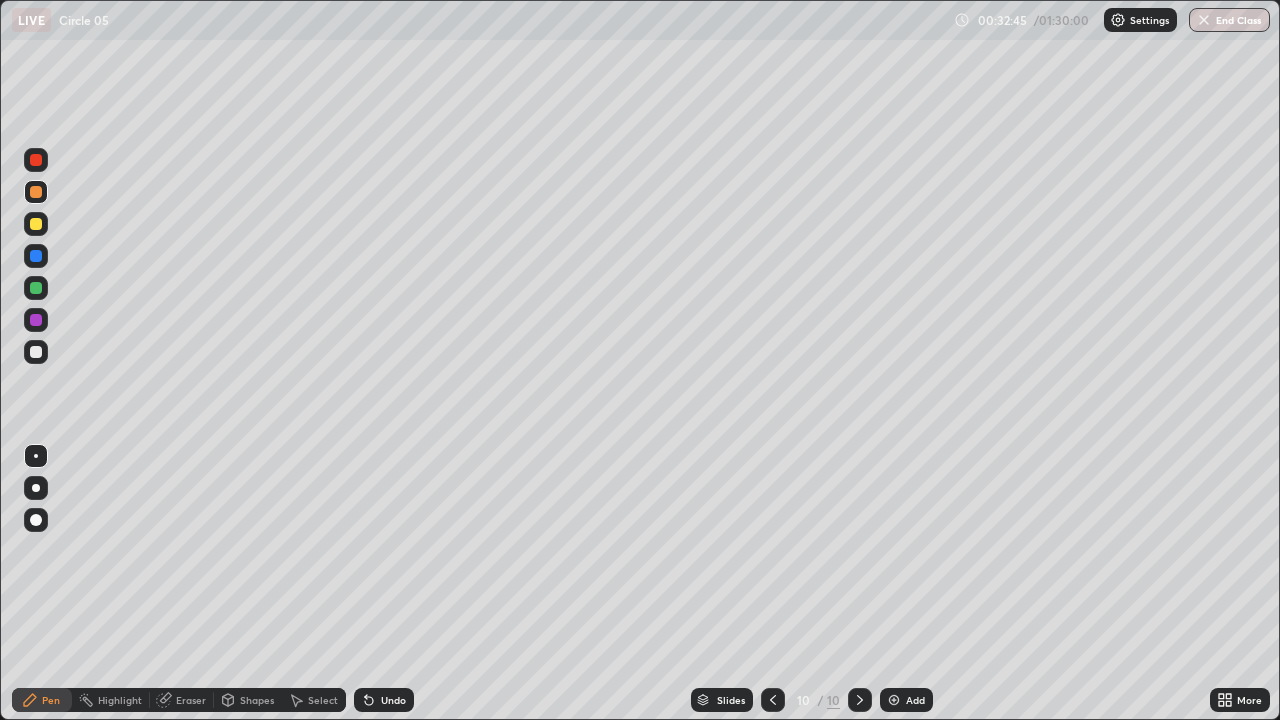 click on "Undo" at bounding box center (393, 700) 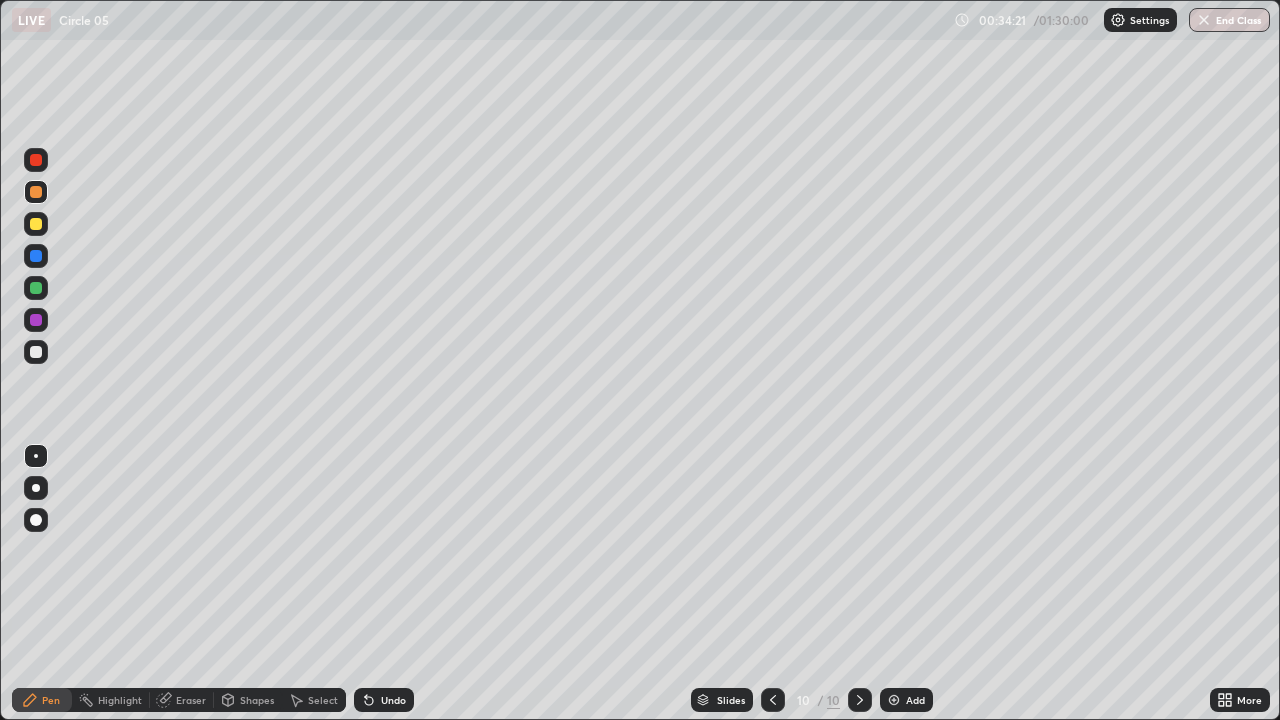 click on "Add" at bounding box center (906, 700) 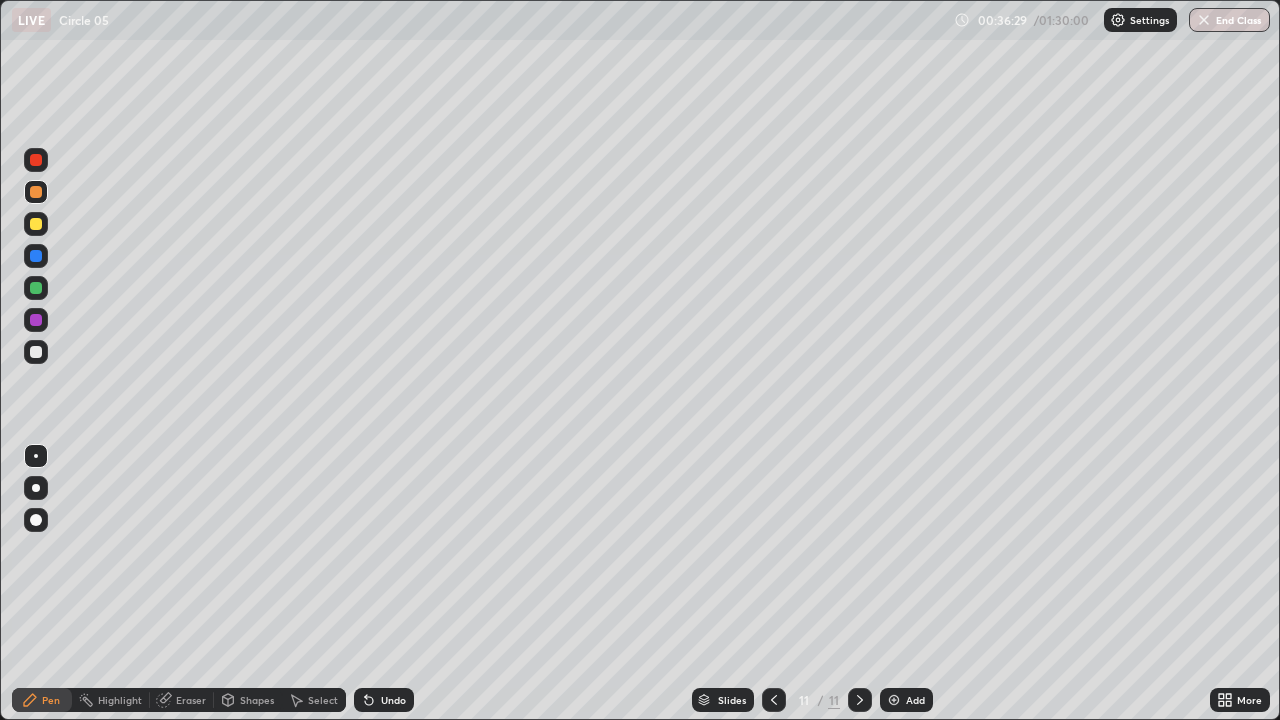 click at bounding box center [894, 700] 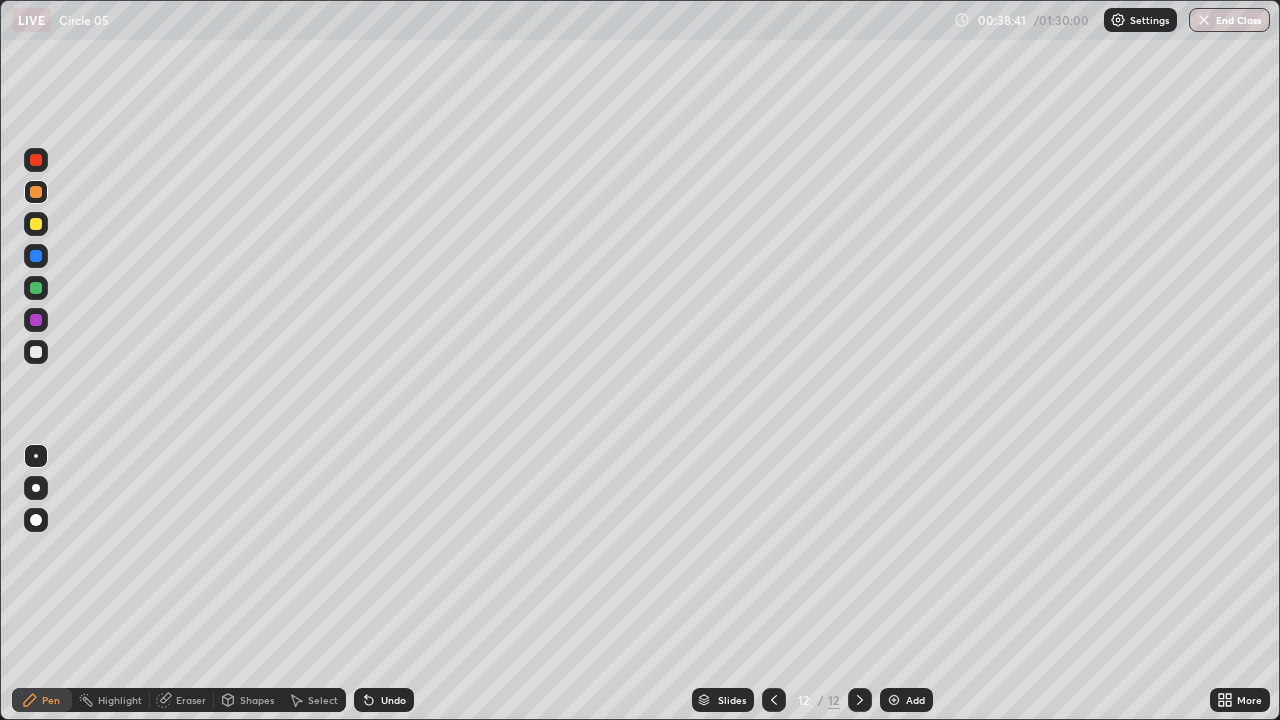 click on "Add" at bounding box center [915, 700] 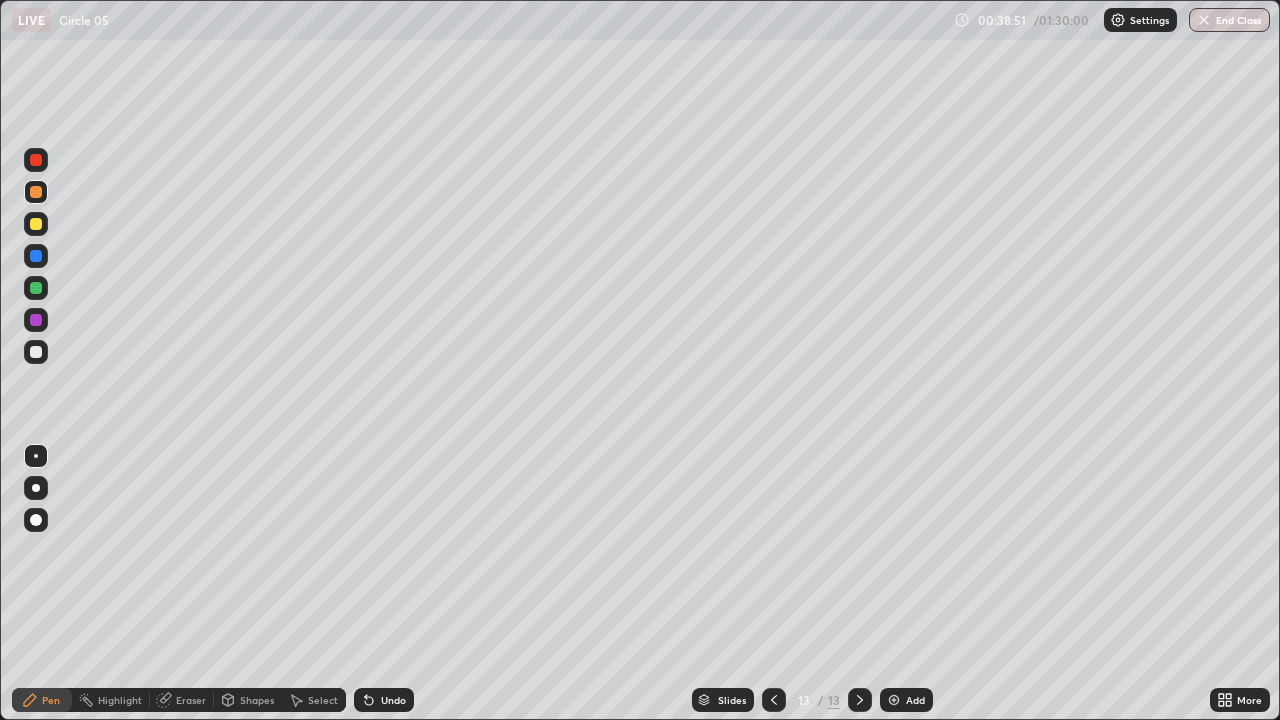 click 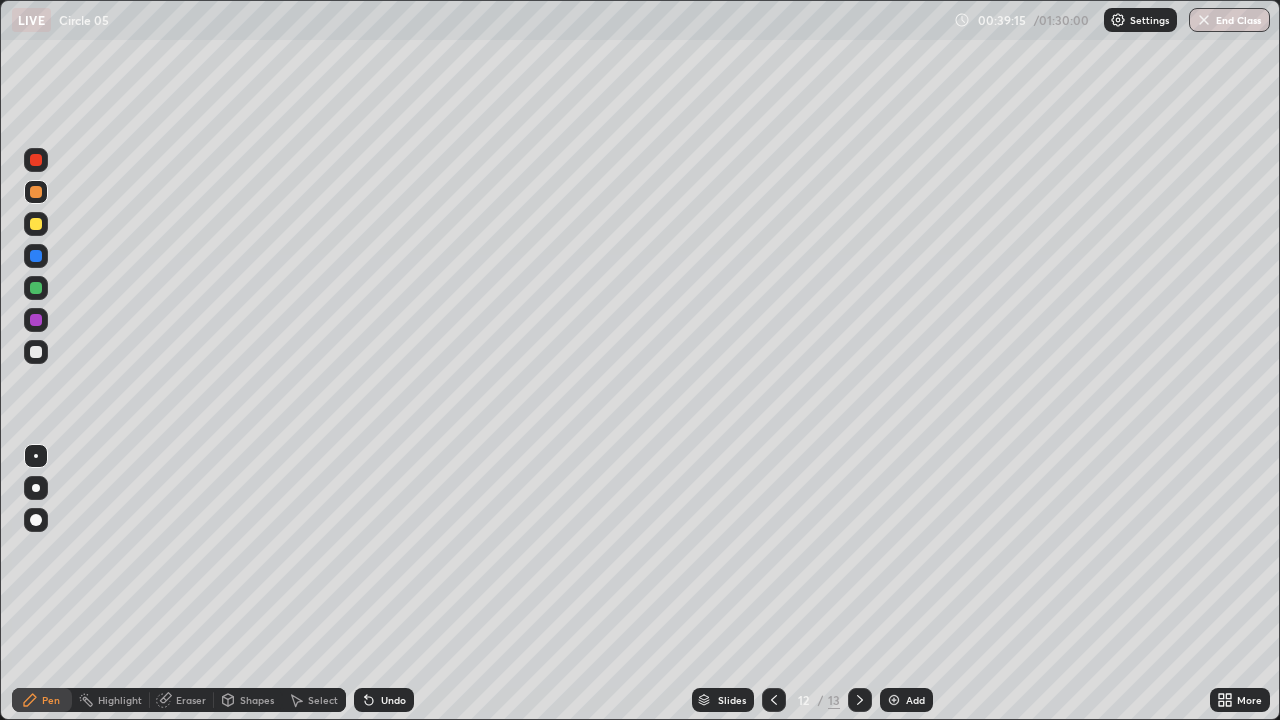 click 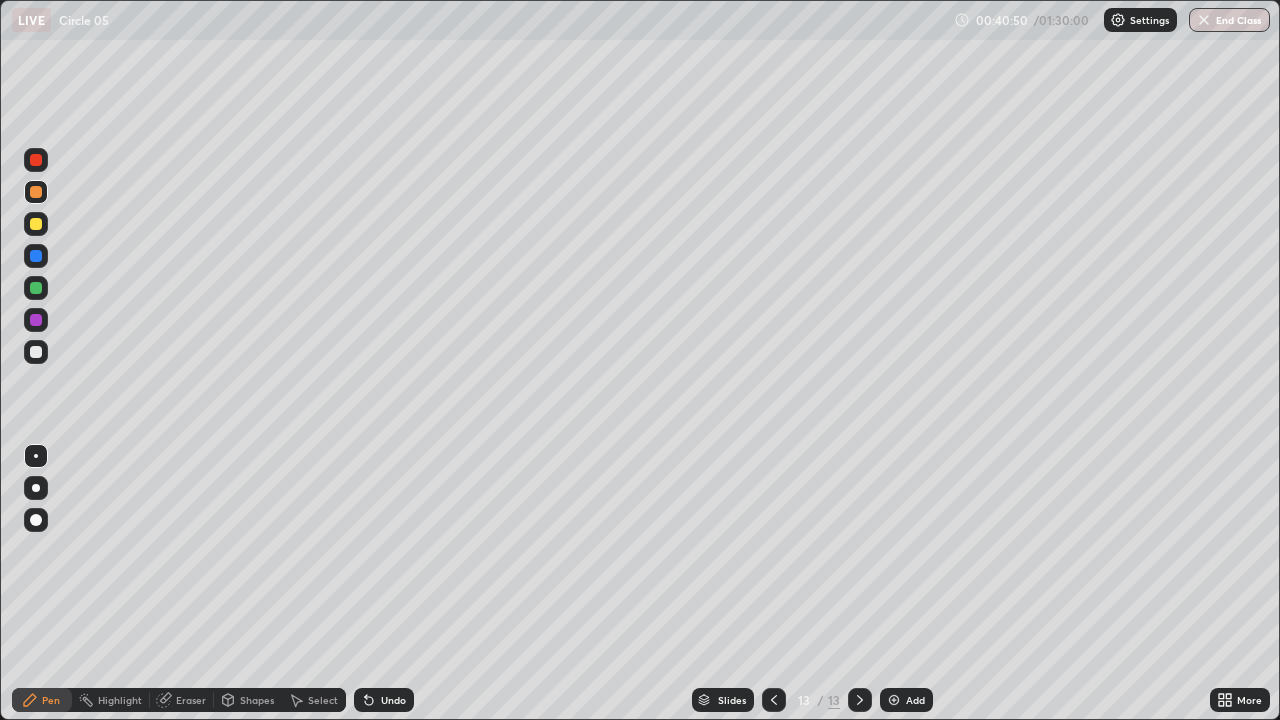 click 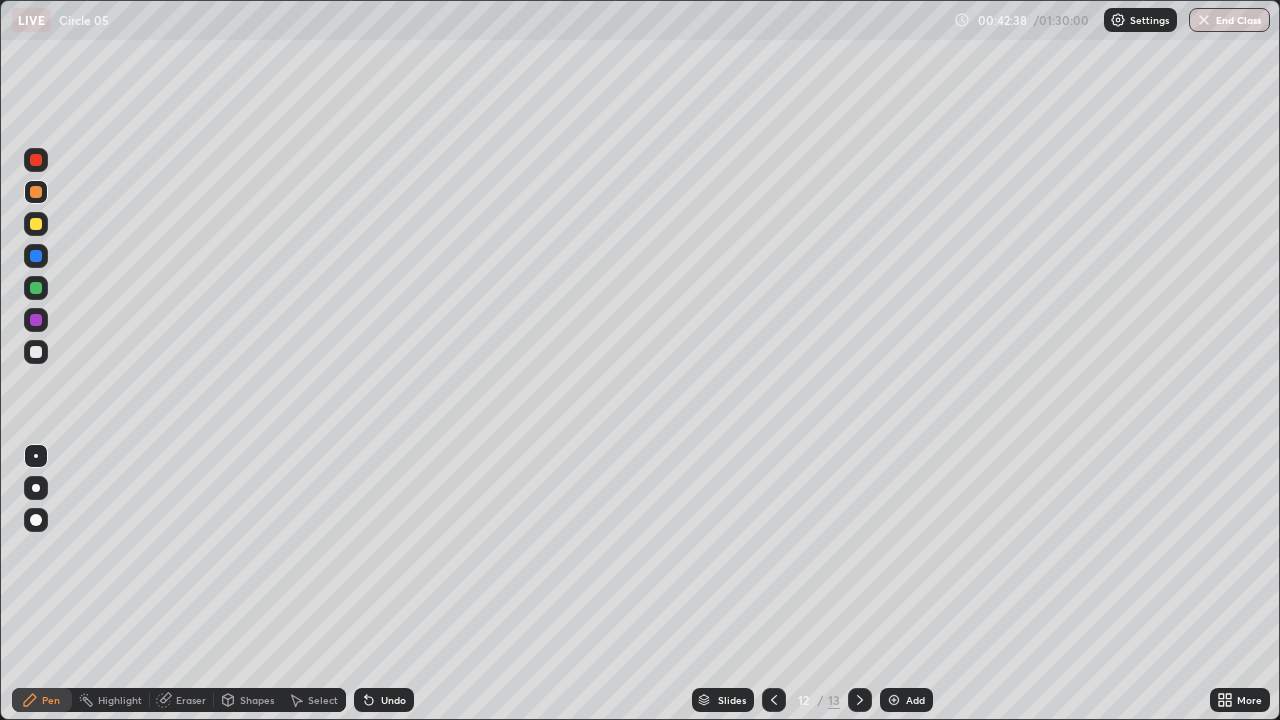 click 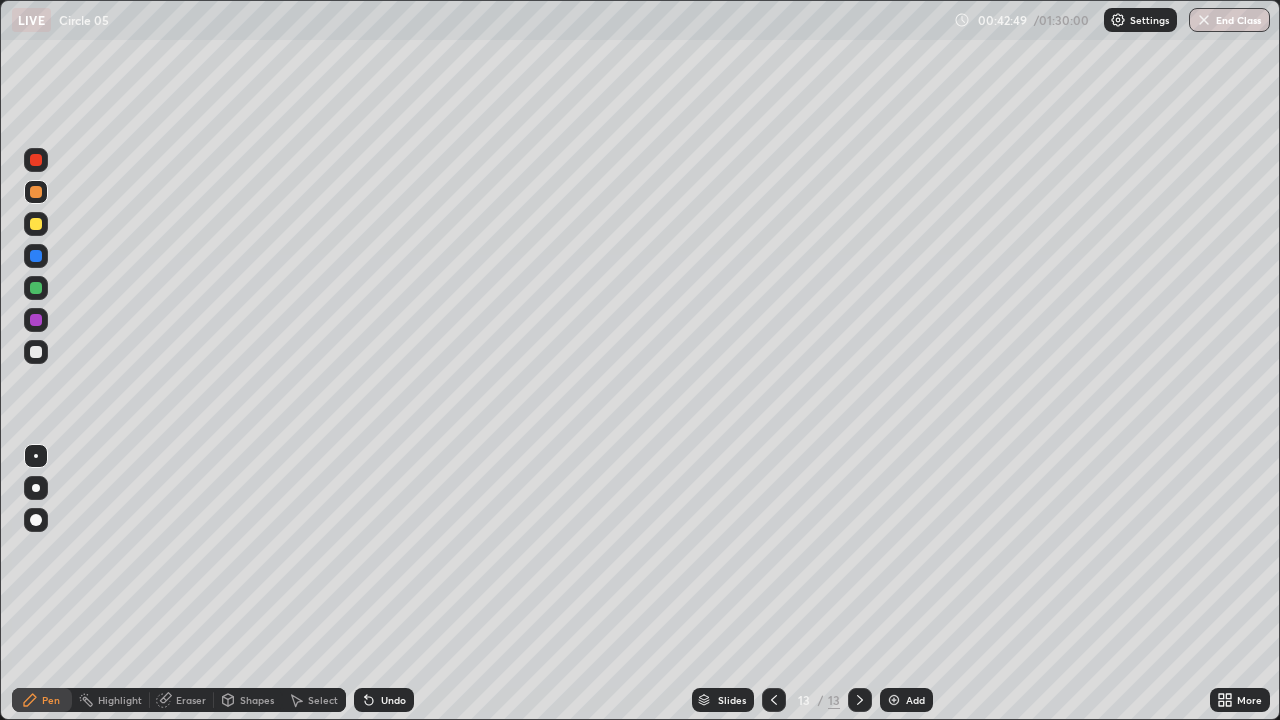 click on "Add" at bounding box center (906, 700) 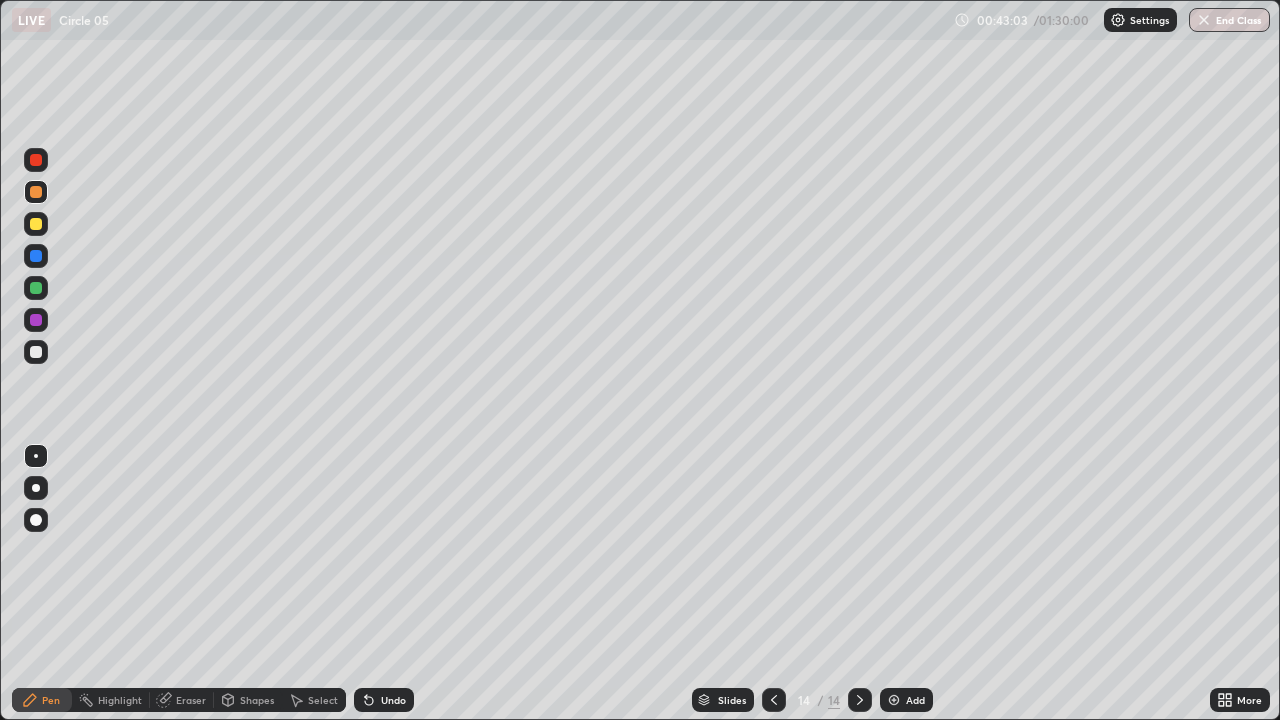 click on "Undo" at bounding box center (393, 700) 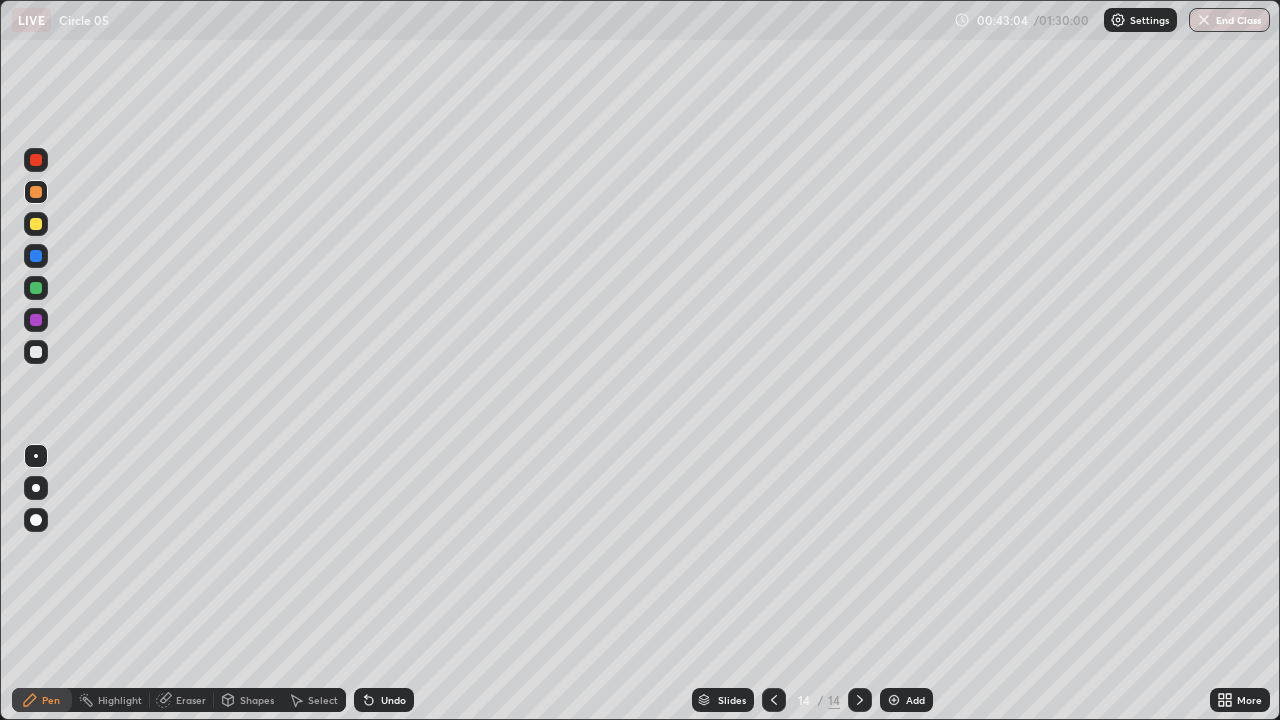 click on "Undo" at bounding box center (393, 700) 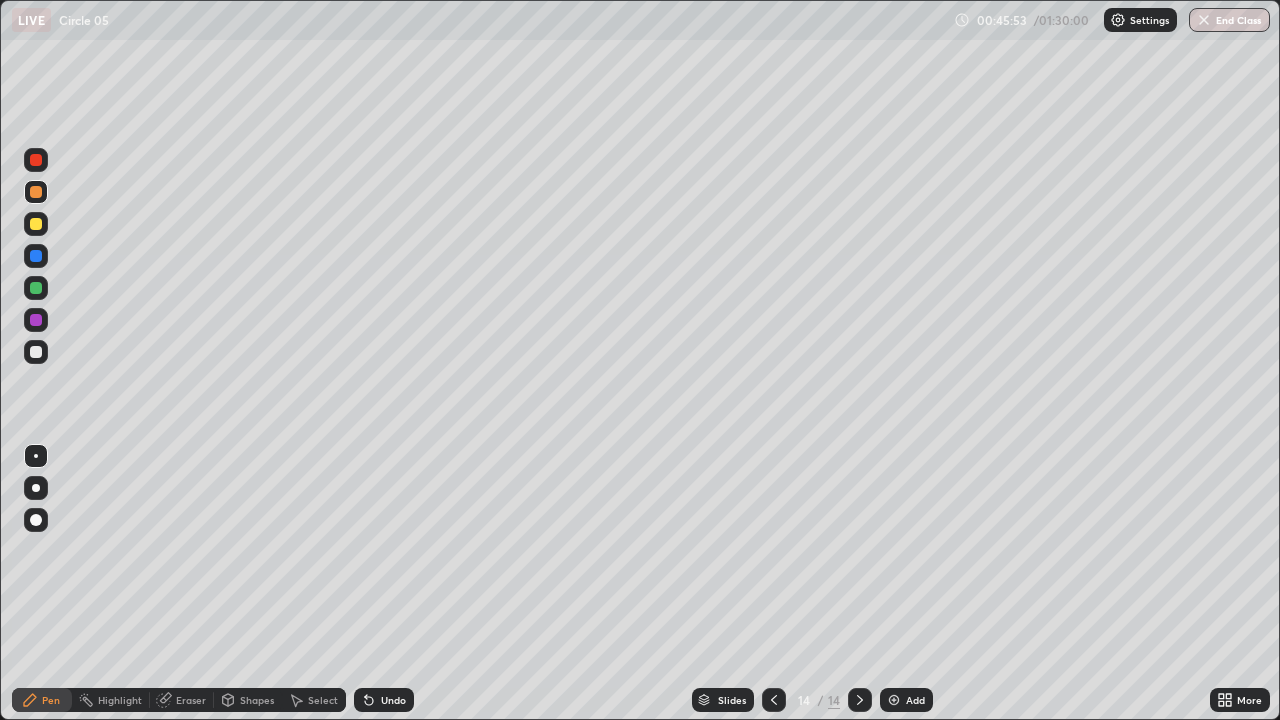 click on "Eraser" at bounding box center [191, 700] 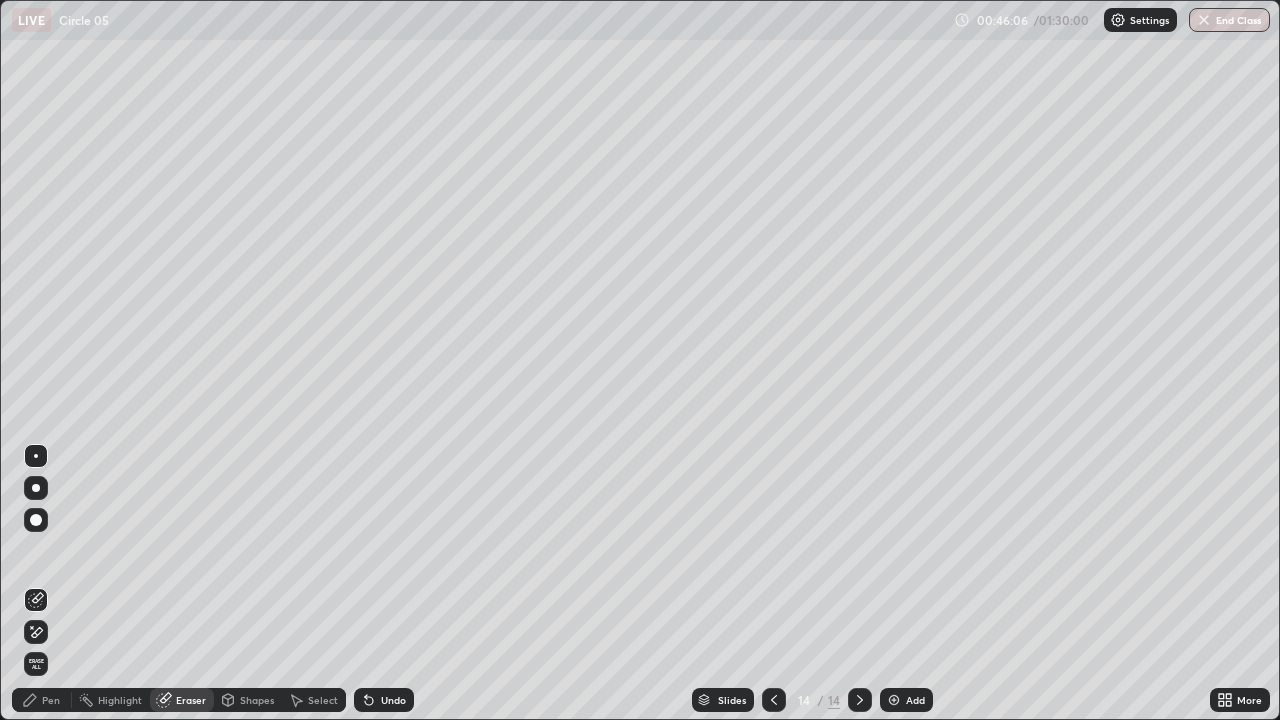 click on "Pen" at bounding box center (51, 700) 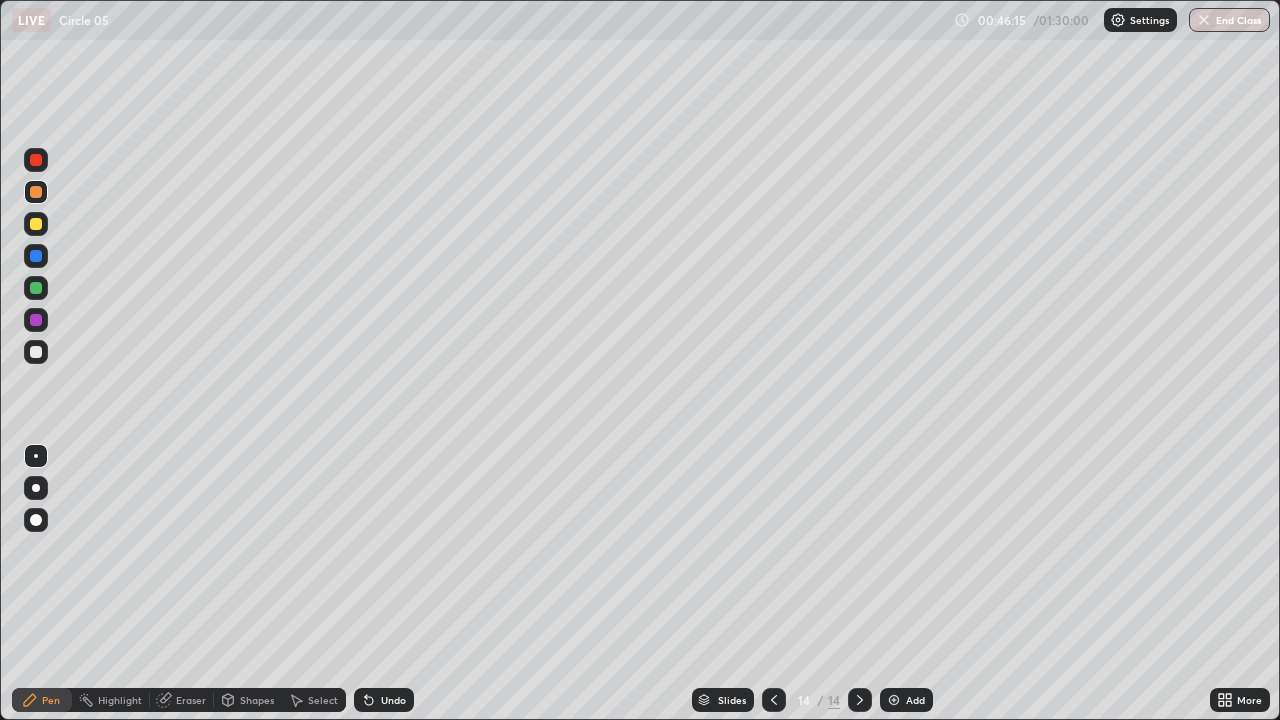 click at bounding box center [894, 700] 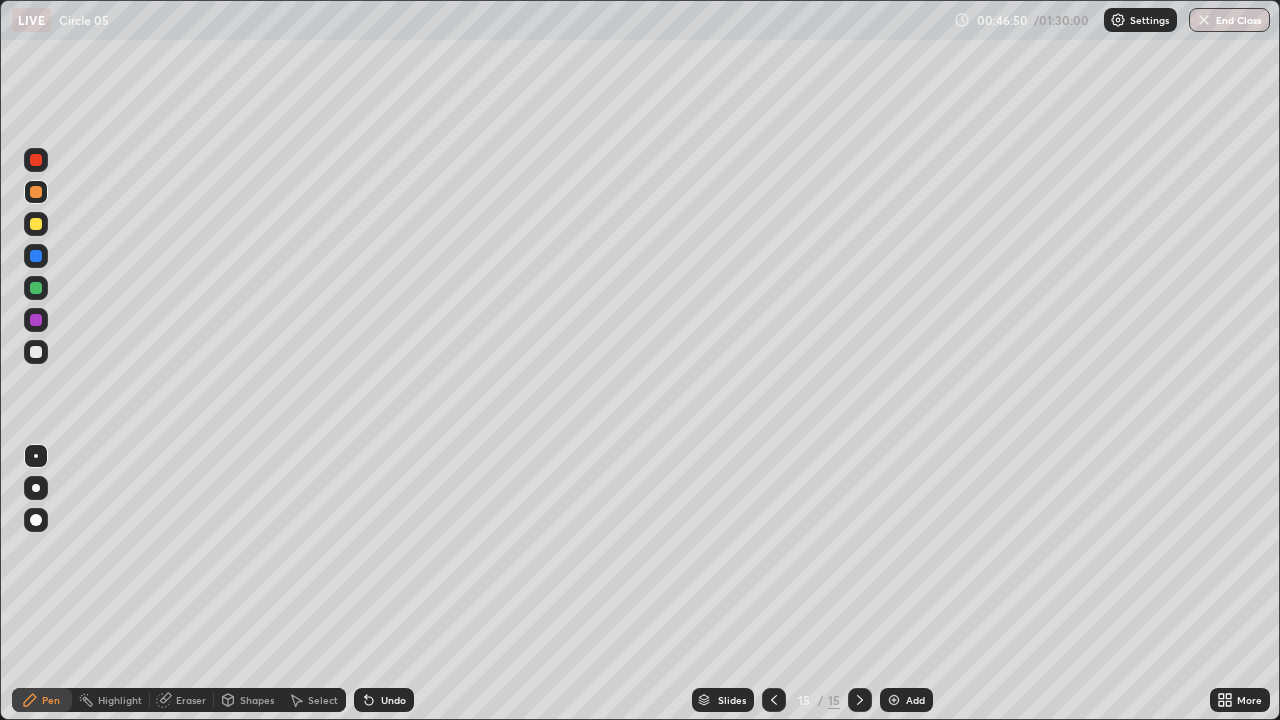 click on "Undo" at bounding box center [384, 700] 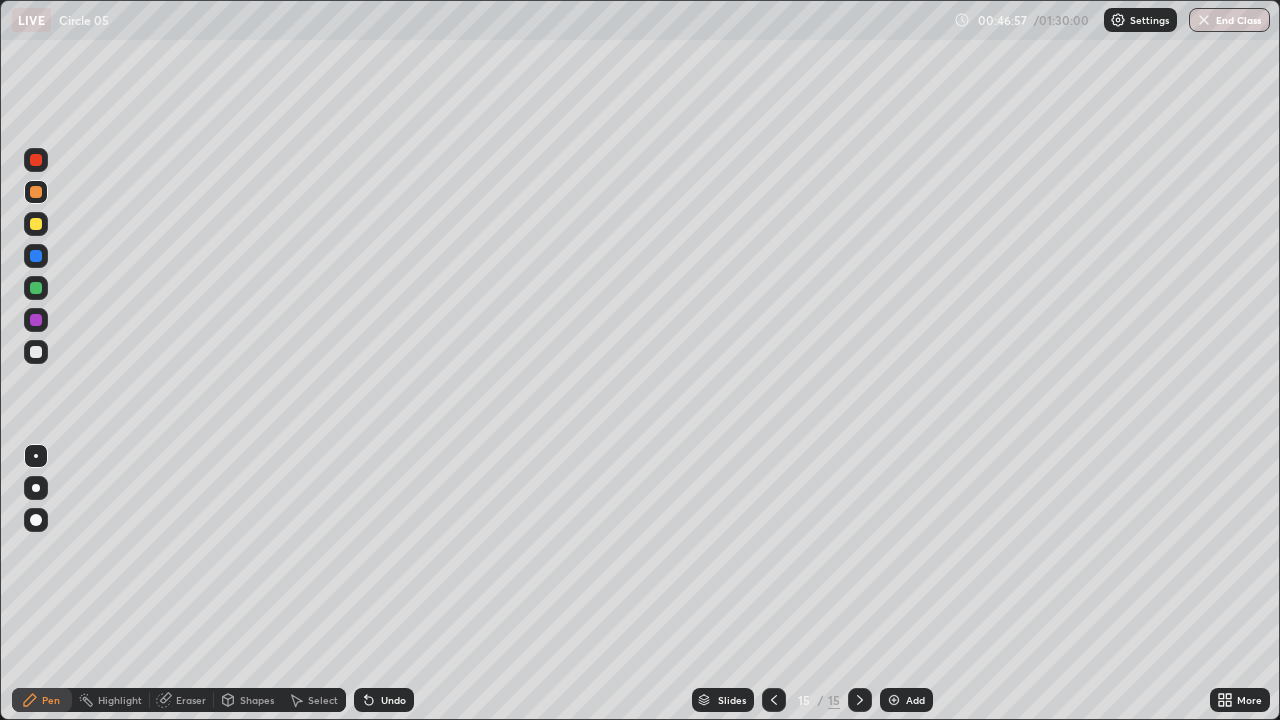 click on "Undo" at bounding box center [384, 700] 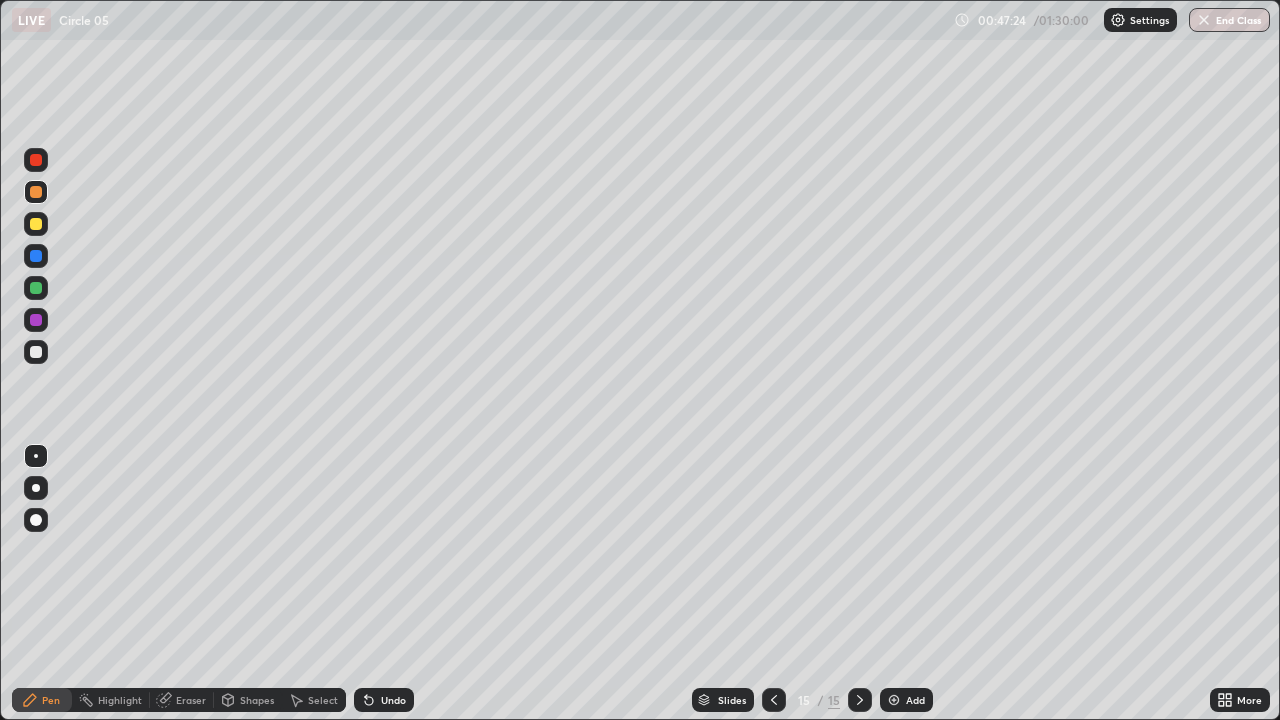 click on "Undo" at bounding box center [393, 700] 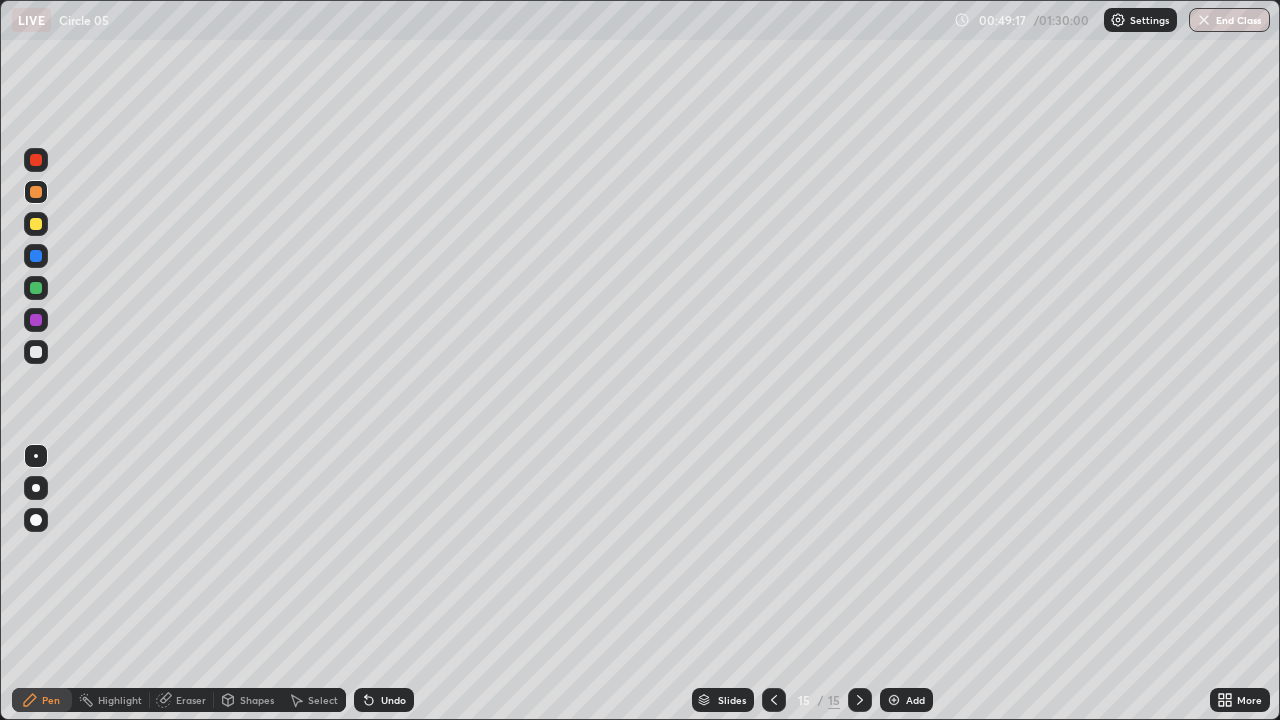 click on "Add" at bounding box center (915, 700) 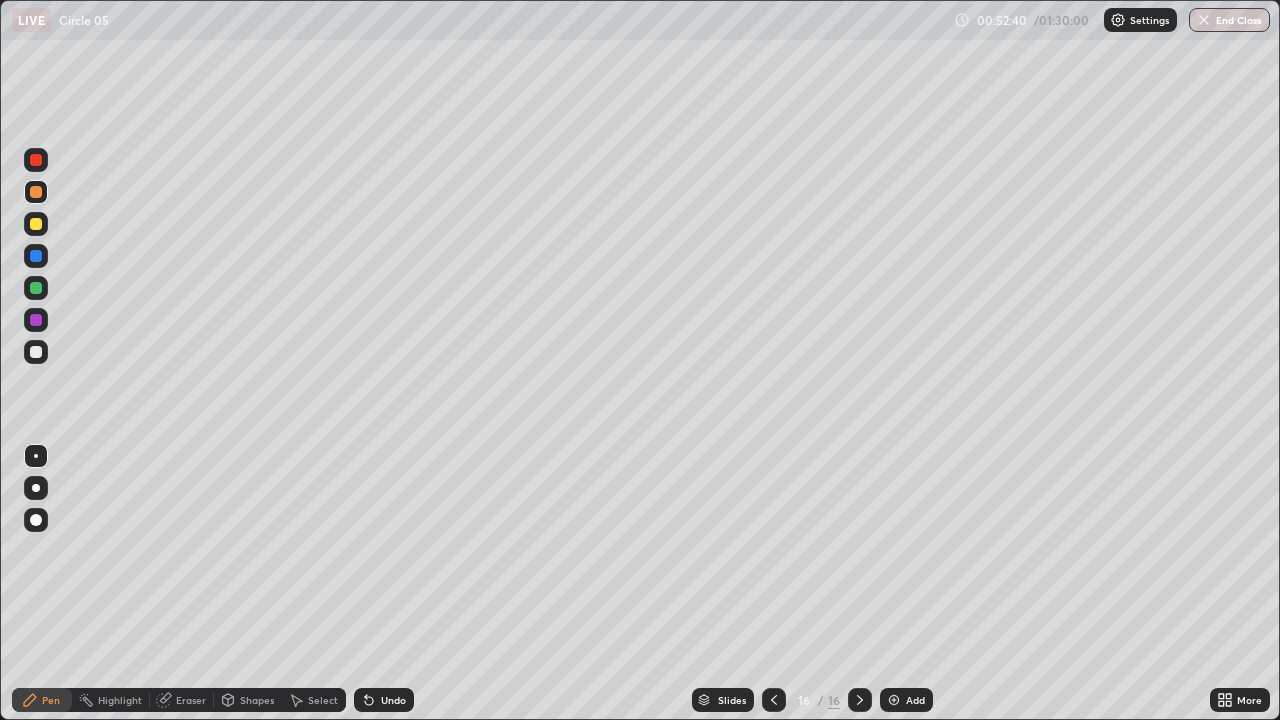 click at bounding box center (36, 320) 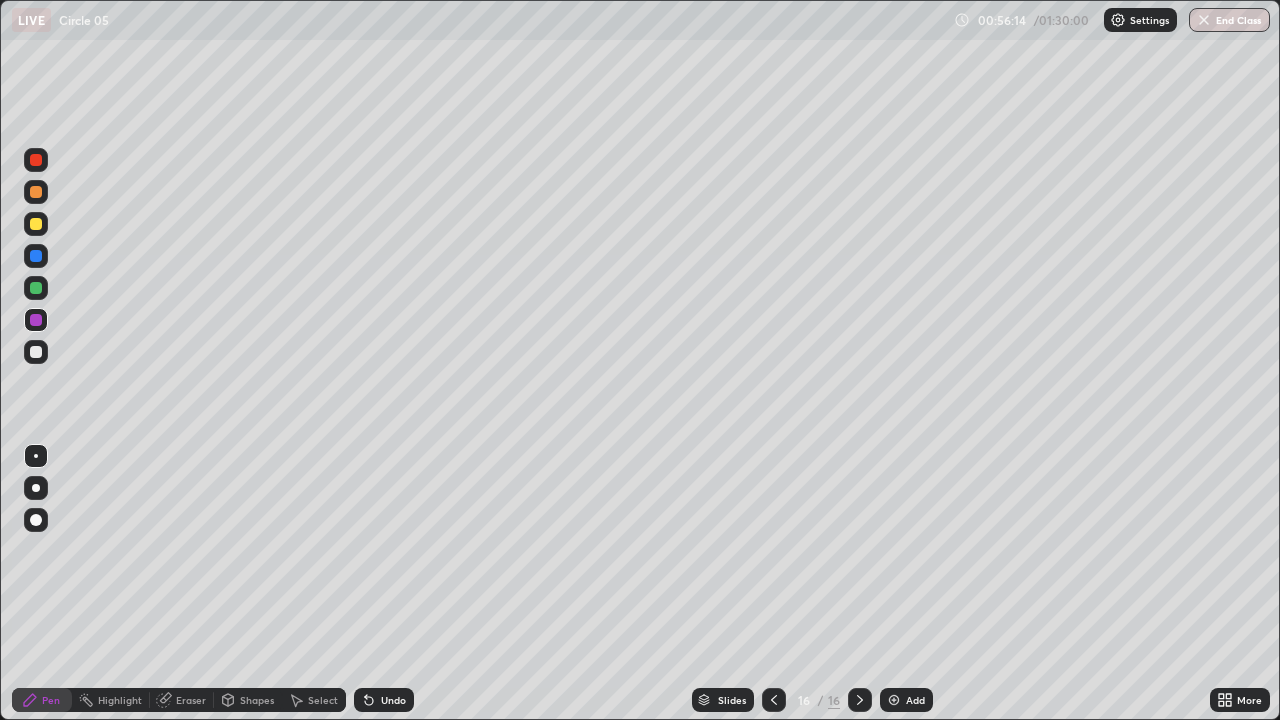click on "Add" at bounding box center [915, 700] 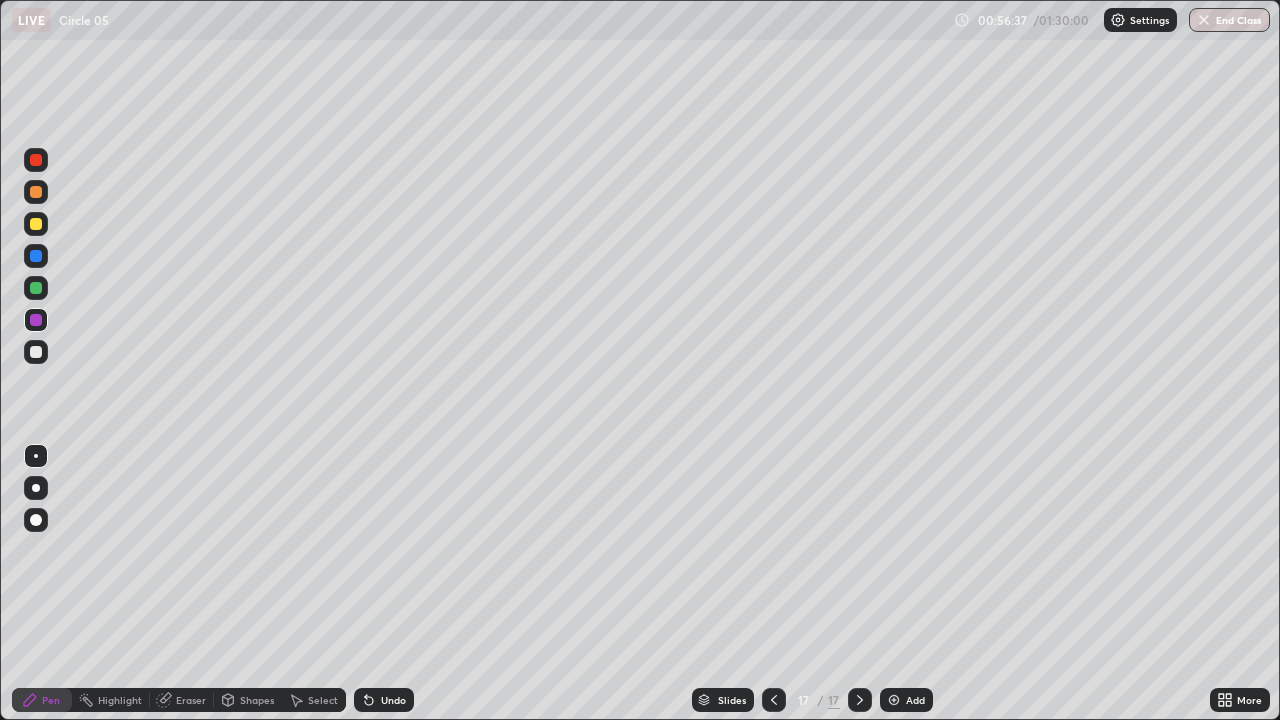 click at bounding box center (36, 352) 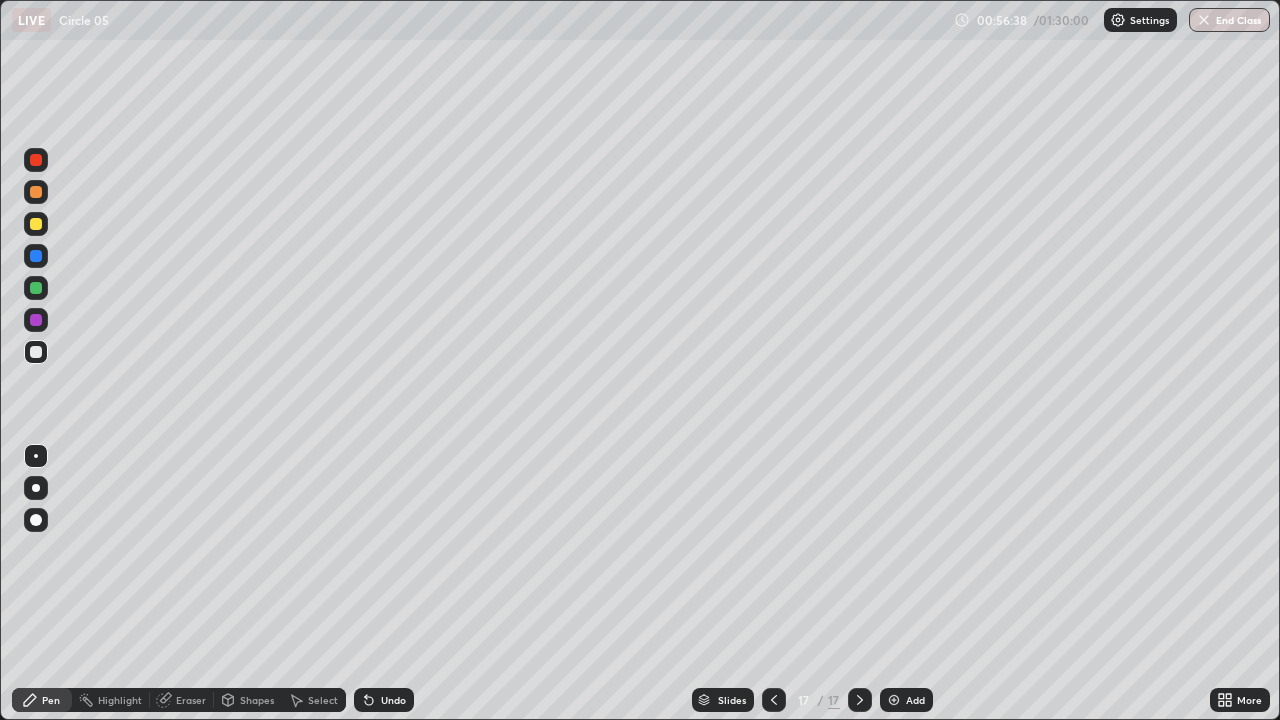 click on "Shapes" at bounding box center (257, 700) 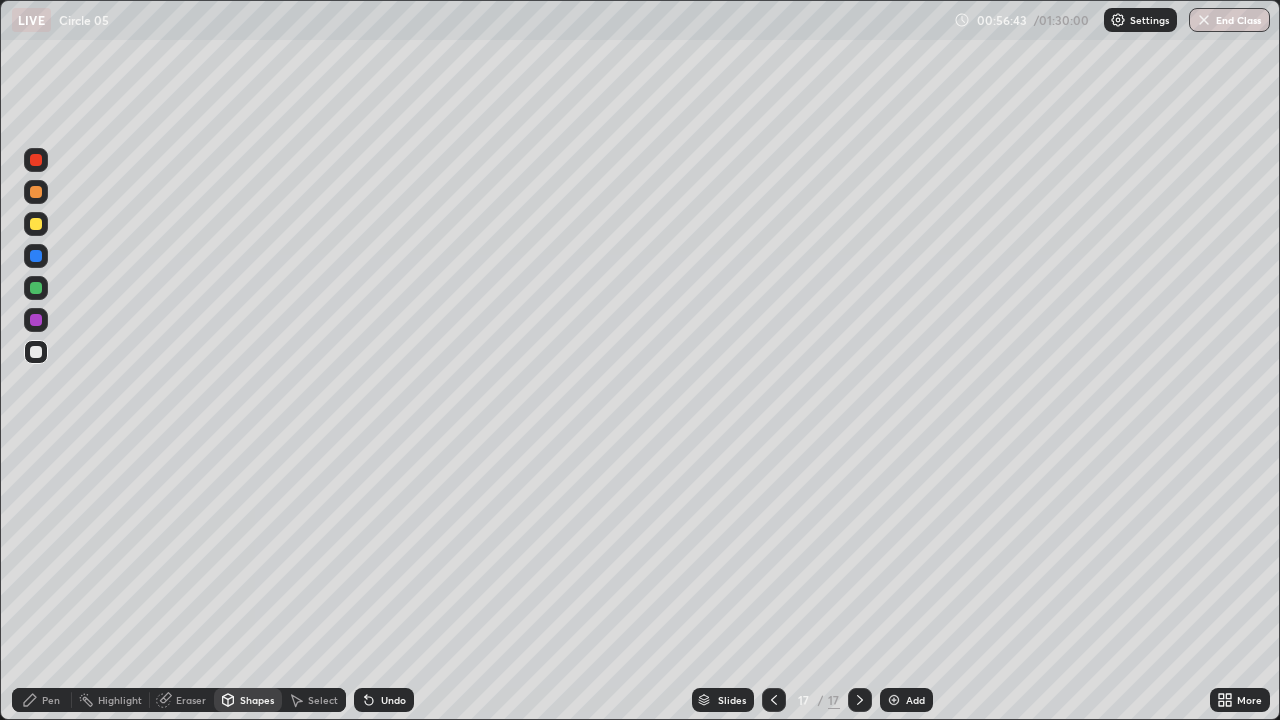 click on "Pen" at bounding box center (51, 700) 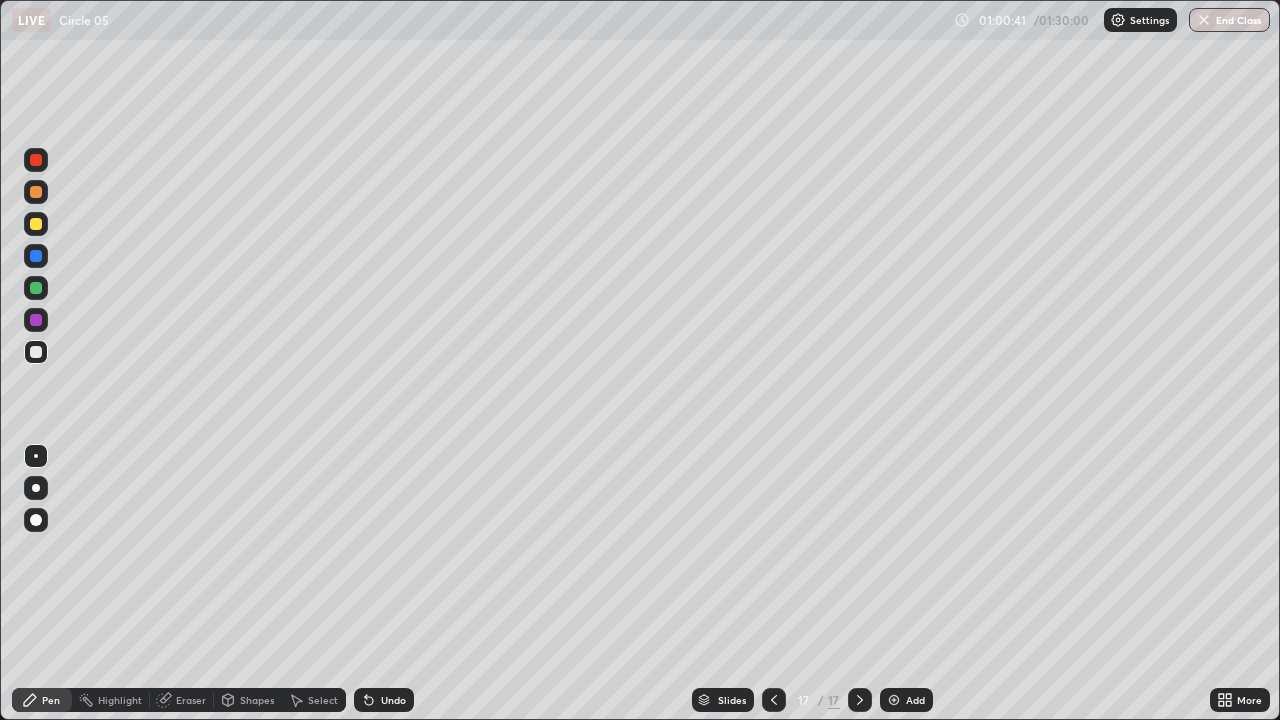 click on "Undo" at bounding box center [393, 700] 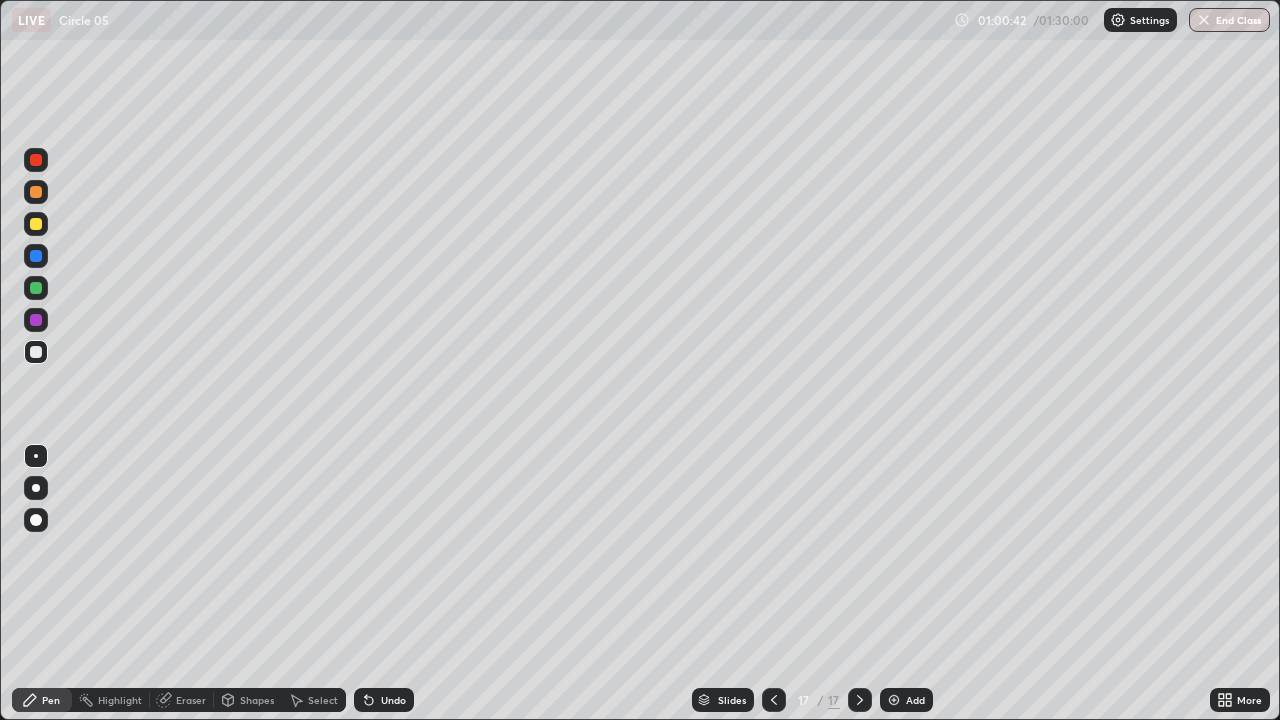 click on "Undo" at bounding box center (393, 700) 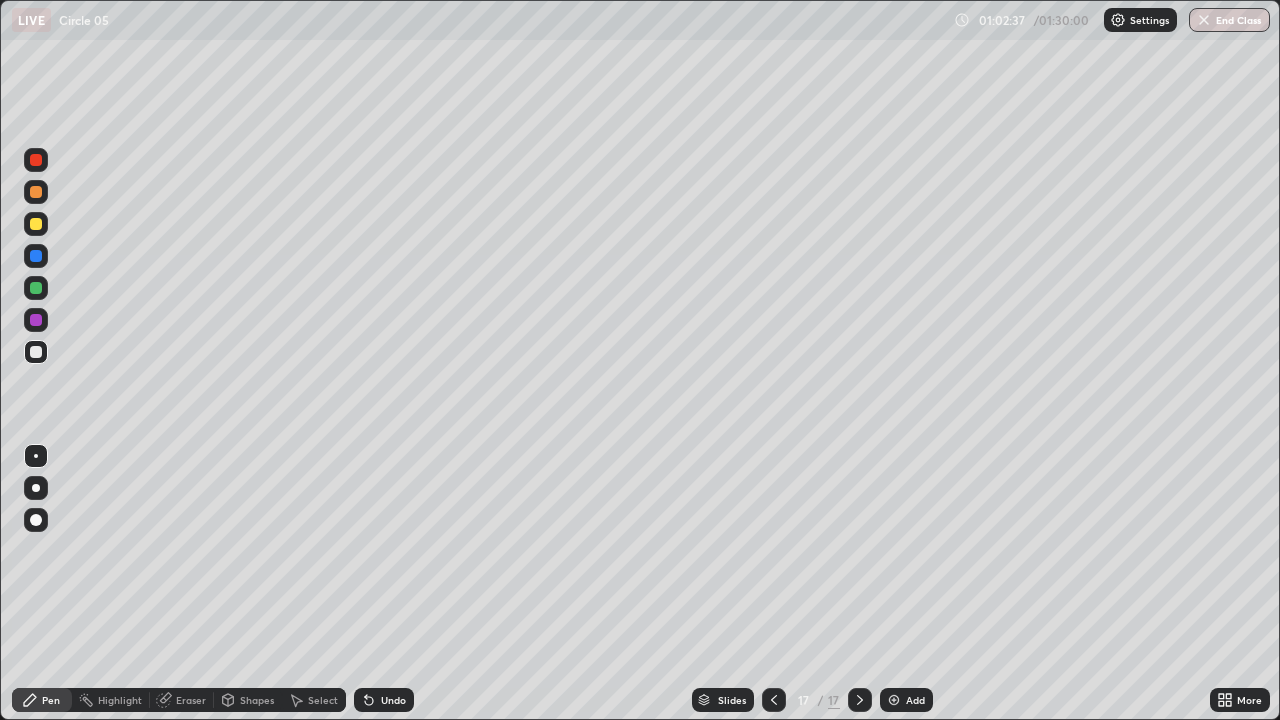 click on "Add" at bounding box center [915, 700] 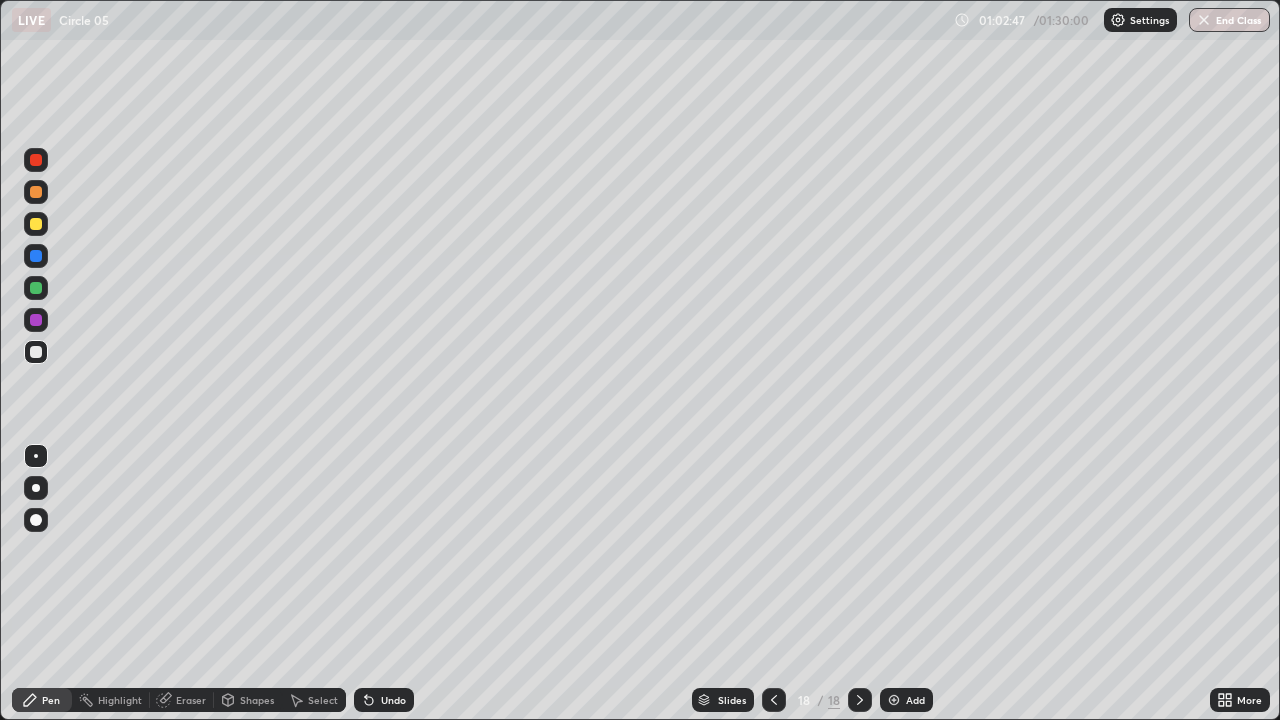 click on "Undo" at bounding box center (393, 700) 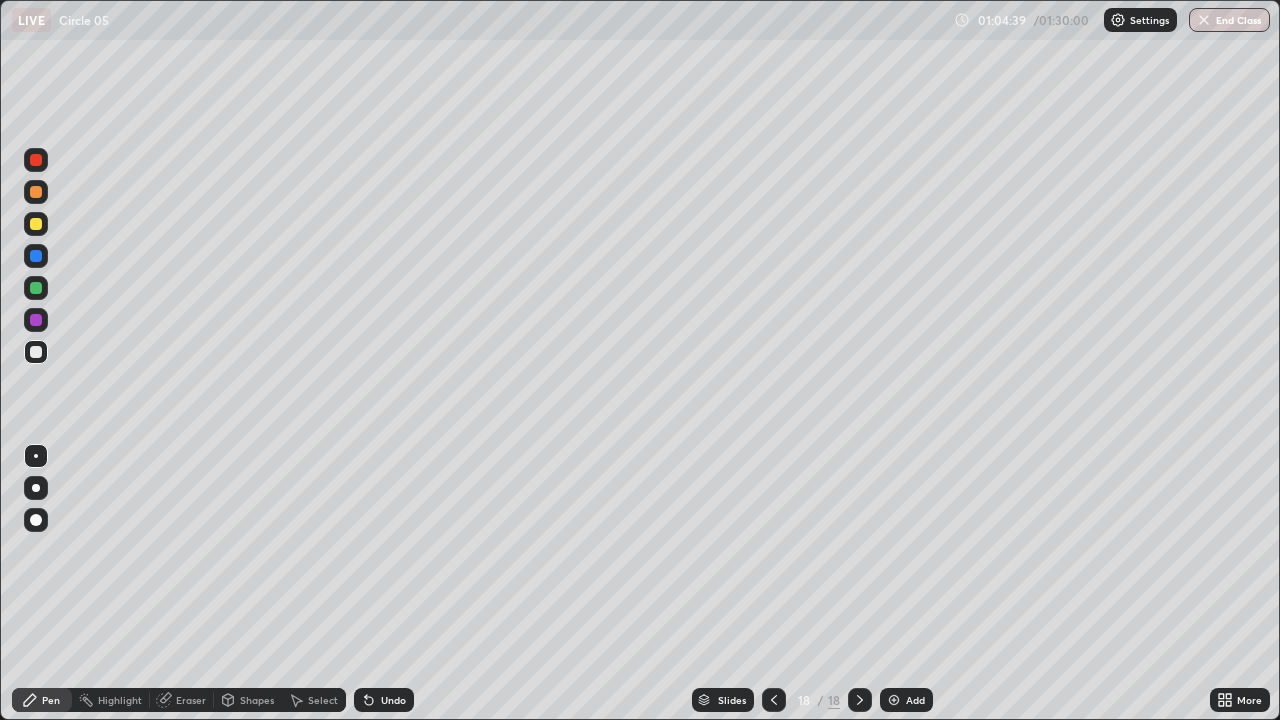 click on "Add" at bounding box center [906, 700] 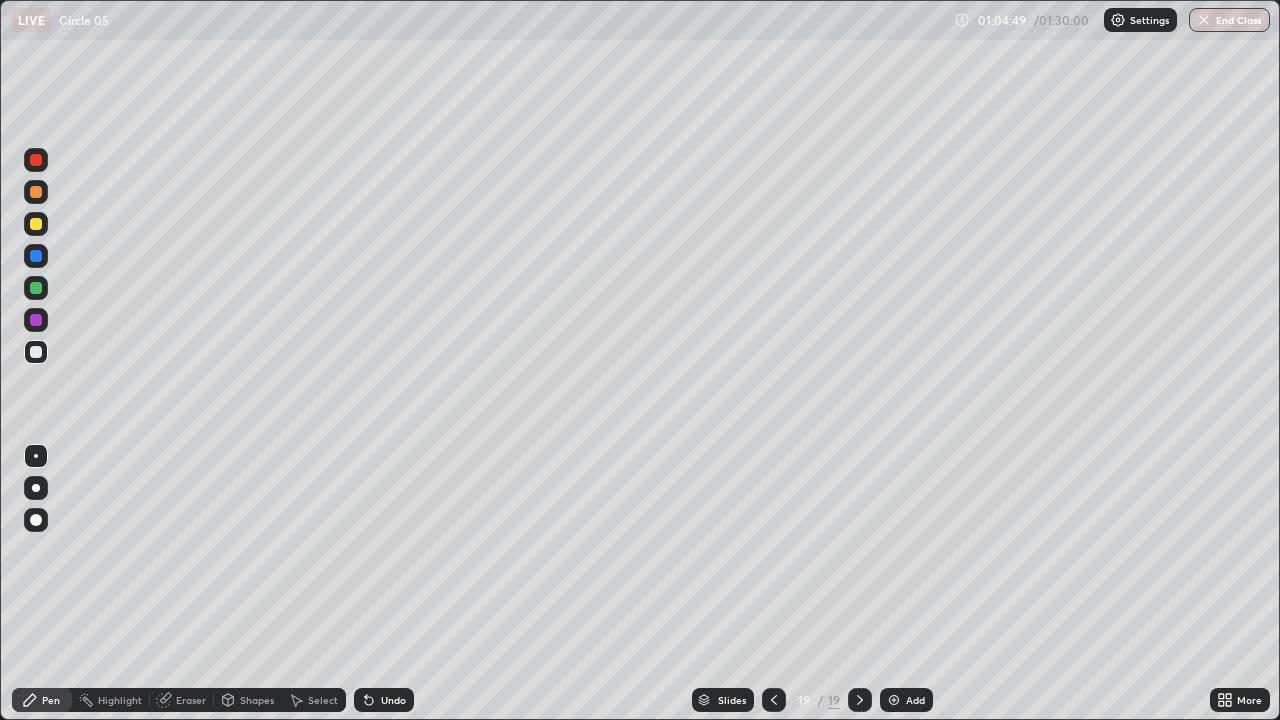 click on "Undo" at bounding box center (393, 700) 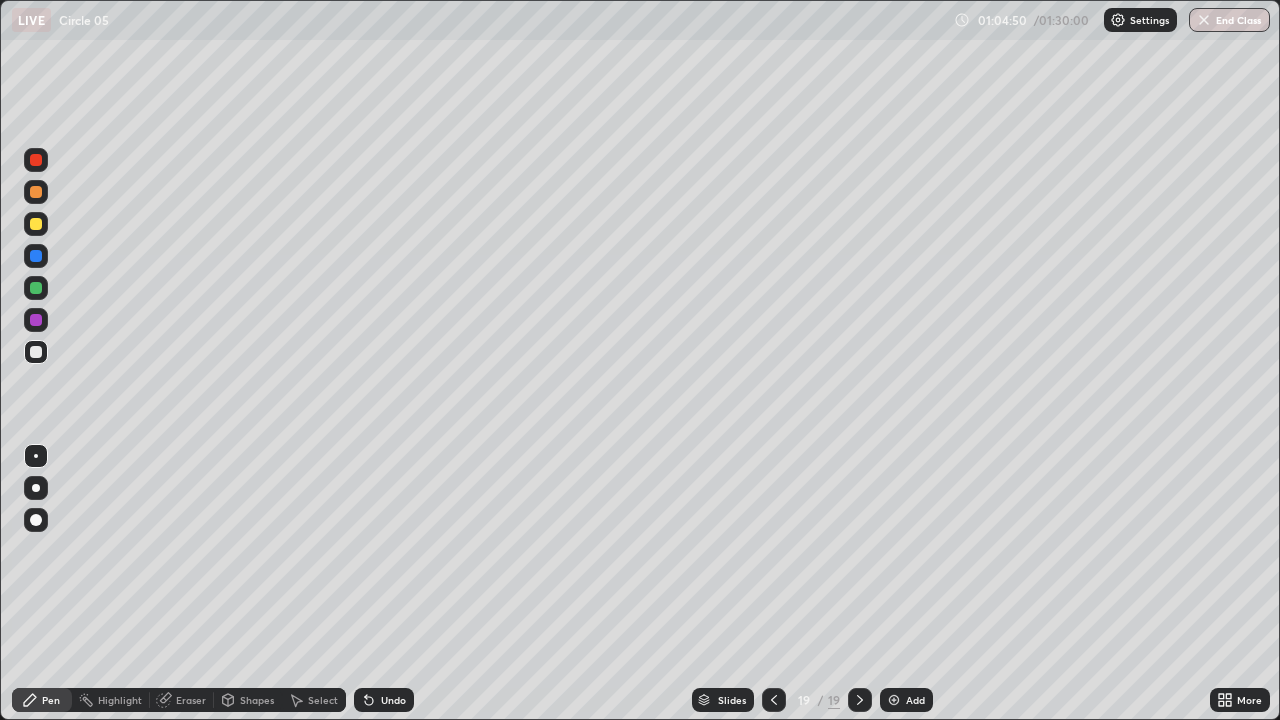 click on "Undo" at bounding box center (384, 700) 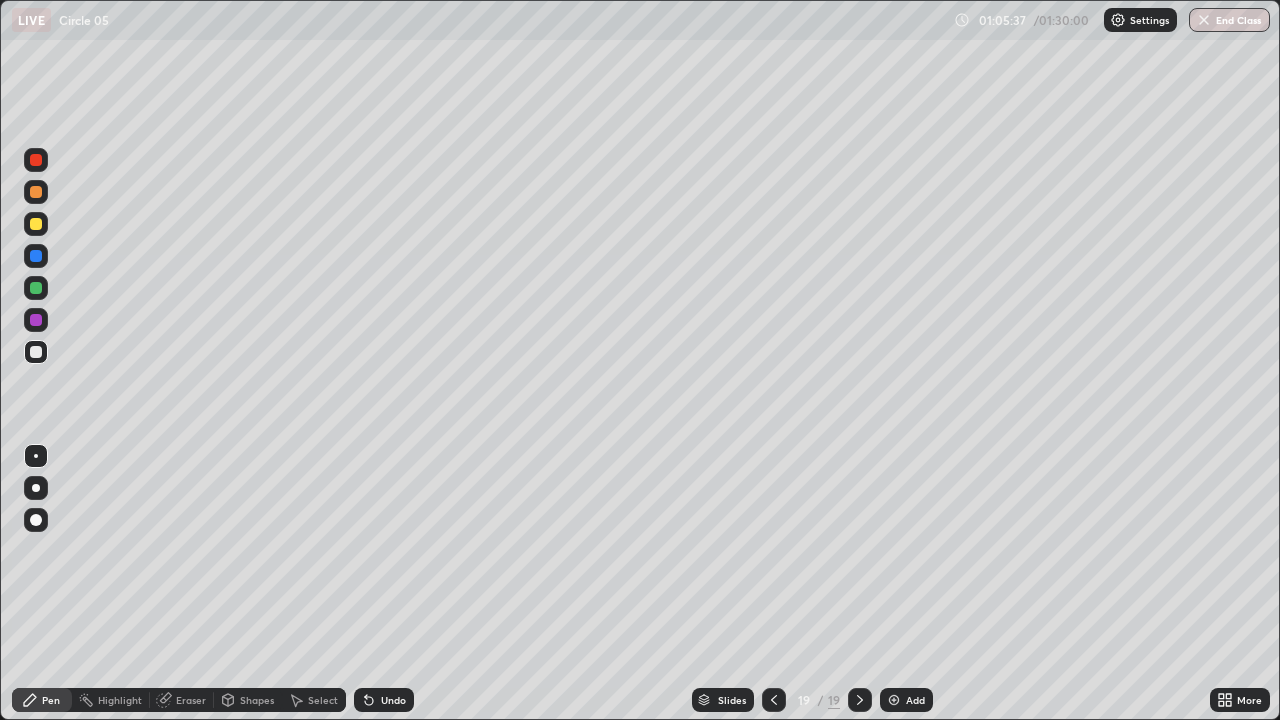 click 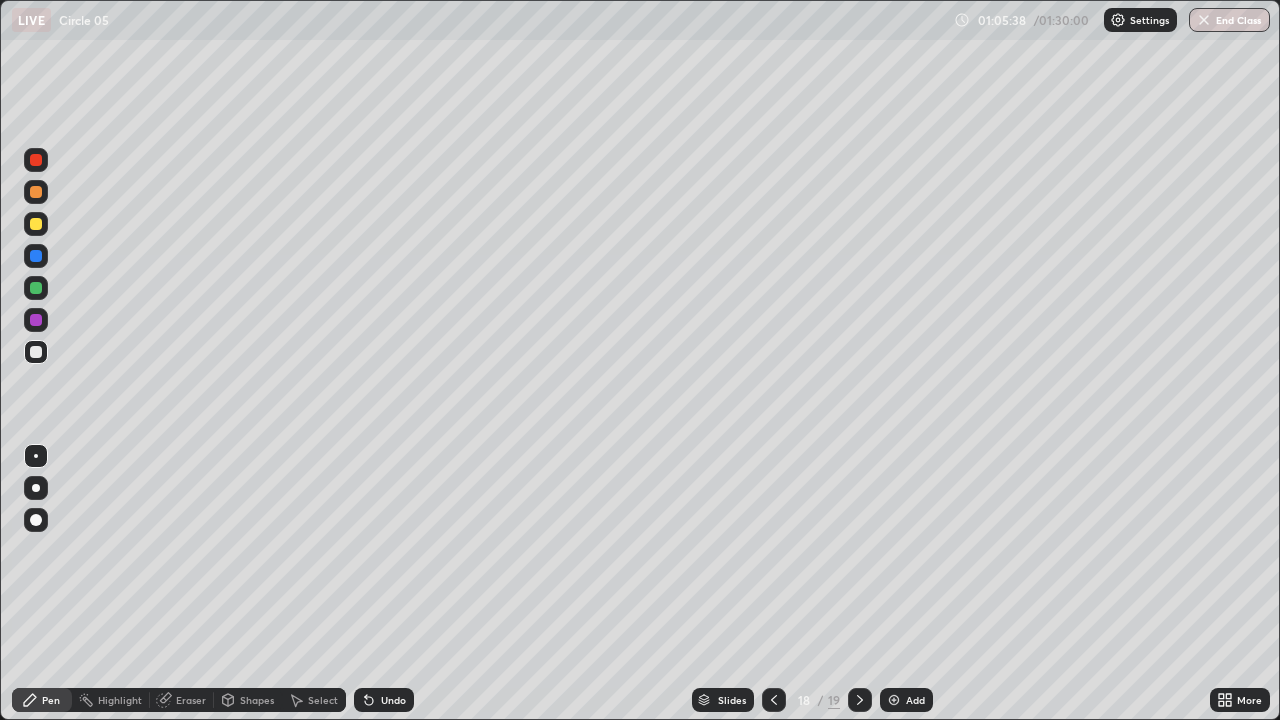 click 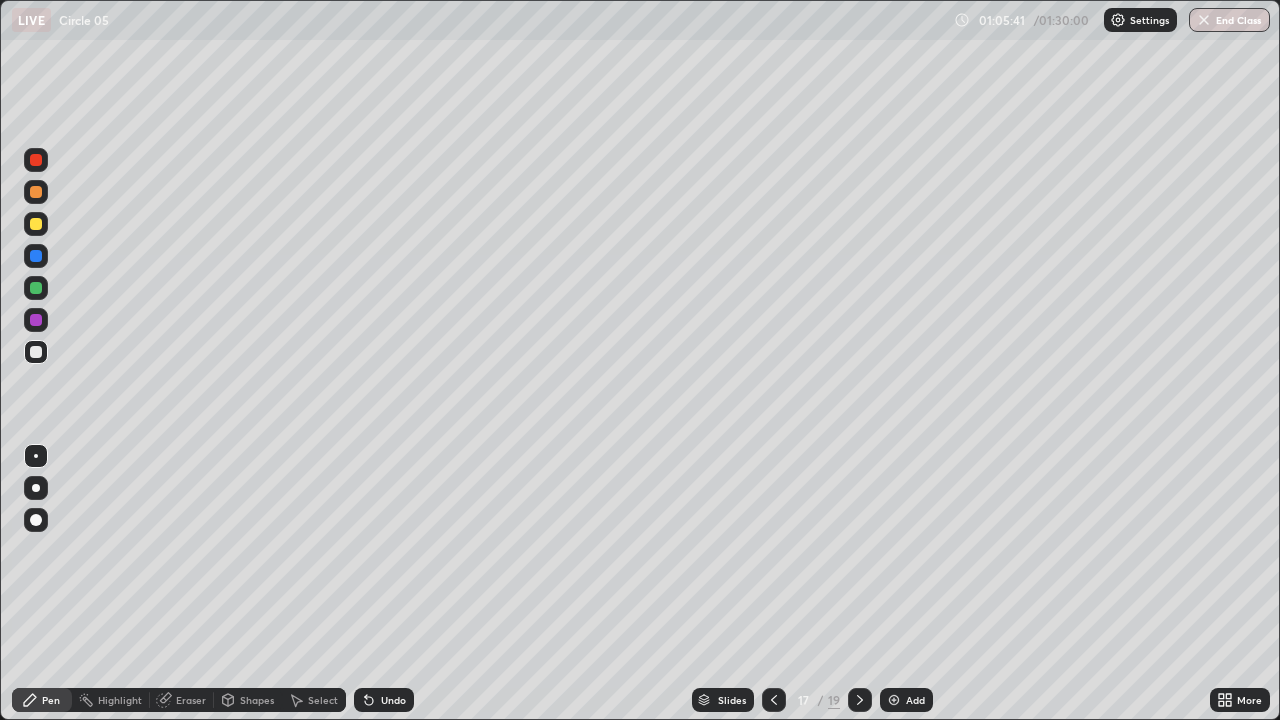 click 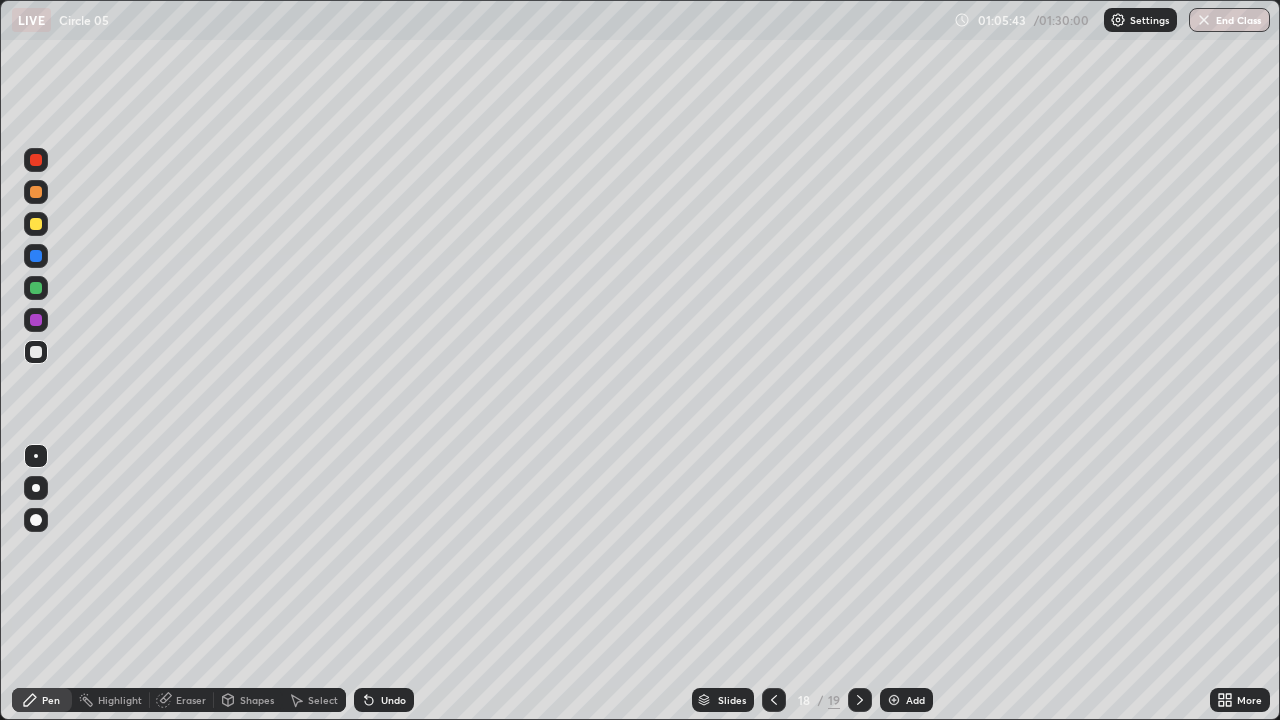 click 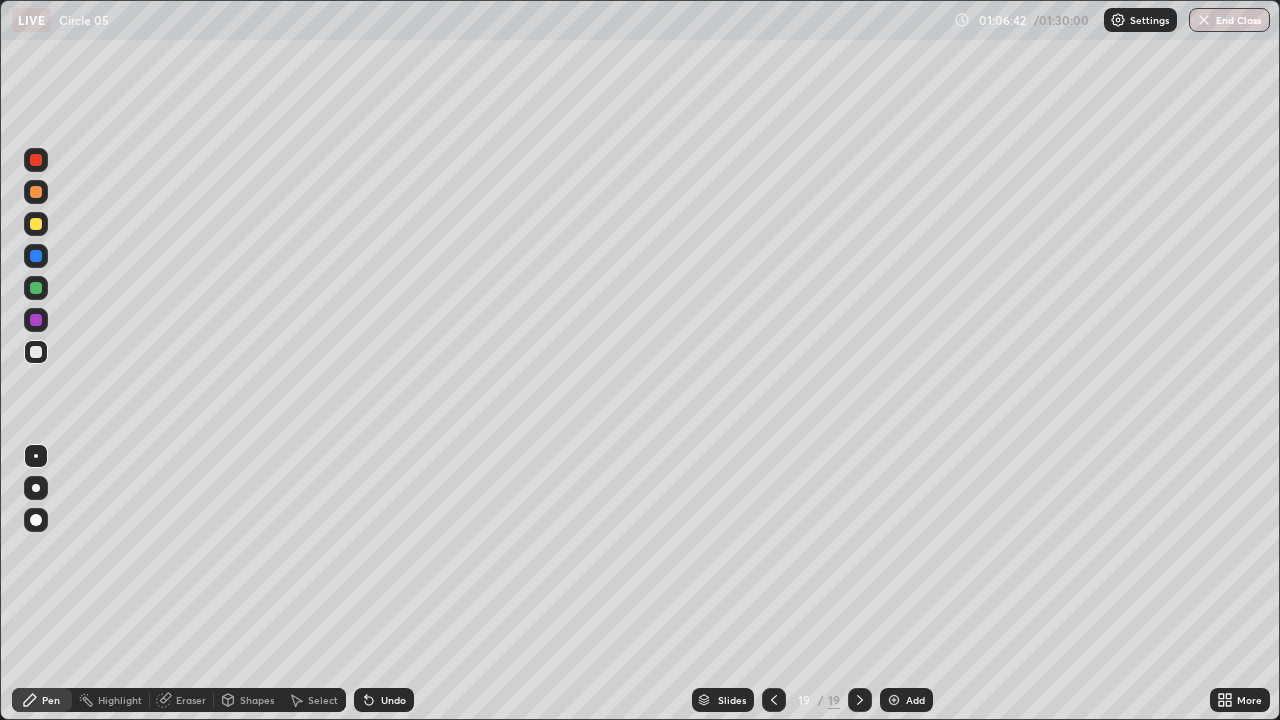click on "Eraser" at bounding box center (191, 700) 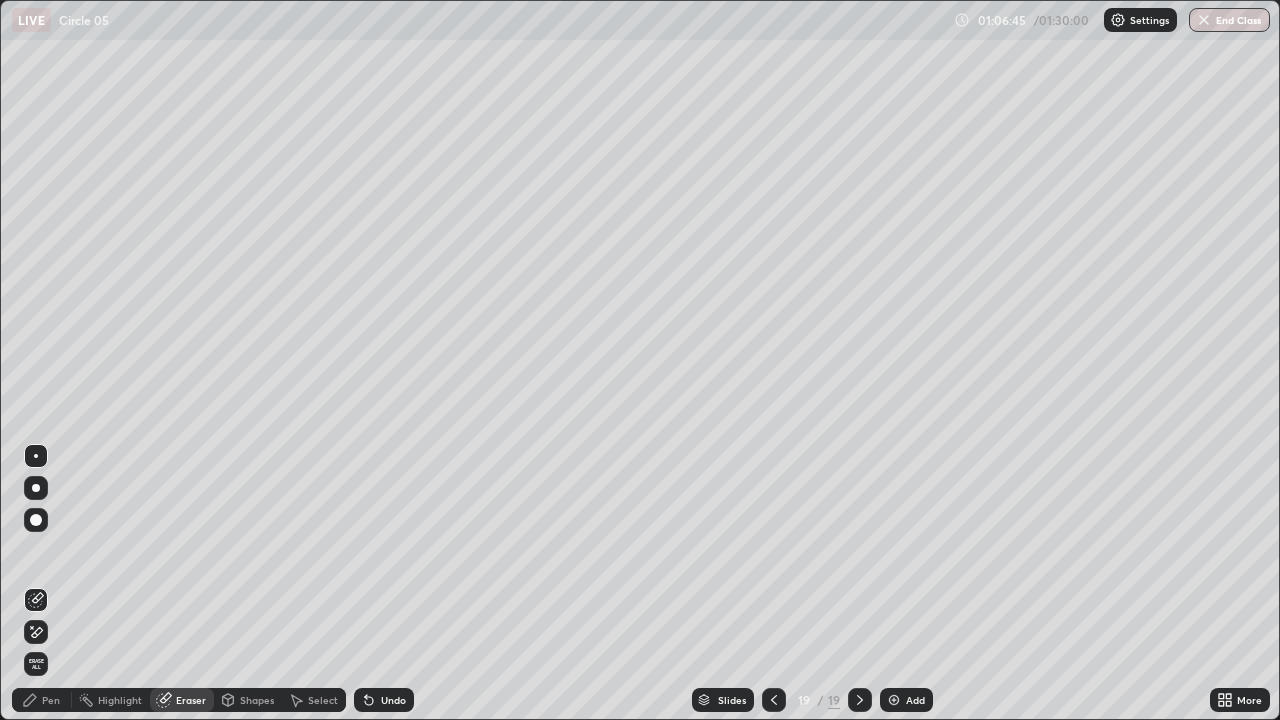 click on "Pen" at bounding box center [42, 700] 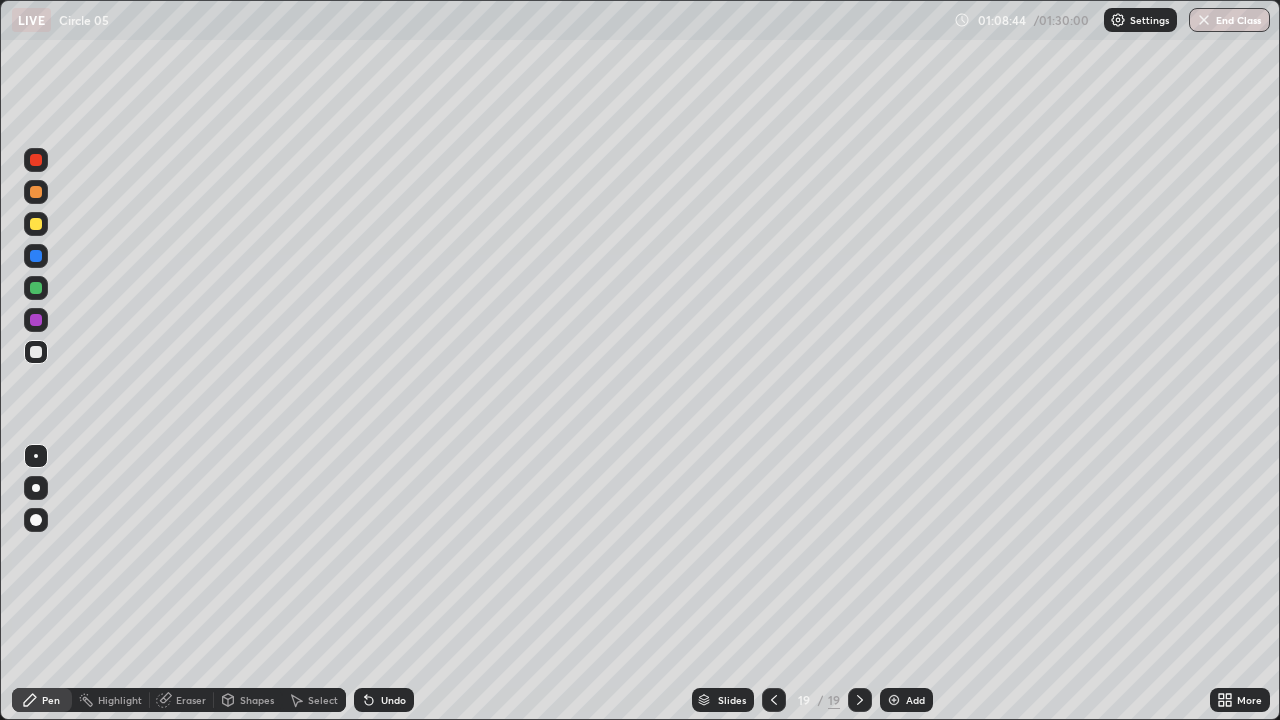 click on "Add" at bounding box center [906, 700] 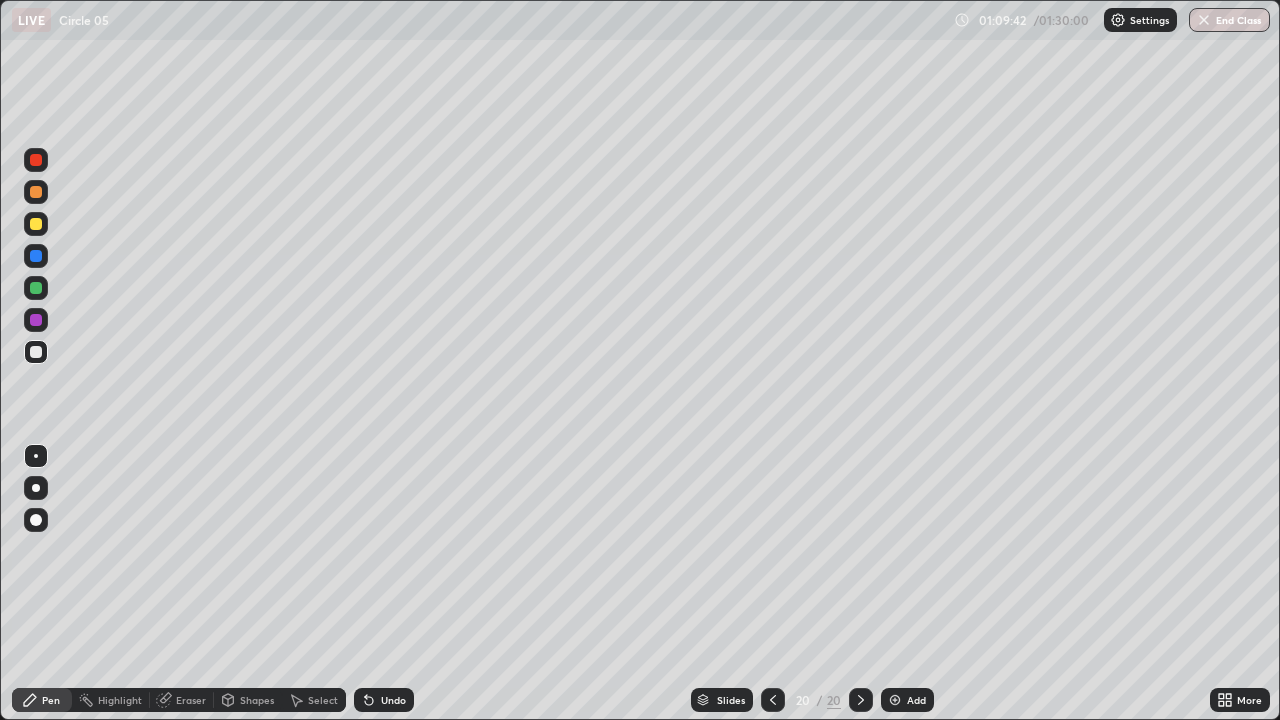 click 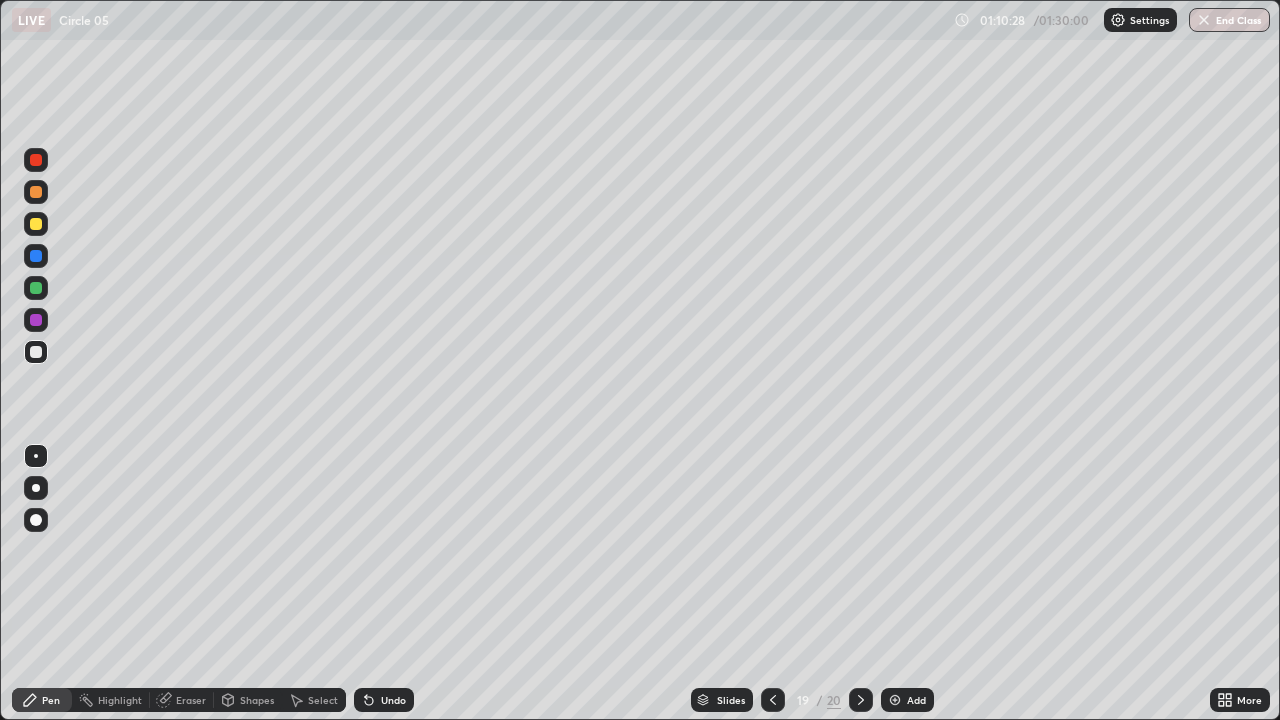 click on "Add" at bounding box center [916, 700] 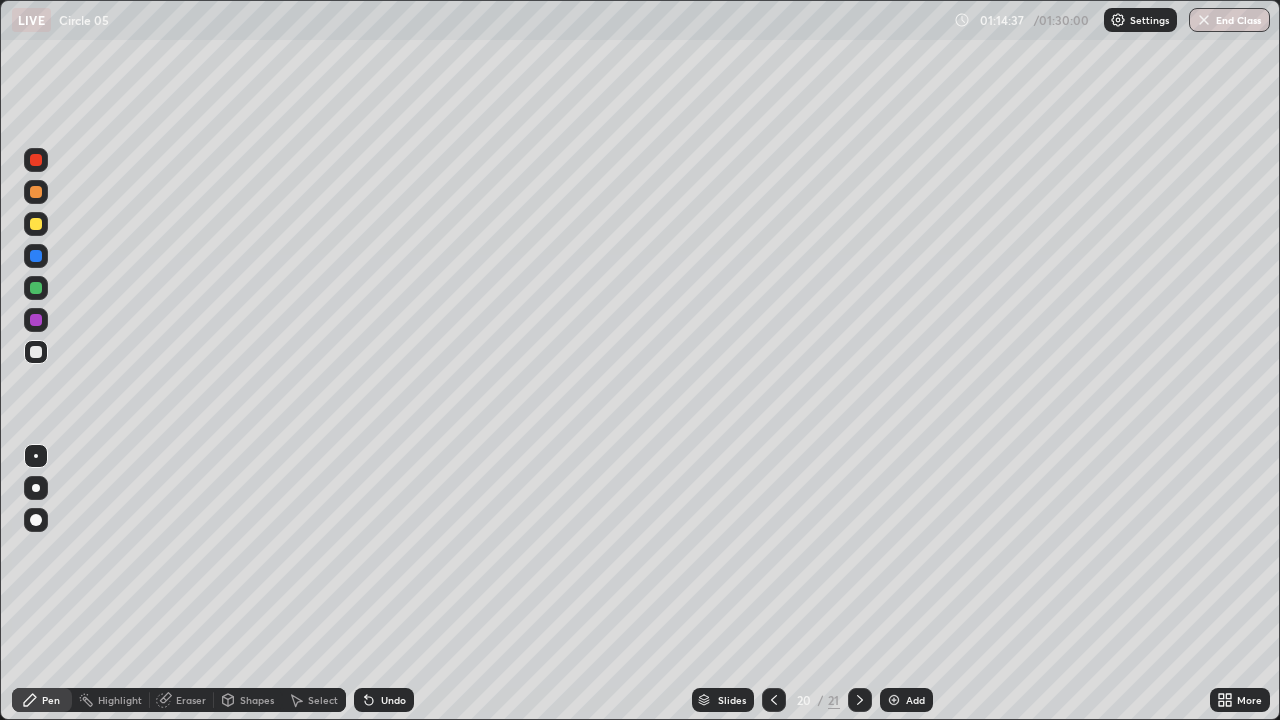 click at bounding box center [894, 700] 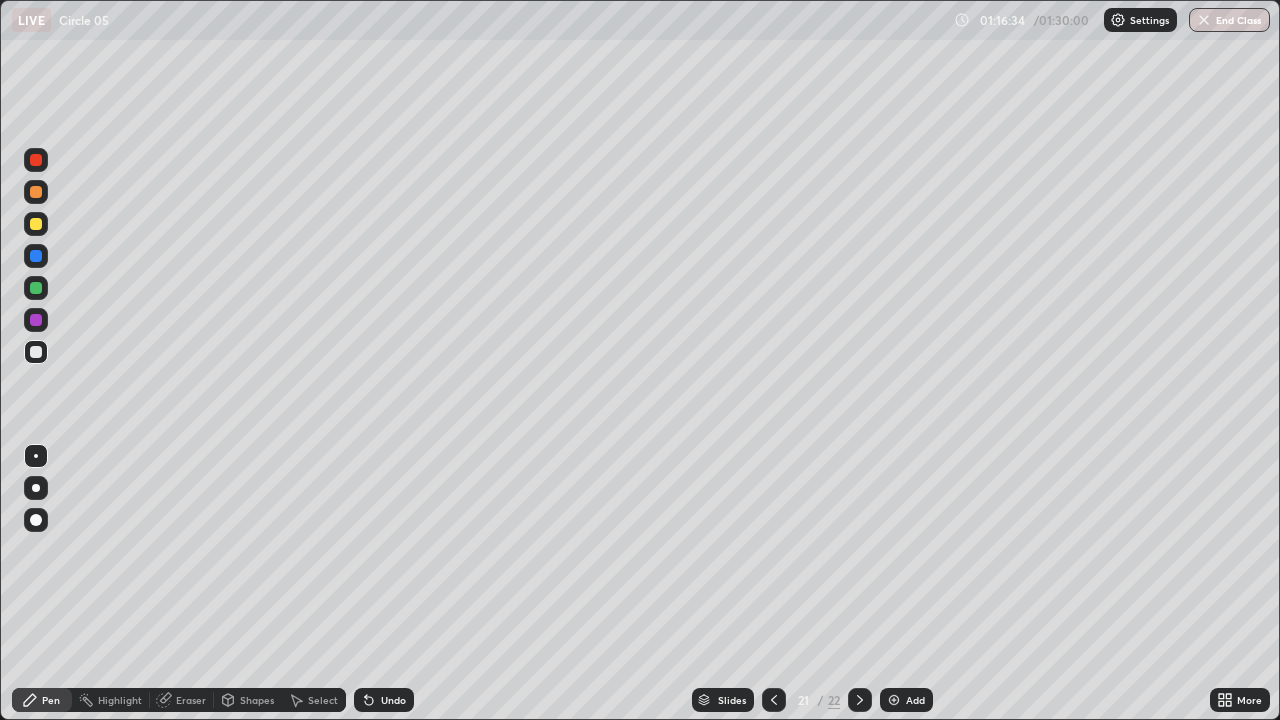 click on "Undo" at bounding box center (393, 700) 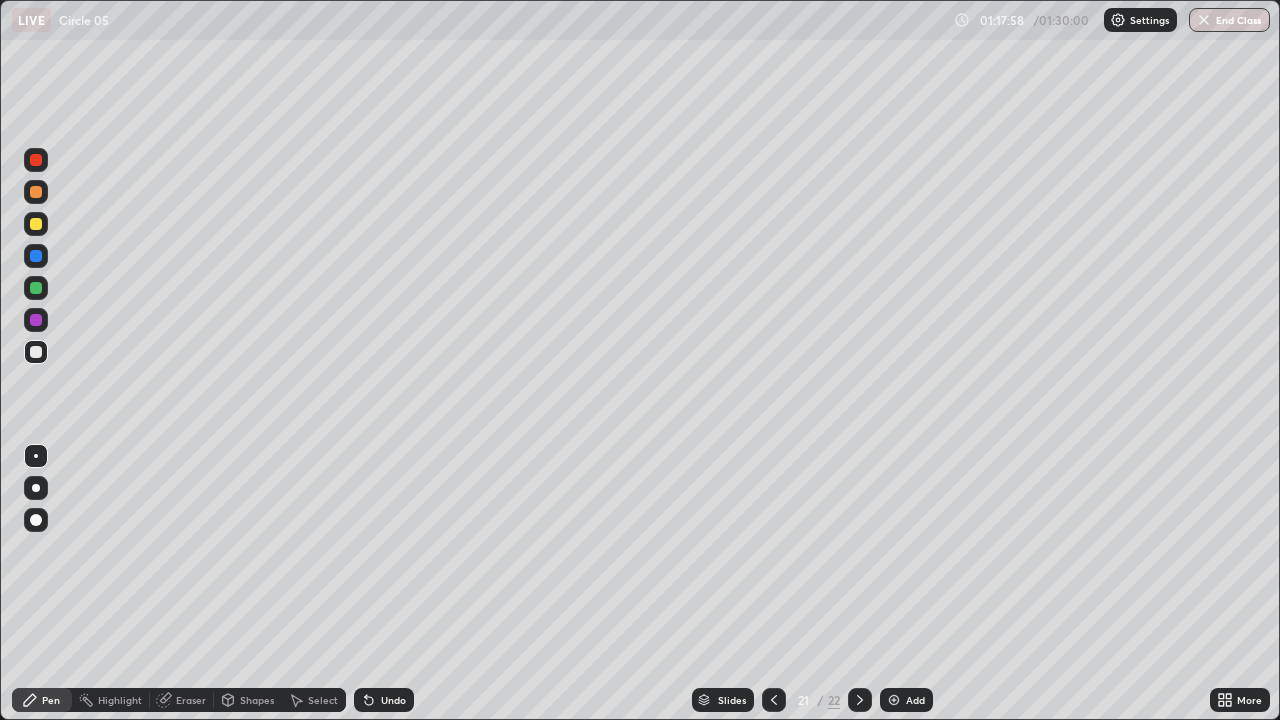 click on "Undo" at bounding box center (393, 700) 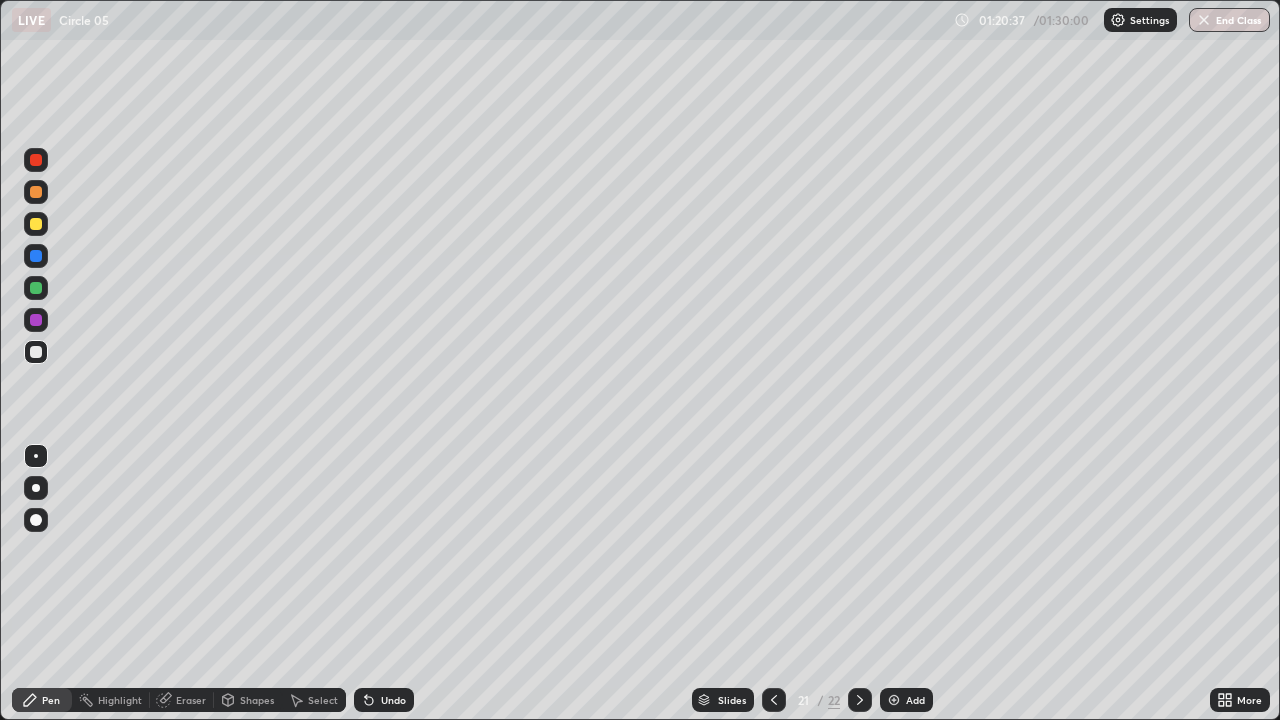 click on "End Class" at bounding box center [1229, 20] 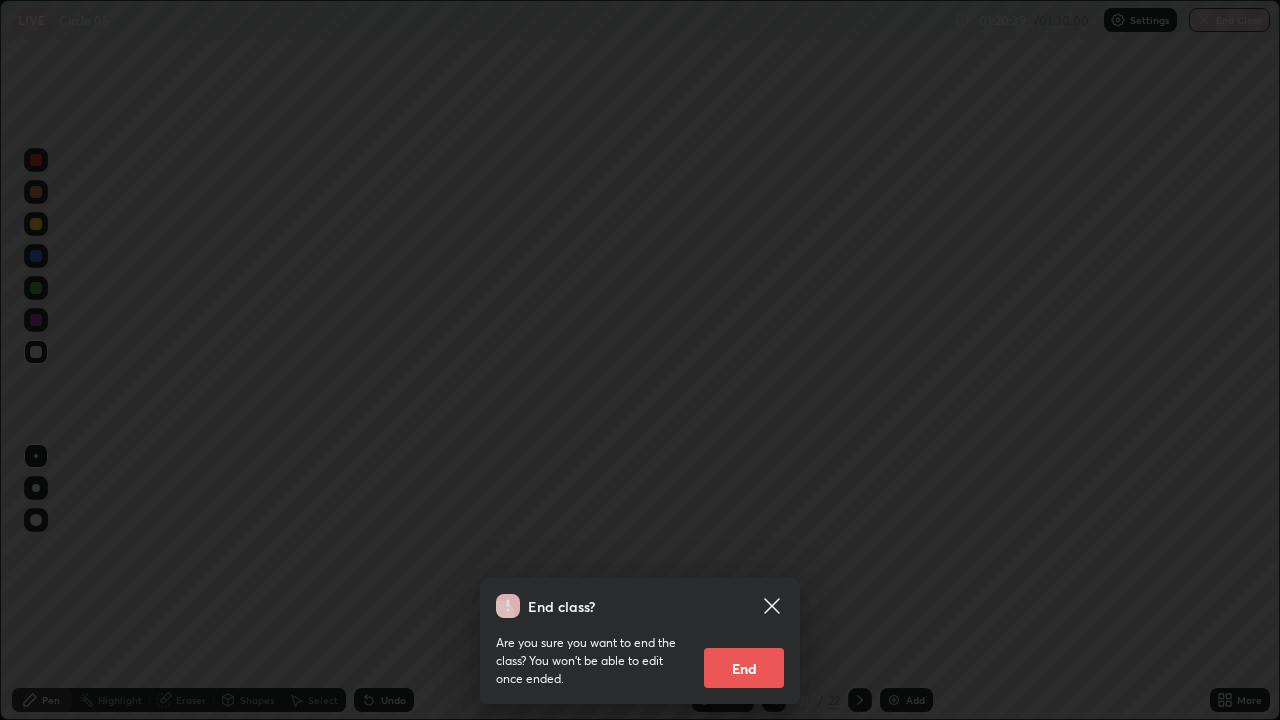 click on "End" at bounding box center (744, 668) 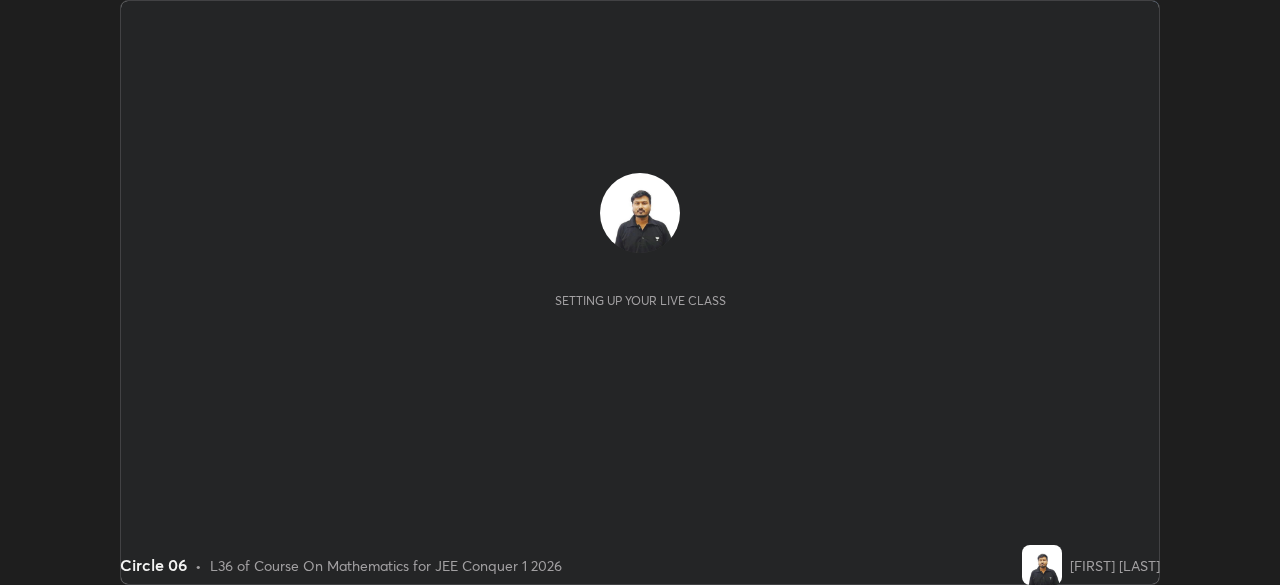 scroll, scrollTop: 0, scrollLeft: 0, axis: both 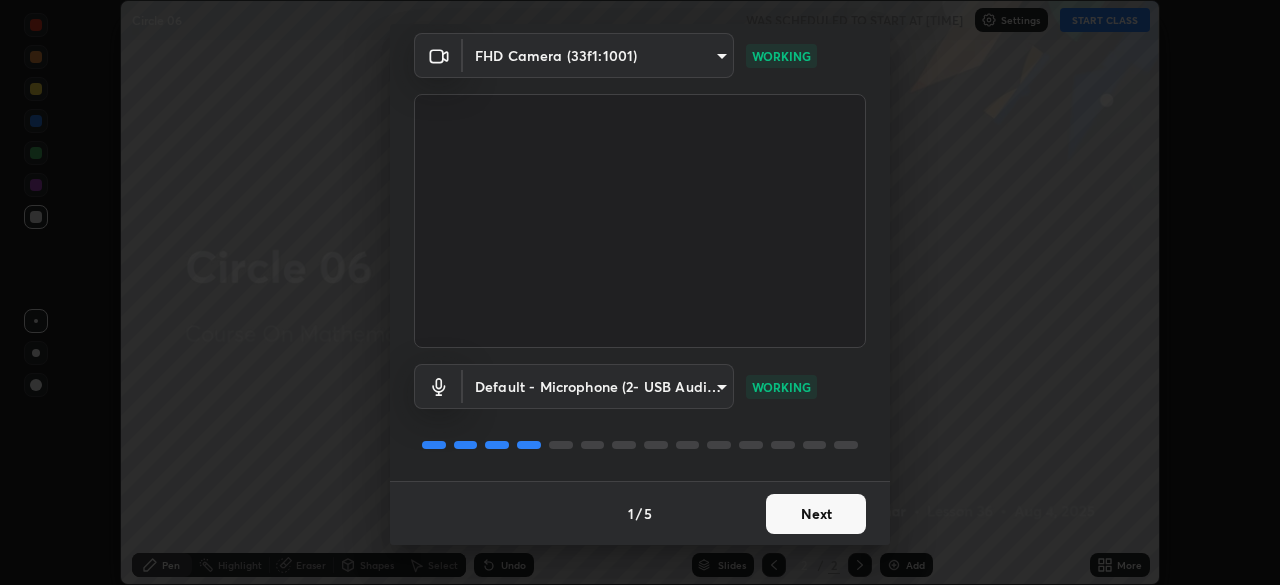 click on "Next" at bounding box center [816, 514] 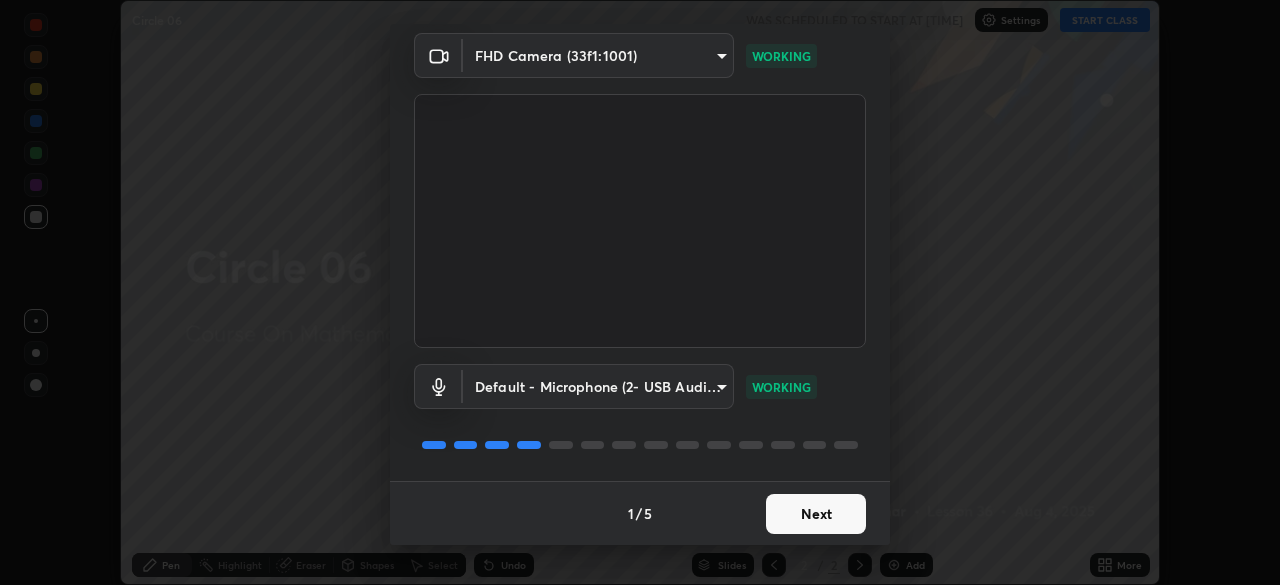 scroll, scrollTop: 0, scrollLeft: 0, axis: both 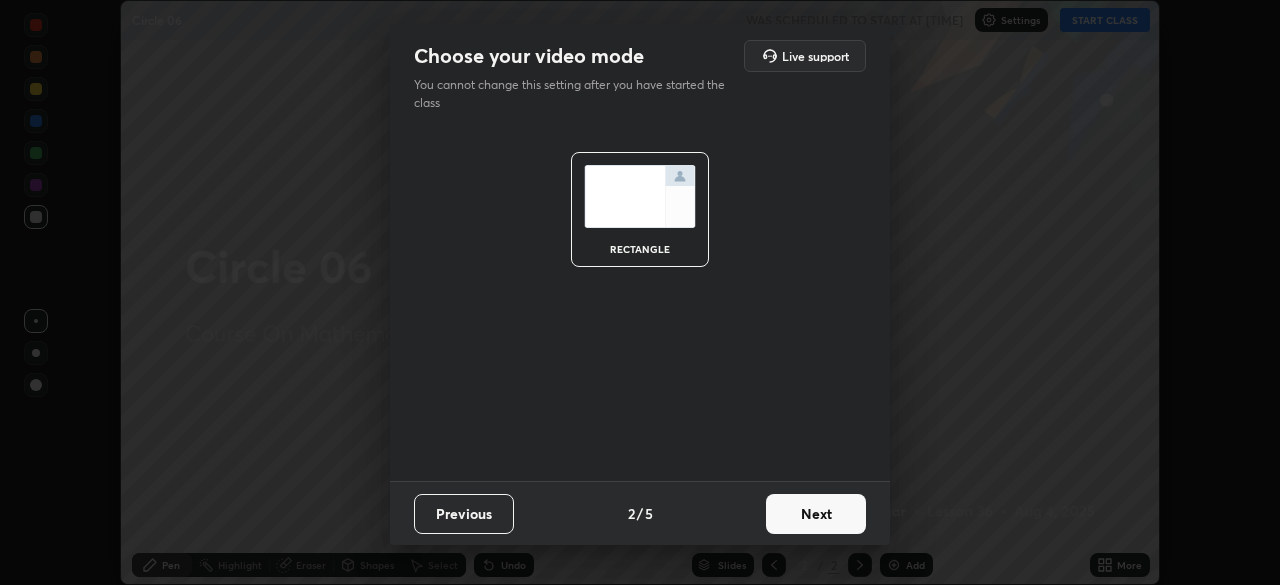click on "Next" at bounding box center (816, 514) 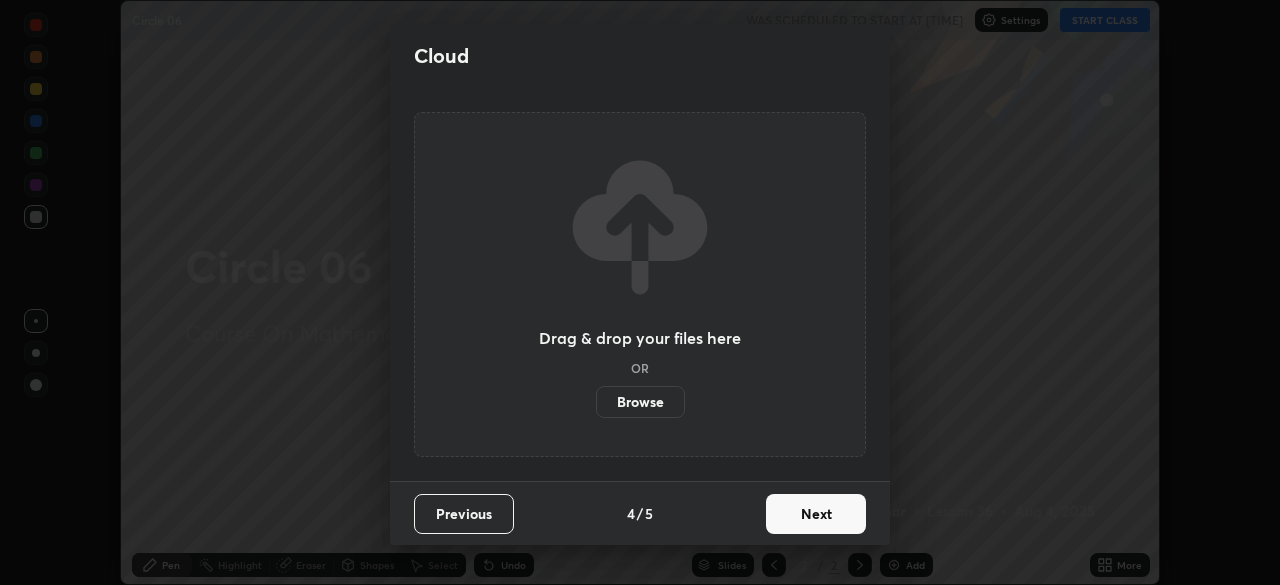 click on "Next" at bounding box center (816, 514) 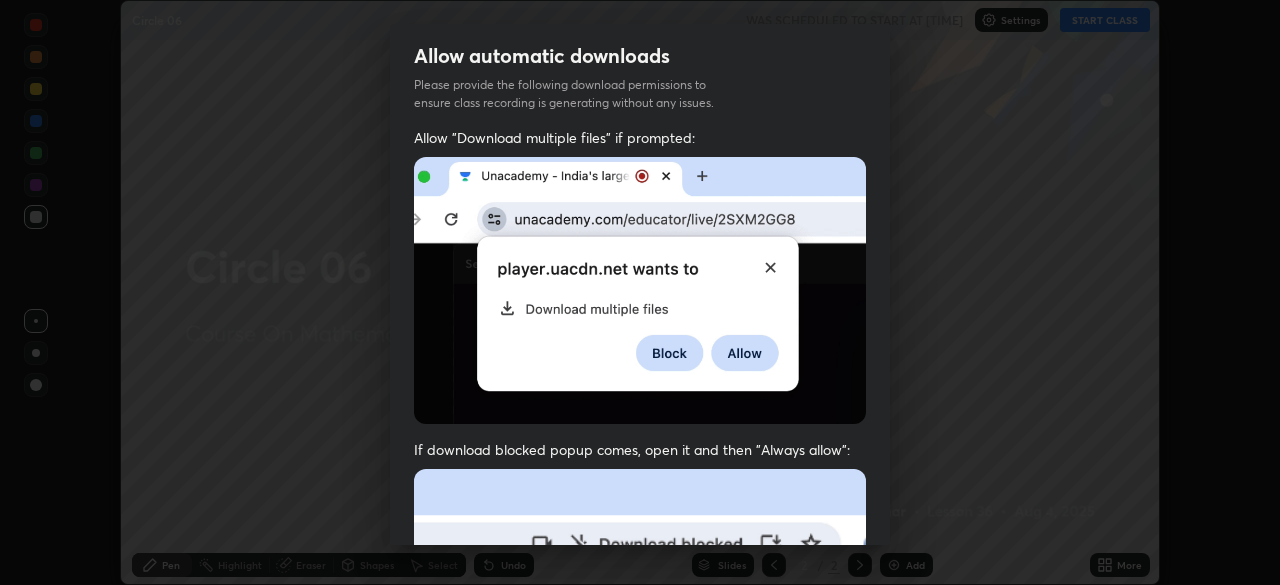 click at bounding box center (640, 687) 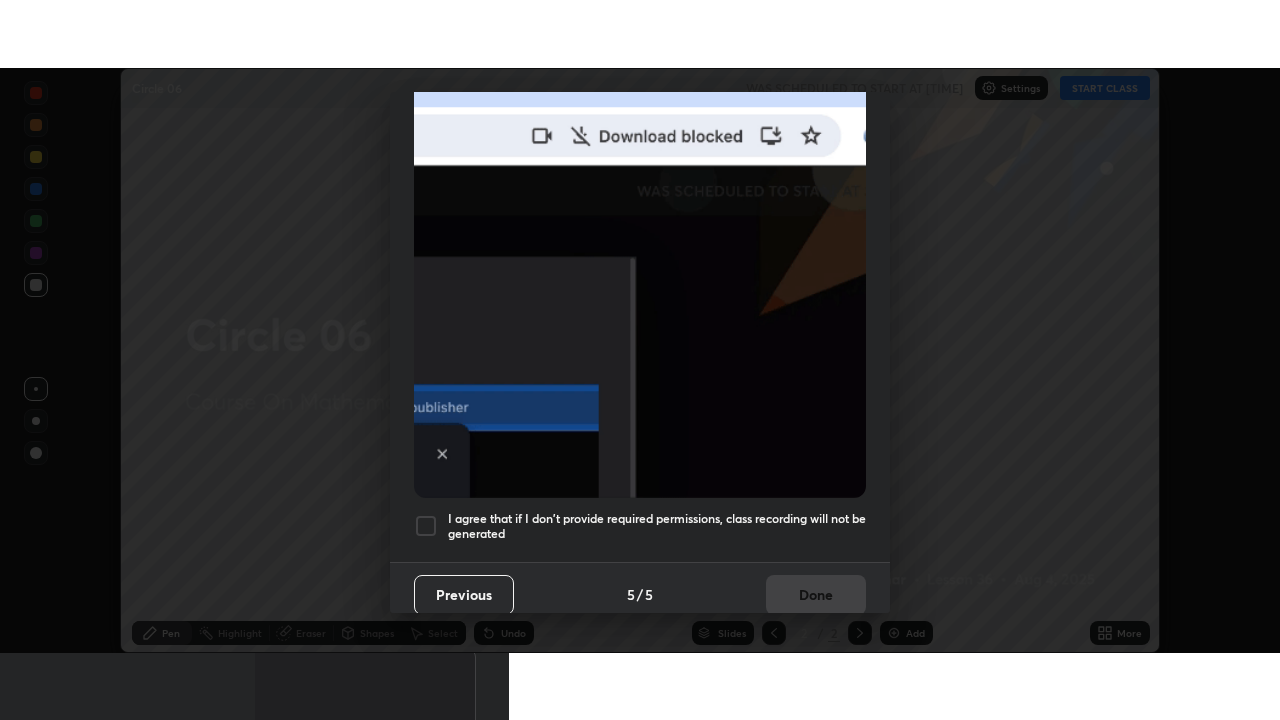 scroll, scrollTop: 479, scrollLeft: 0, axis: vertical 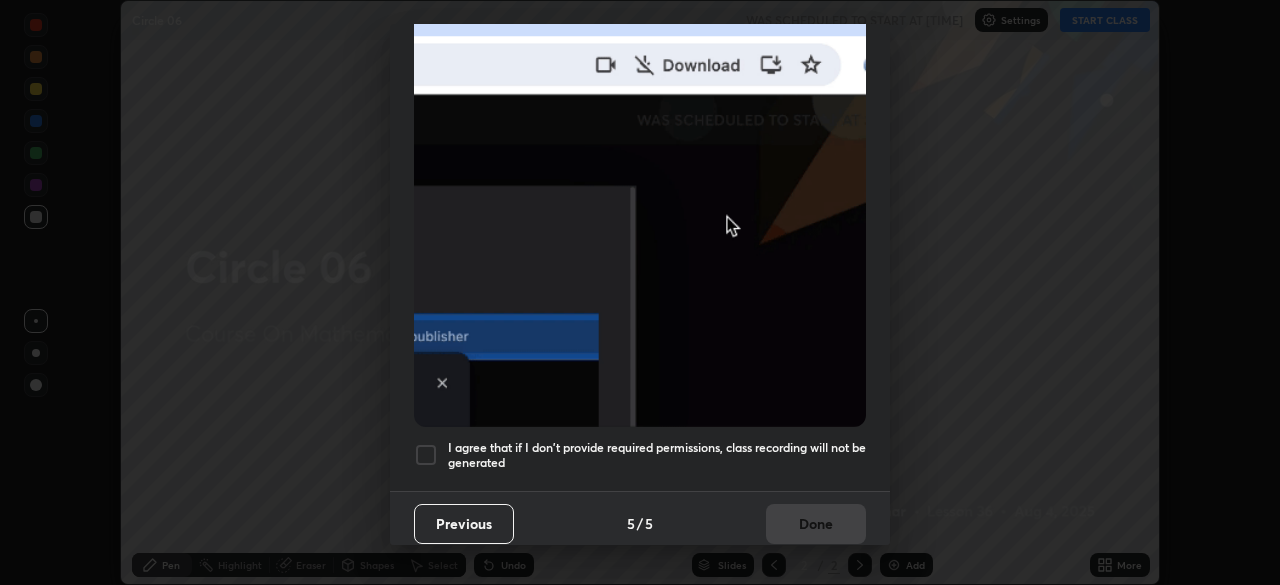click on "I agree that if I don't provide required permissions, class recording will not be generated" at bounding box center [657, 455] 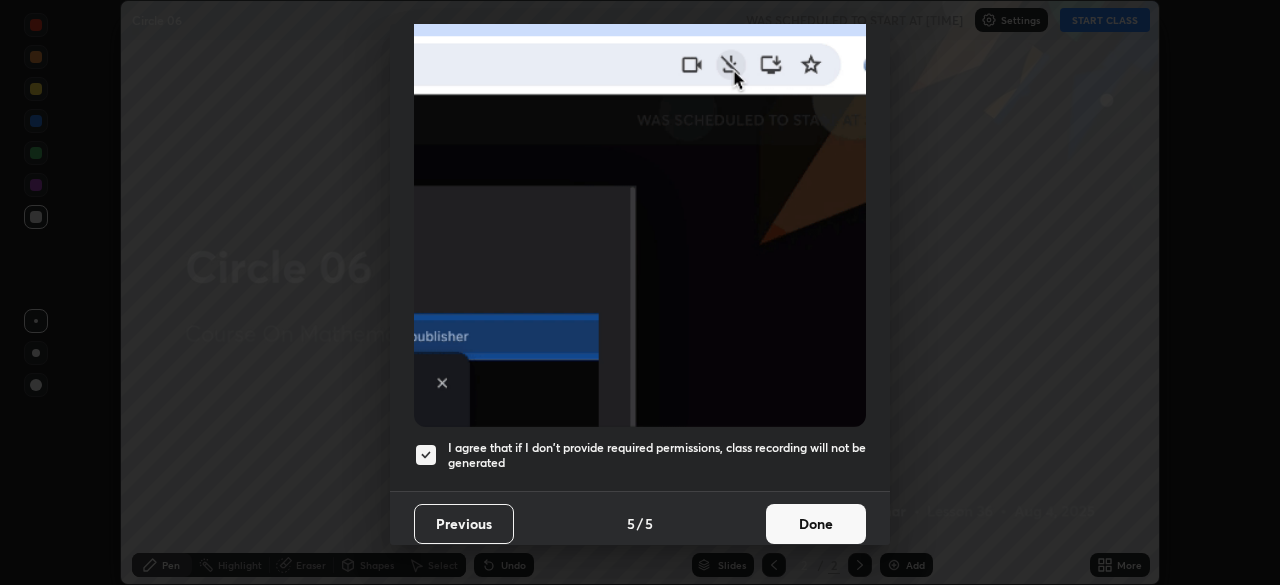 click on "Done" at bounding box center [816, 524] 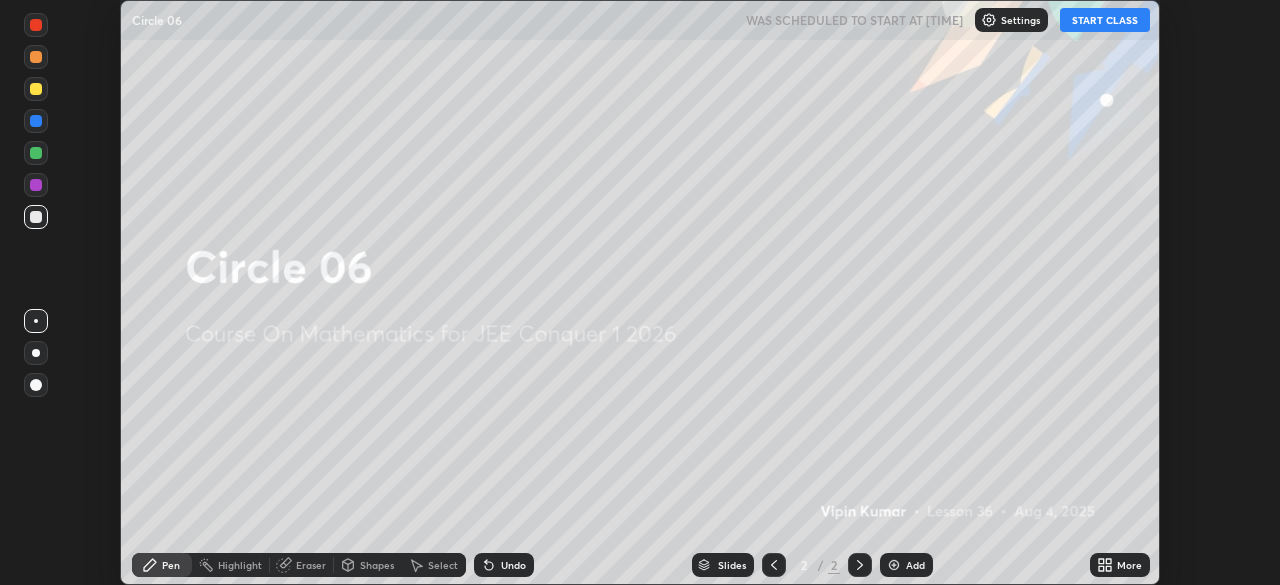 click on "START CLASS" at bounding box center (1105, 20) 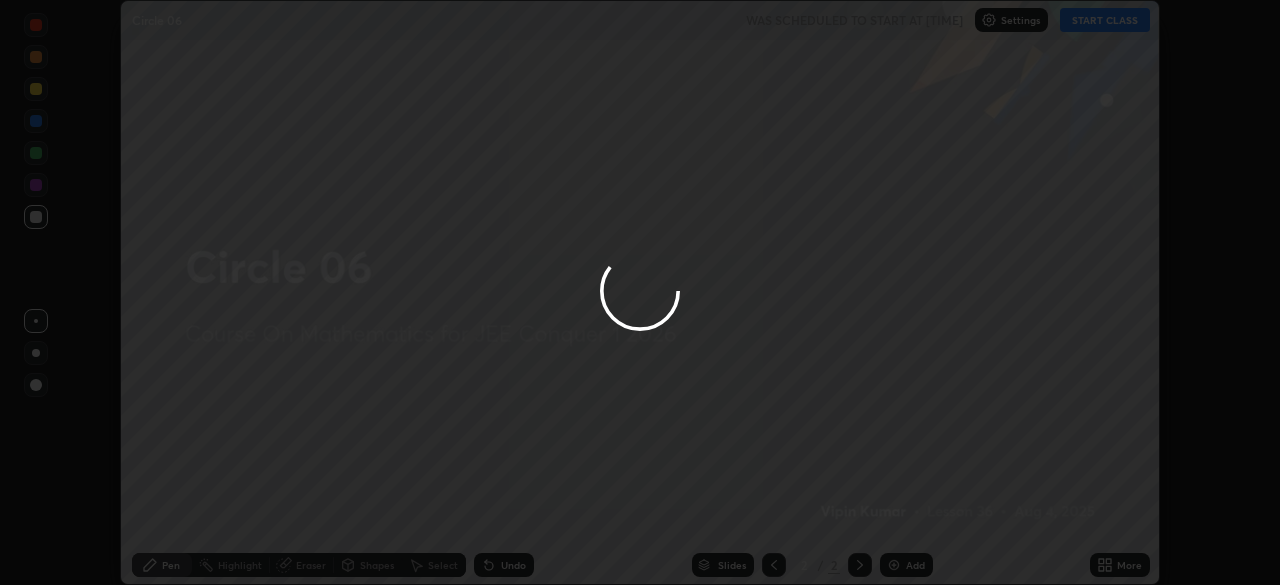 click 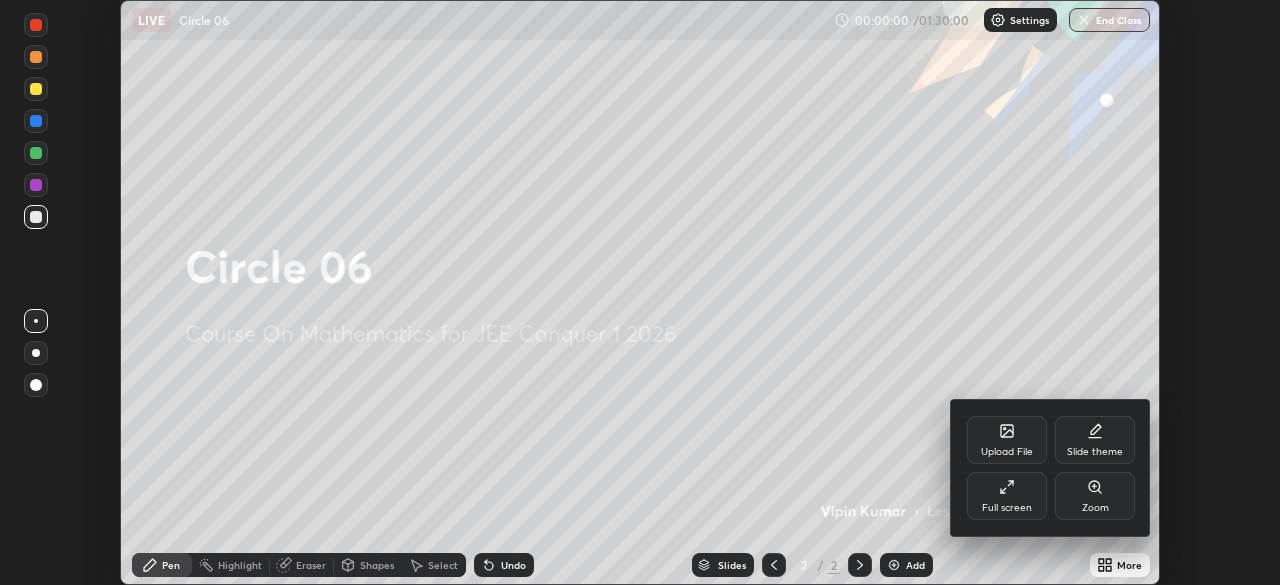 click on "Full screen" at bounding box center (1007, 508) 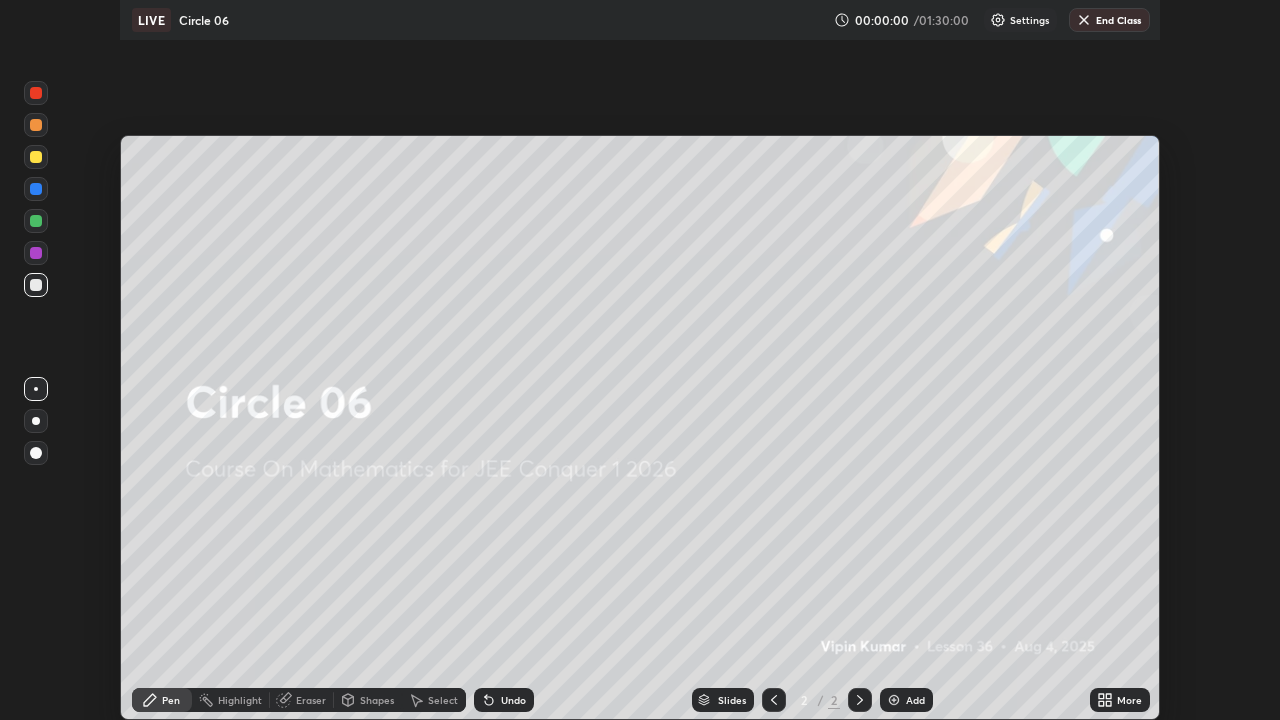 scroll, scrollTop: 99280, scrollLeft: 98720, axis: both 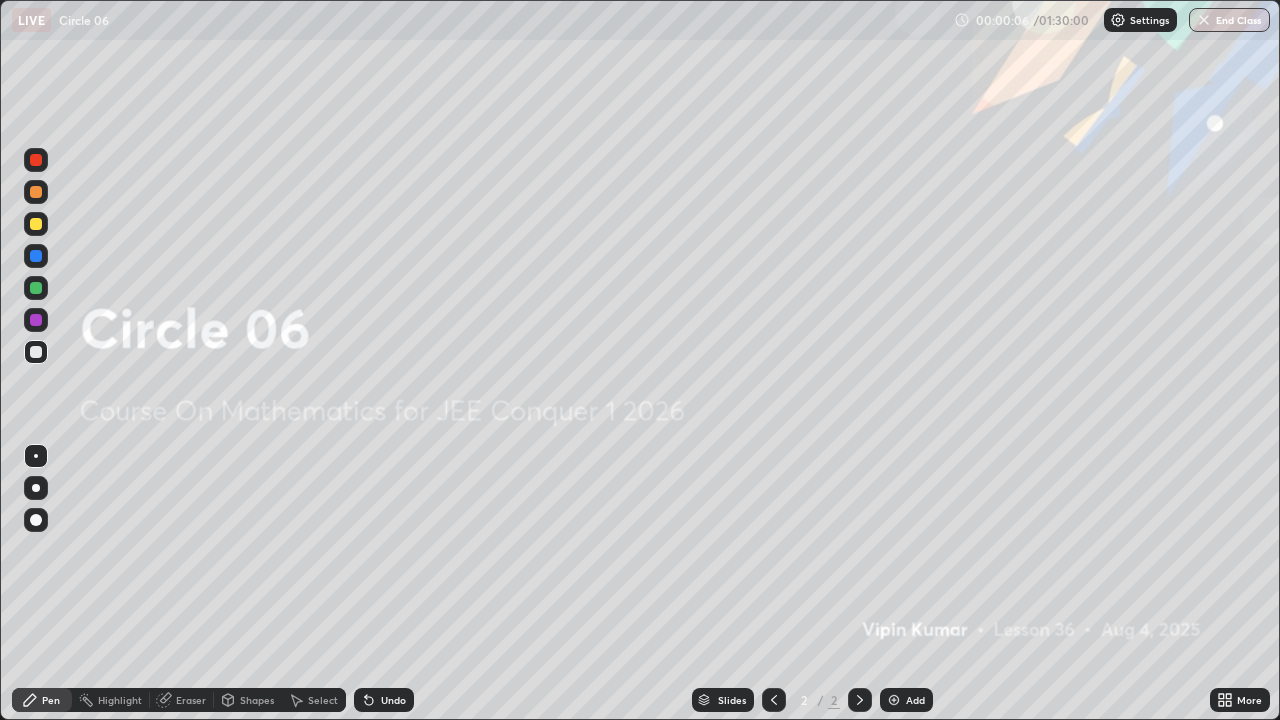 click on "Add" at bounding box center (915, 700) 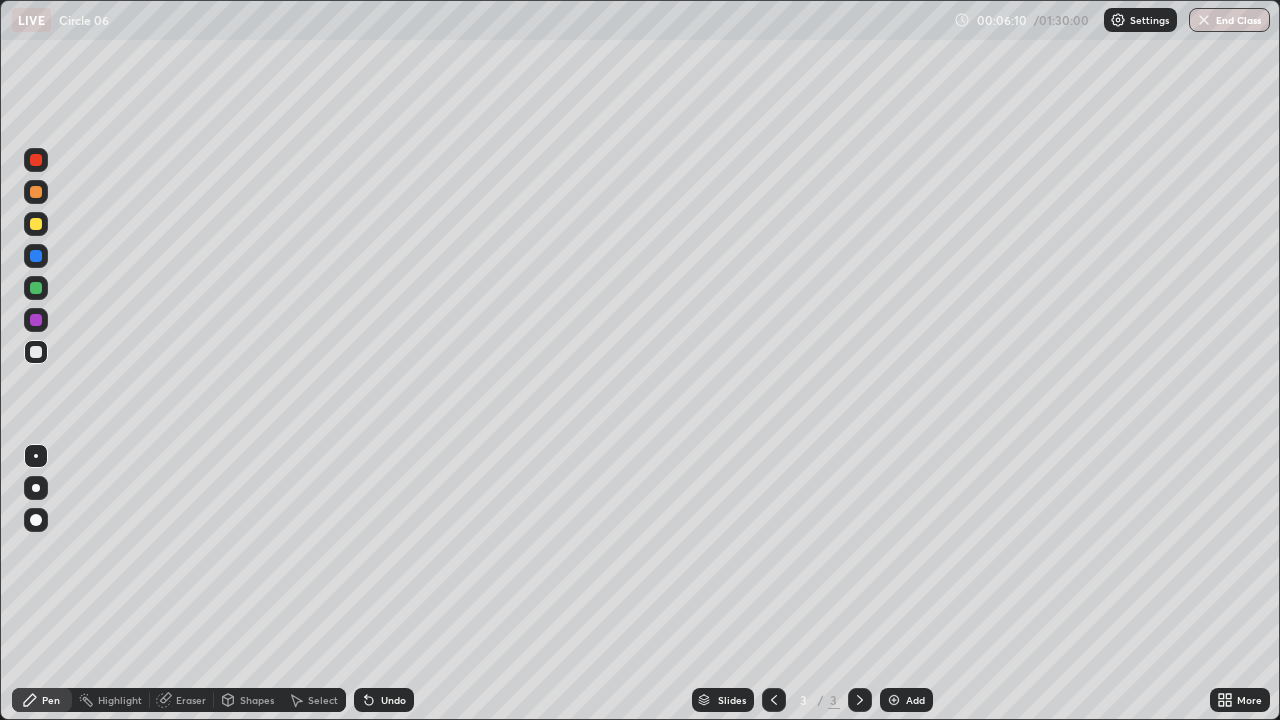 click on "Add" at bounding box center [906, 700] 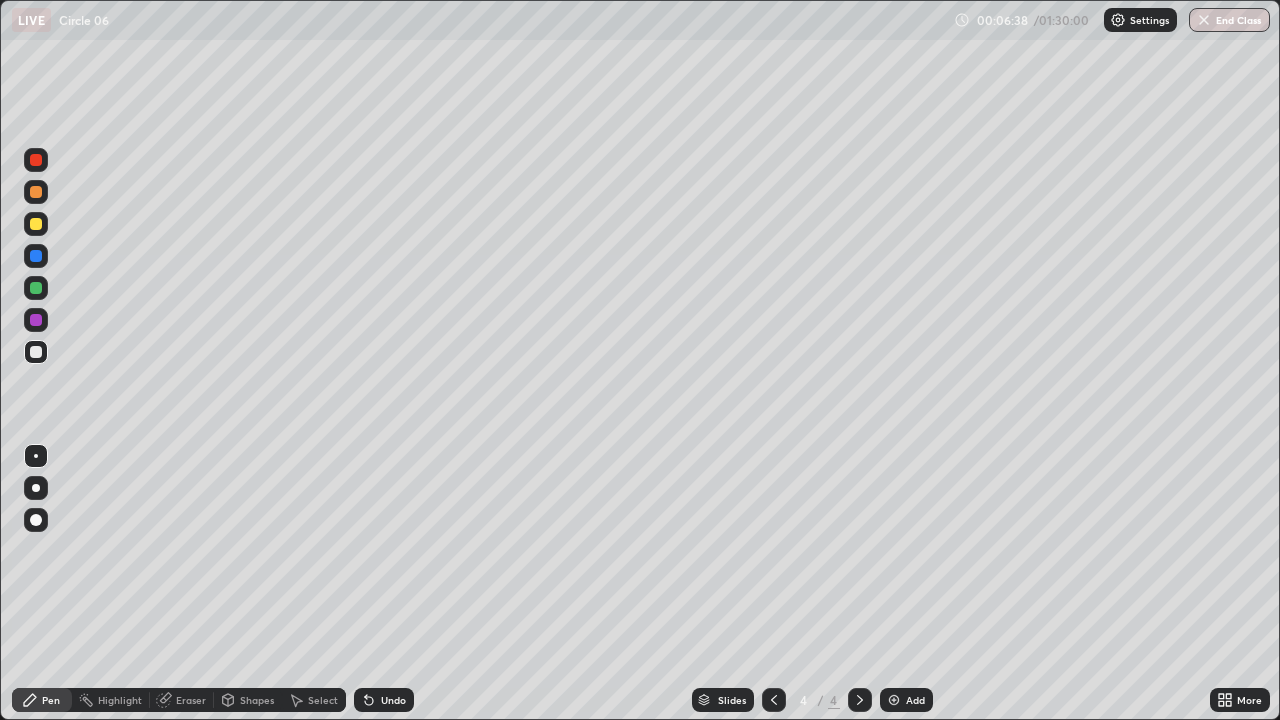 click on "Undo" at bounding box center [393, 700] 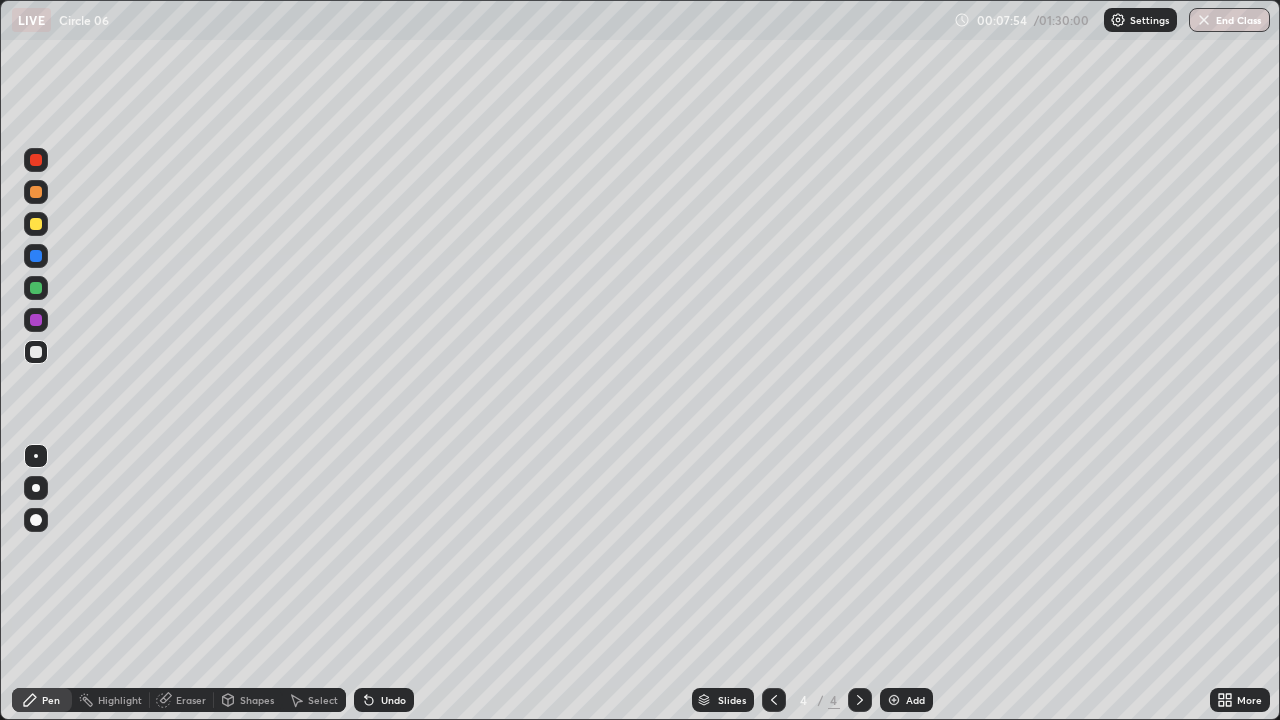 click on "Undo" at bounding box center [384, 700] 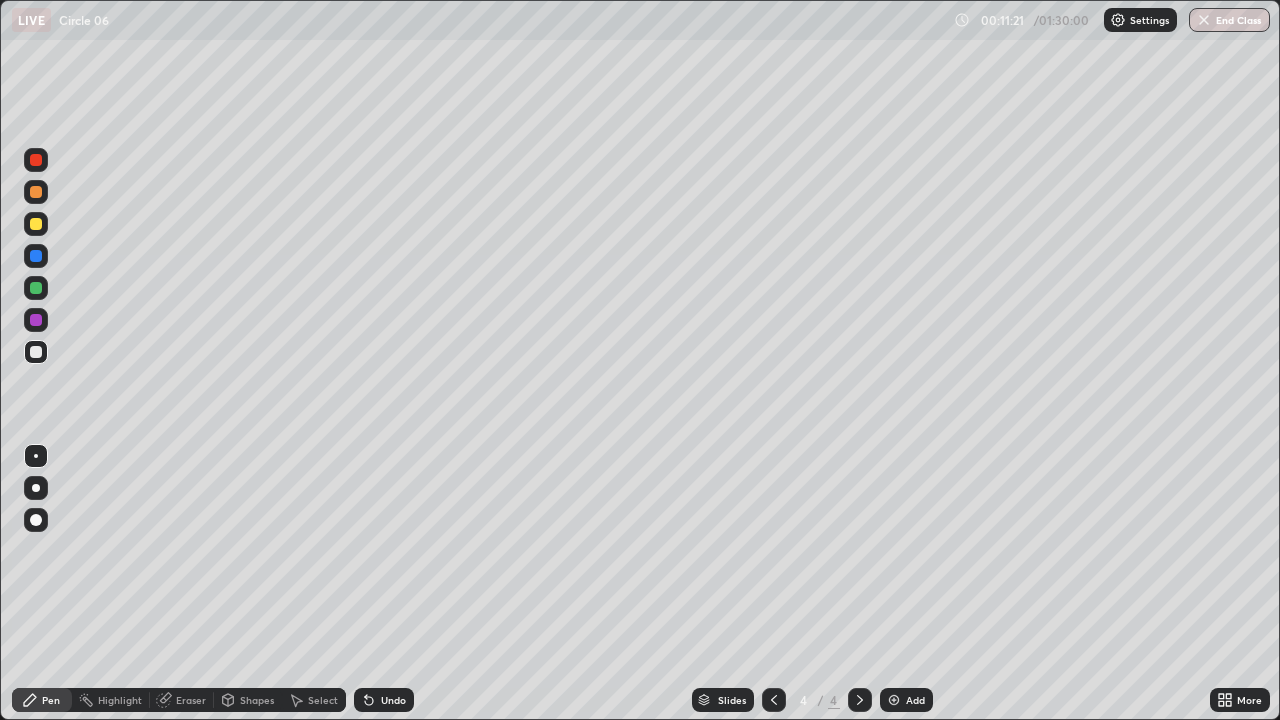 click on "Add" at bounding box center (915, 700) 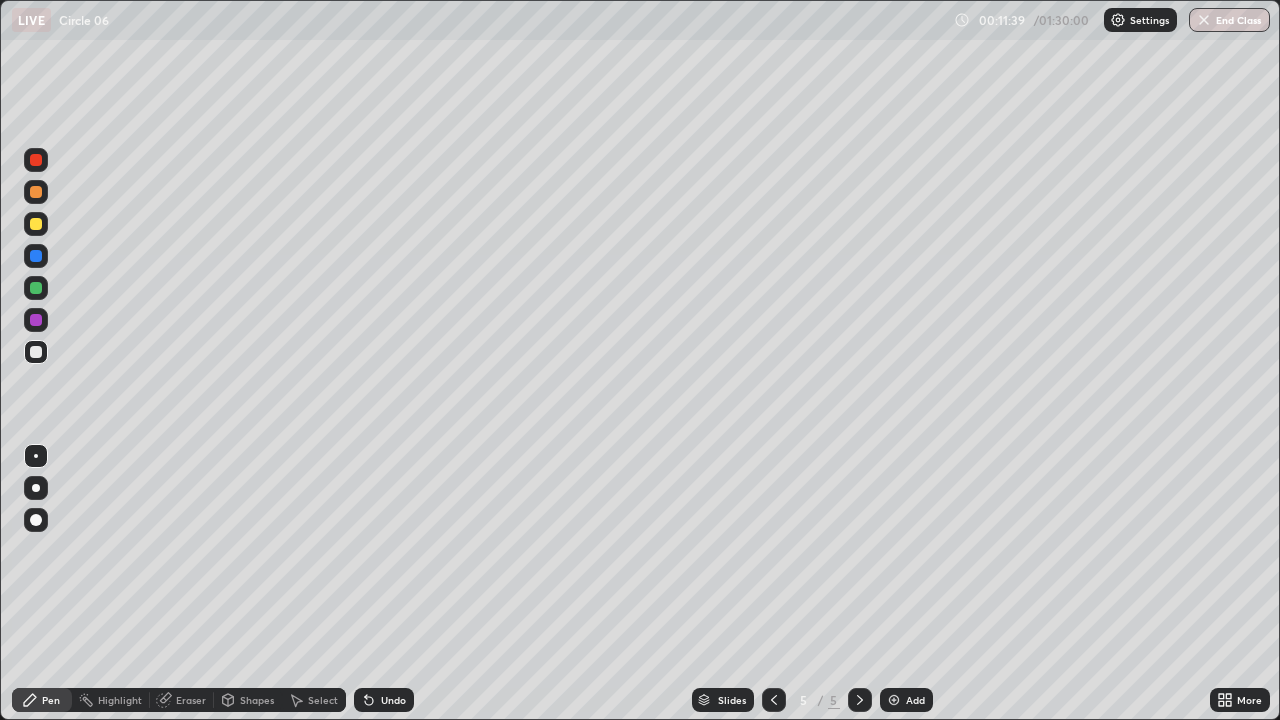 click on "Undo" at bounding box center [384, 700] 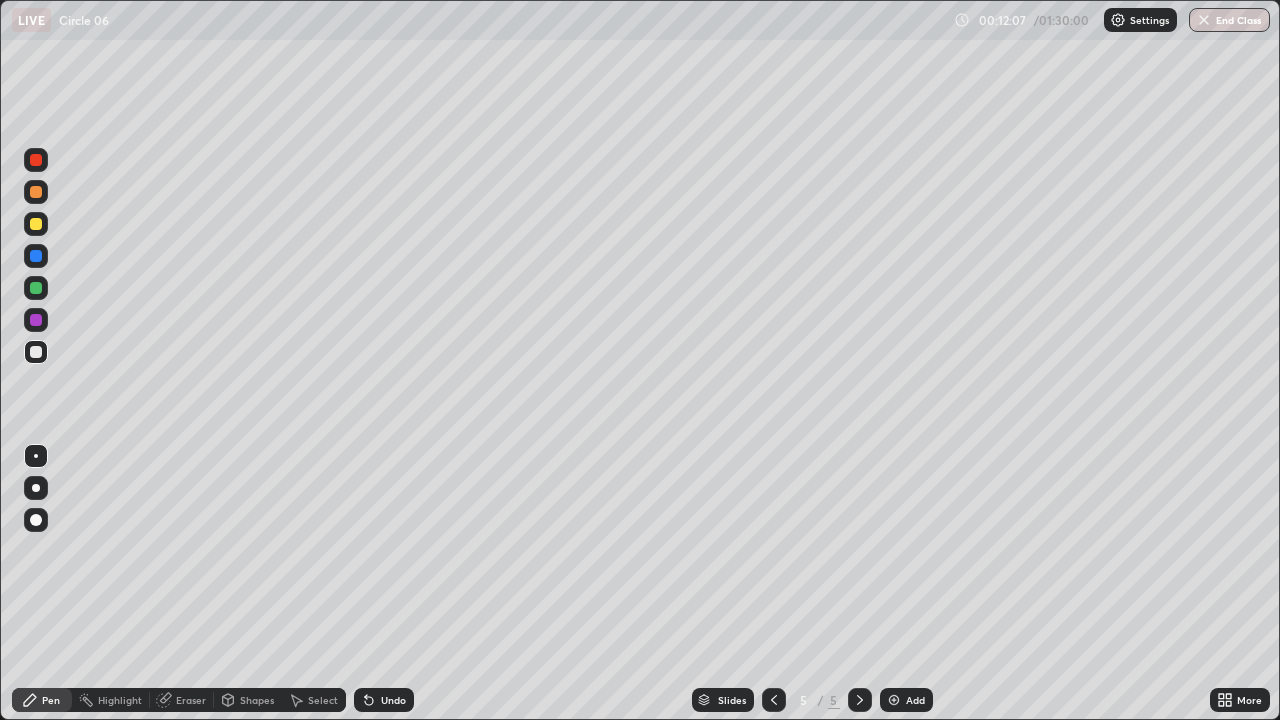 click on "Select" at bounding box center (323, 700) 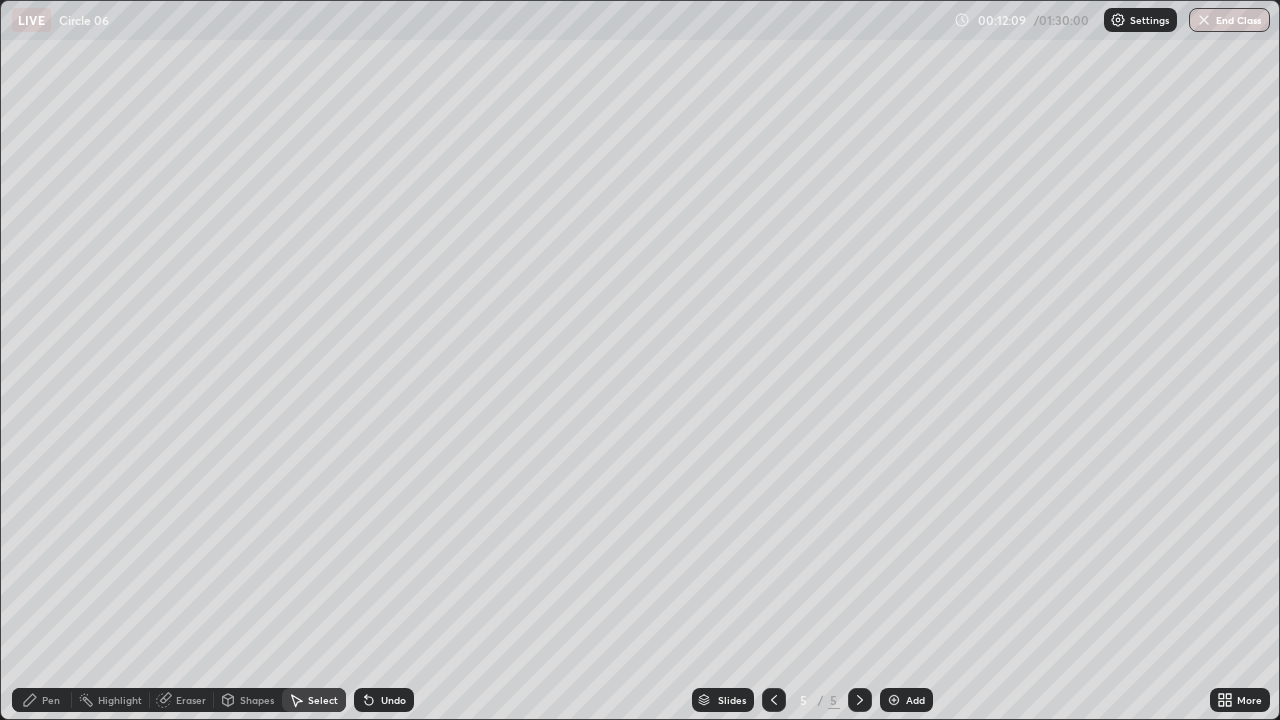 click on "Shapes" at bounding box center (257, 700) 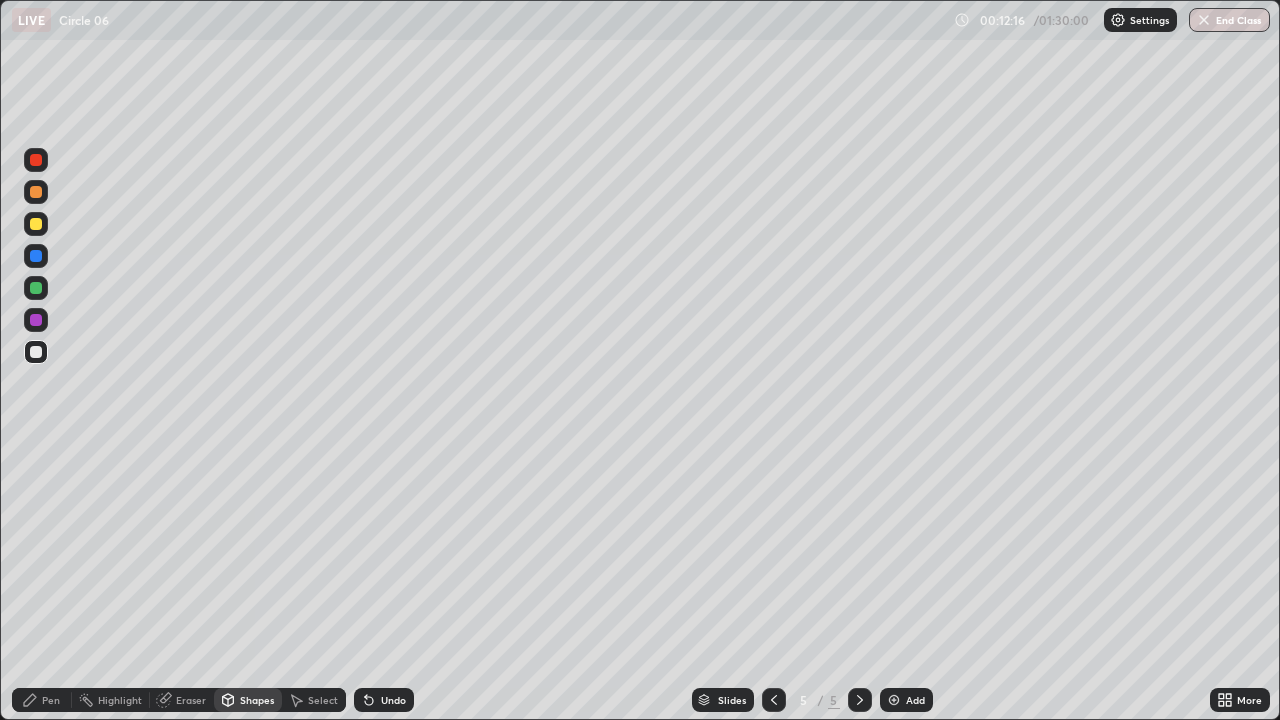 click on "Pen" at bounding box center (51, 700) 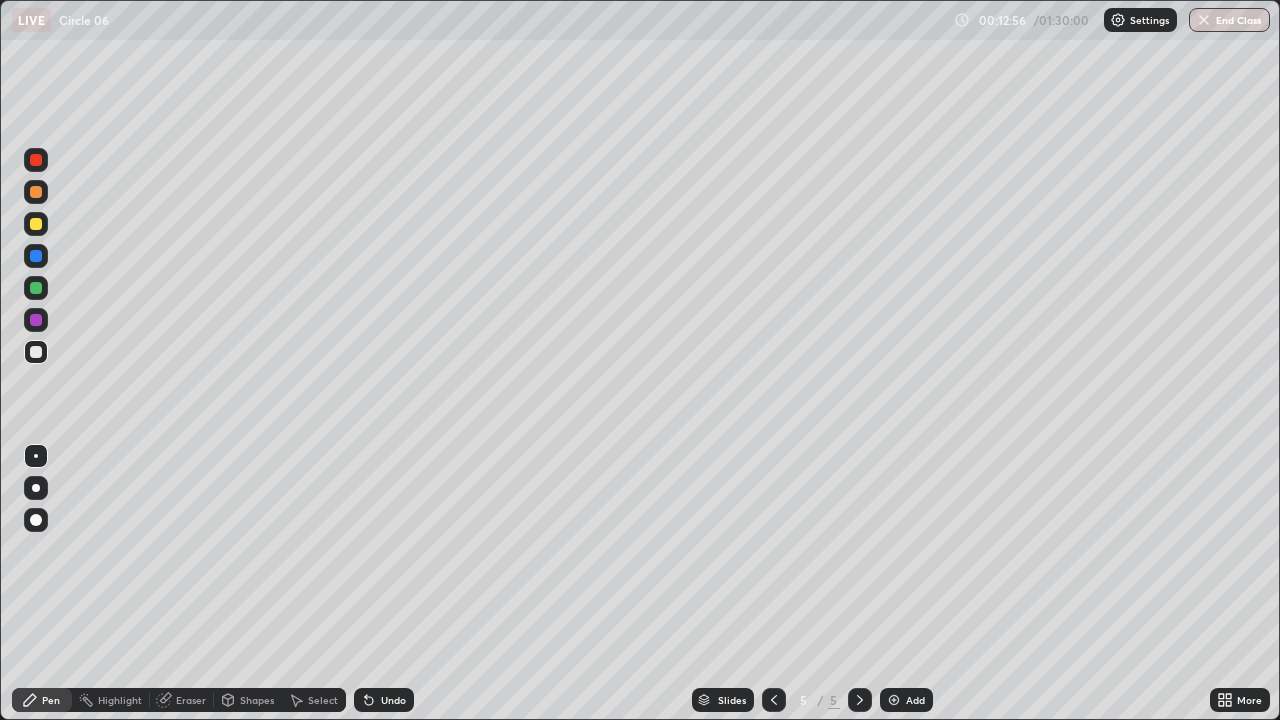 click on "Undo" at bounding box center (393, 700) 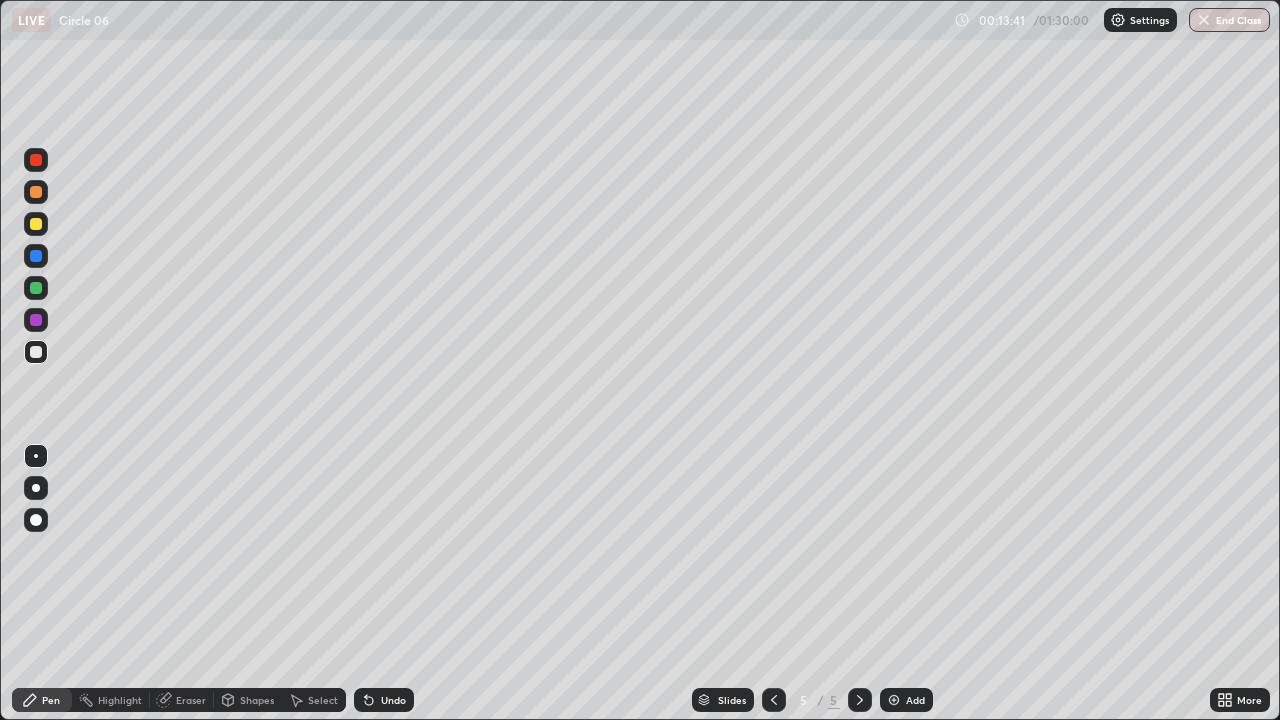 click at bounding box center [36, 288] 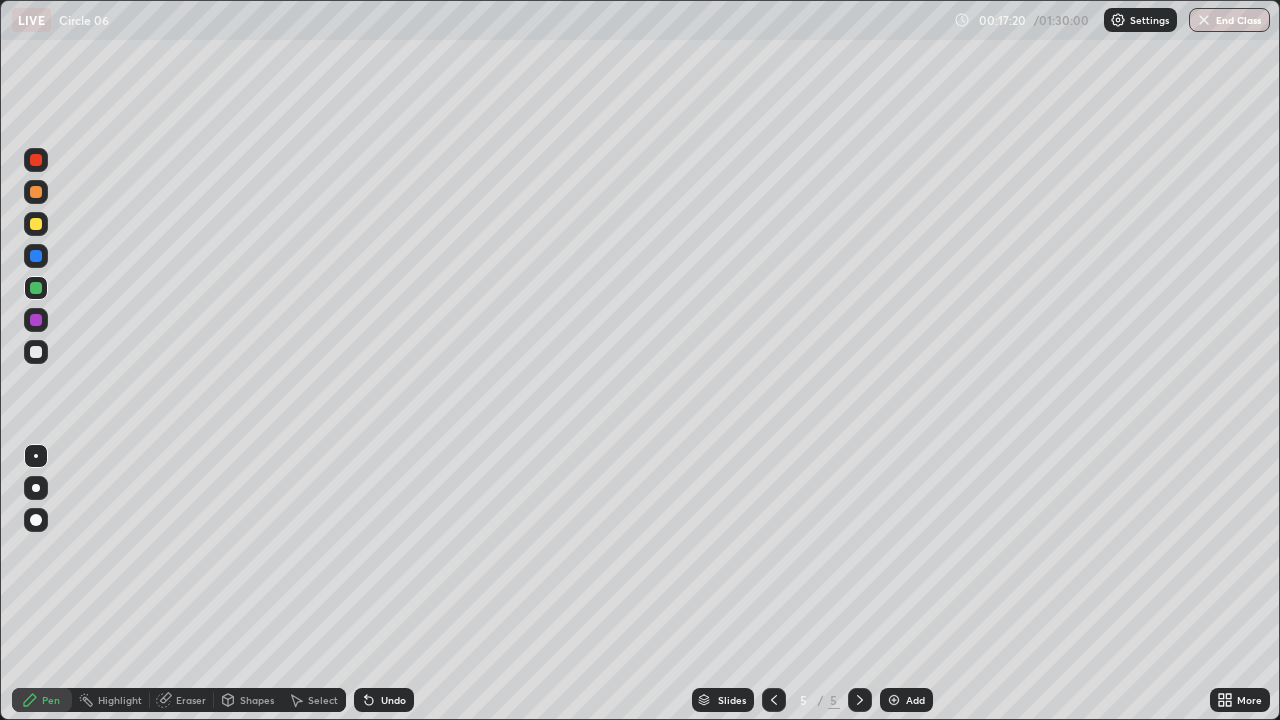 click on "Add" at bounding box center (915, 700) 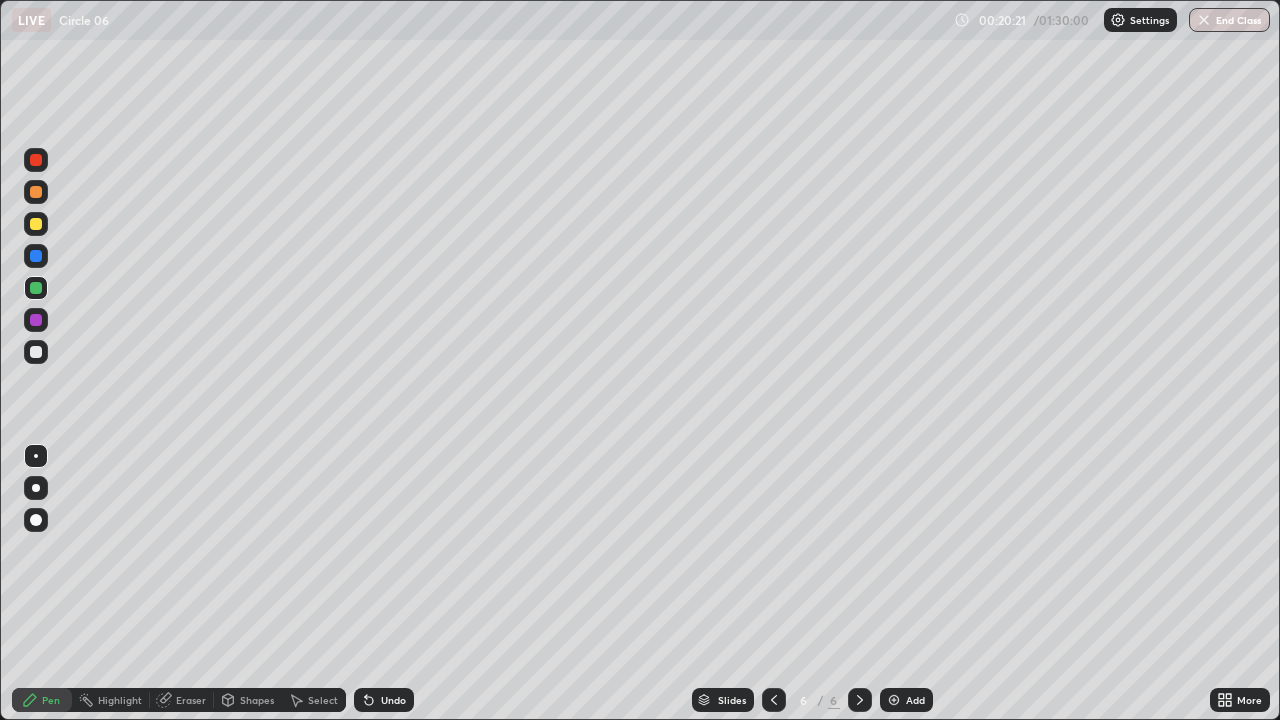 click on "Add" at bounding box center [915, 700] 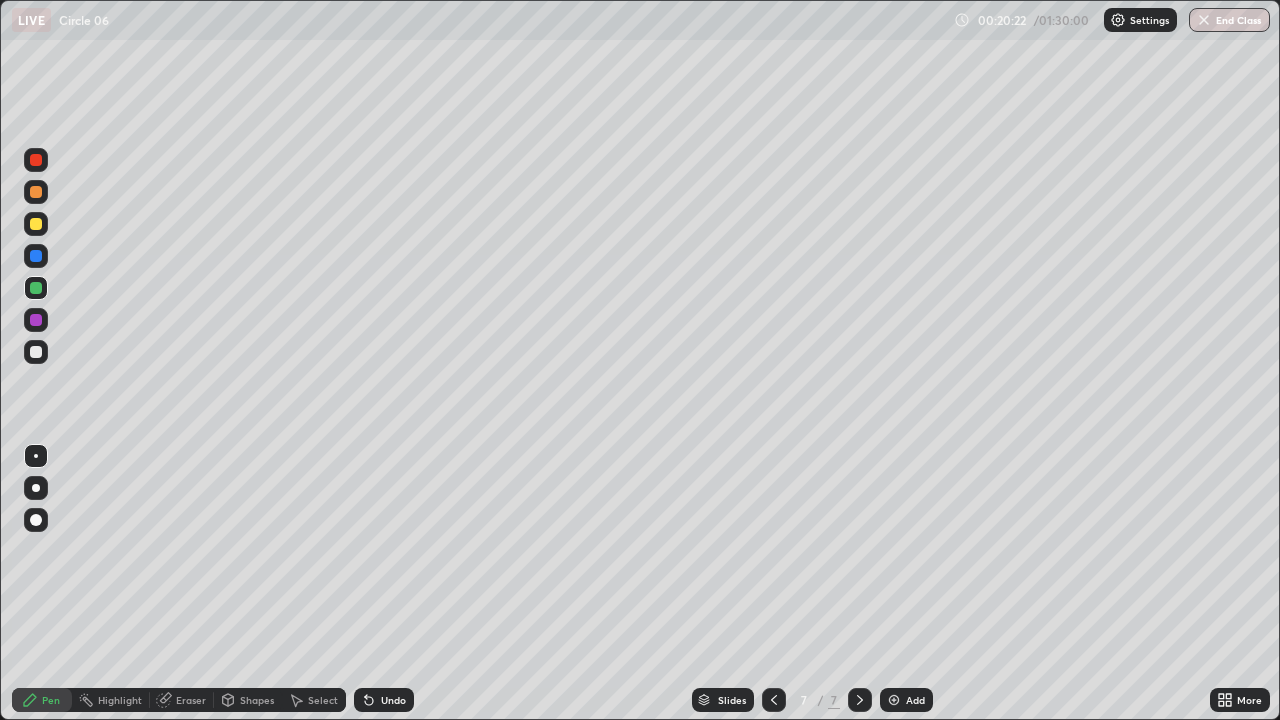 click on "Shapes" at bounding box center (257, 700) 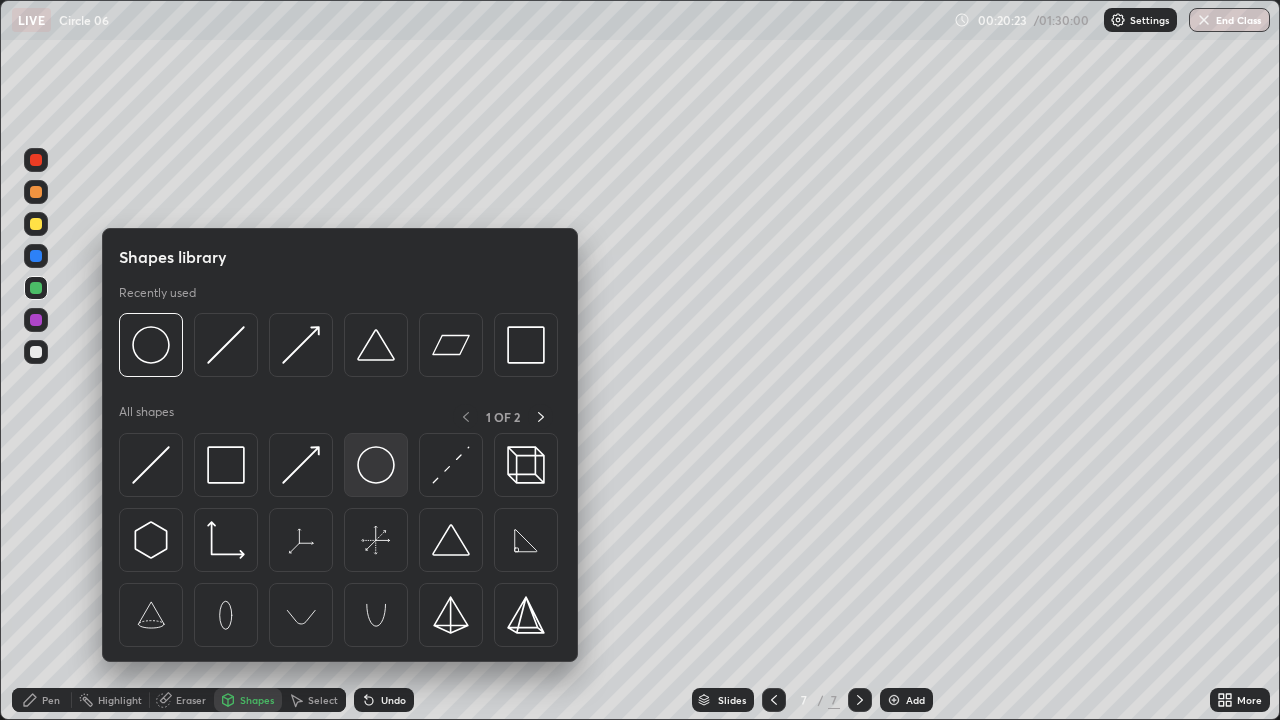 click at bounding box center (376, 465) 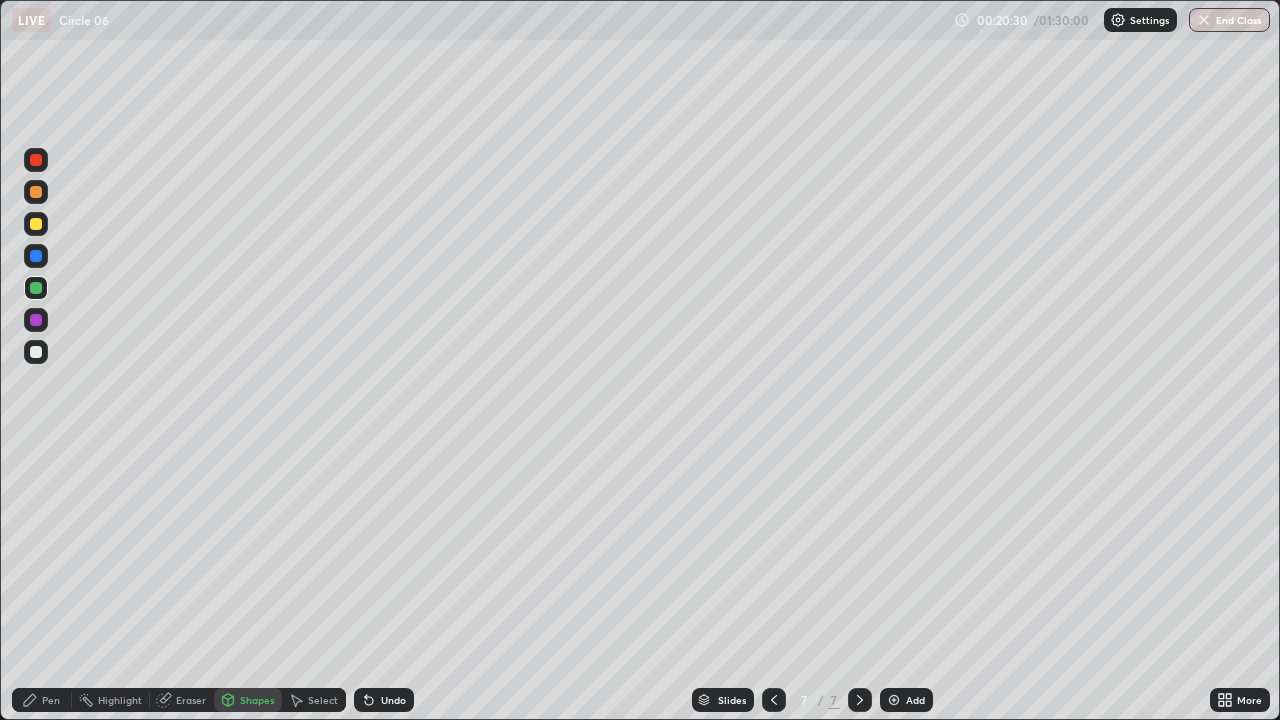 click on "Pen" at bounding box center (51, 700) 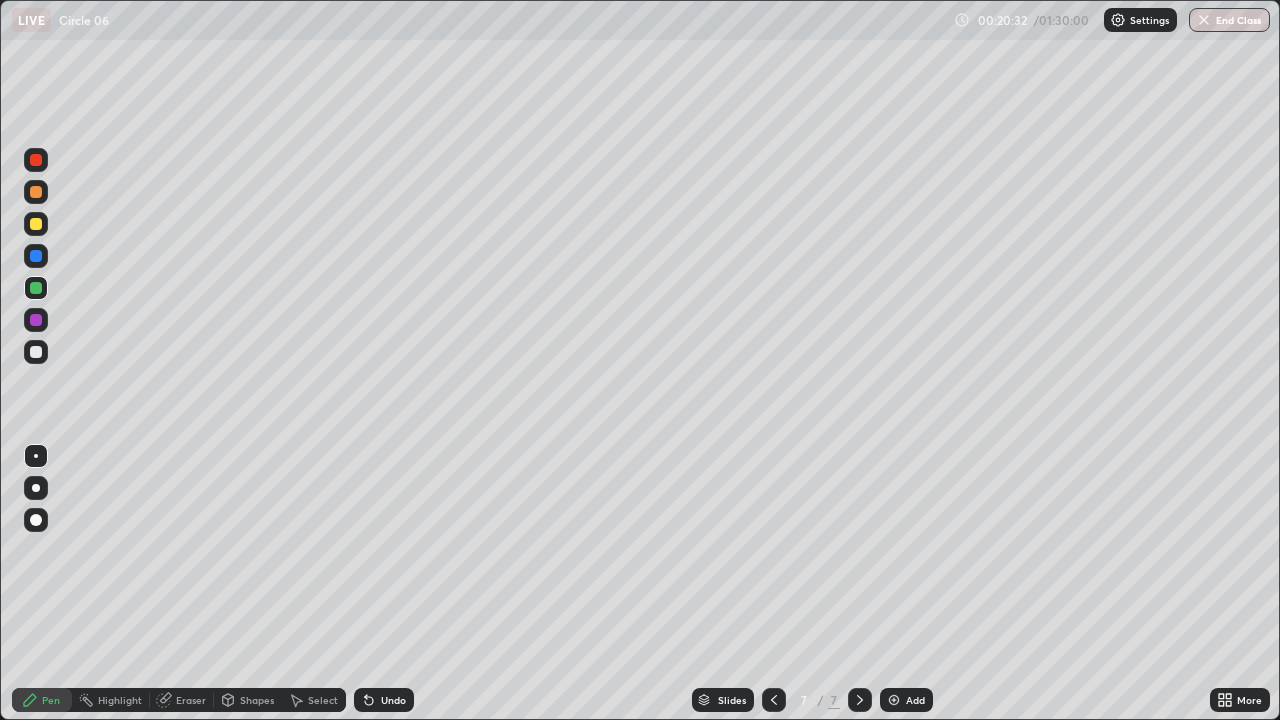 click at bounding box center [36, 352] 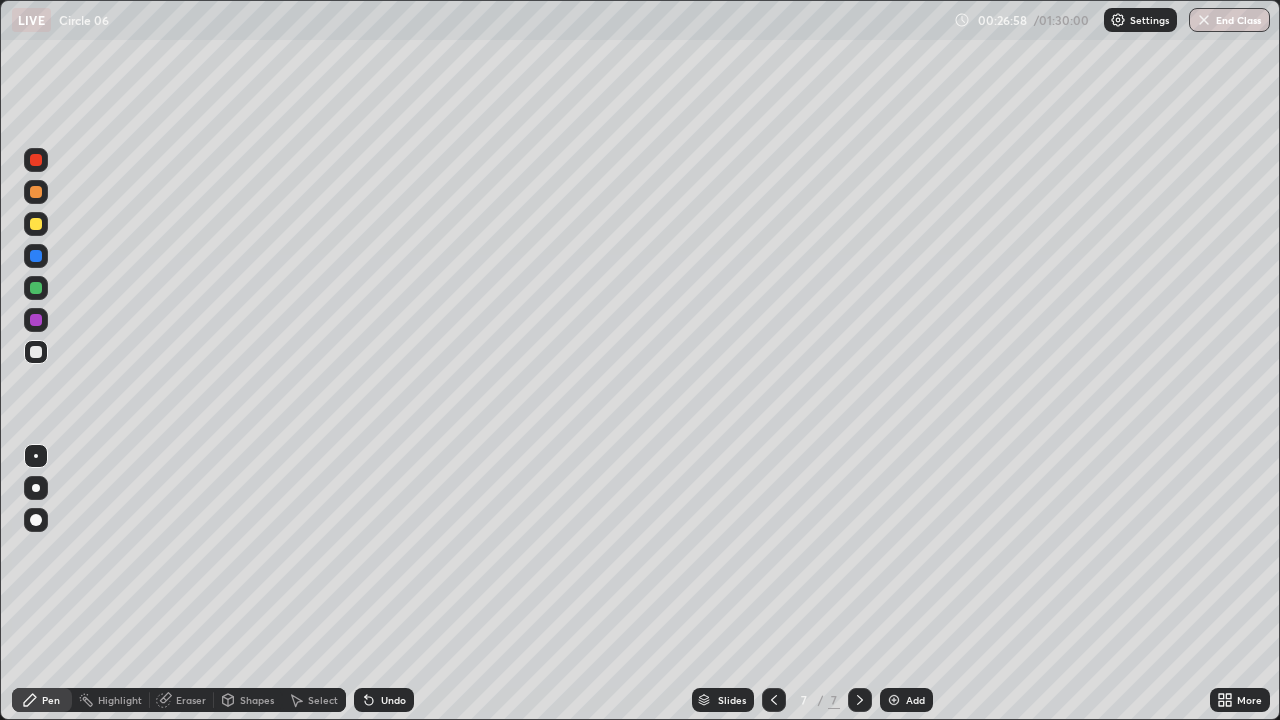 click on "Add" at bounding box center [906, 700] 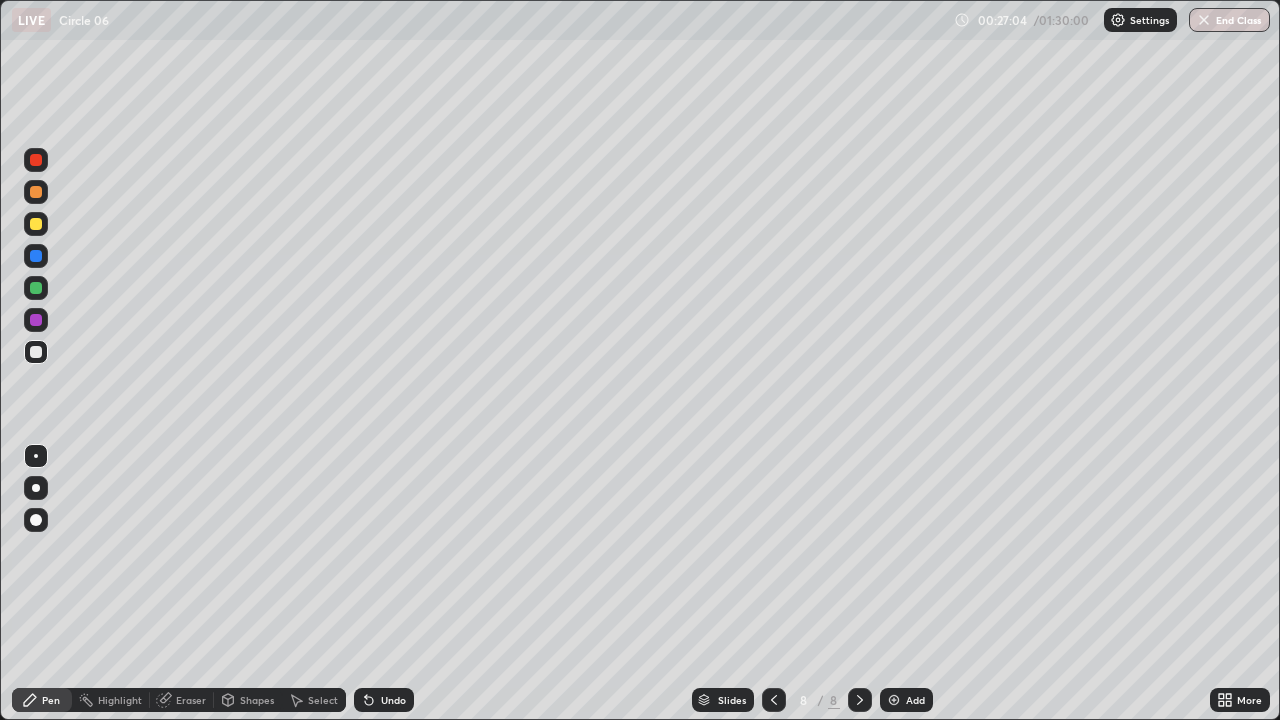 click on "Shapes" at bounding box center (257, 700) 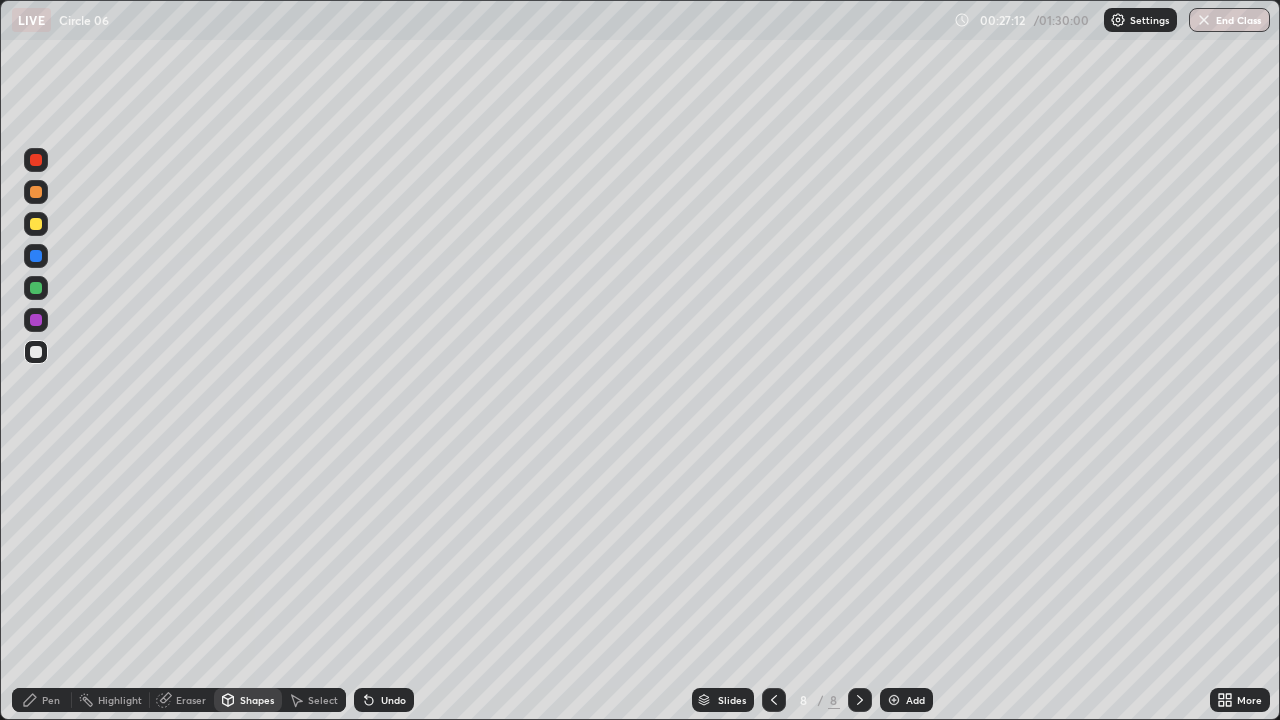 click on "Undo" at bounding box center [393, 700] 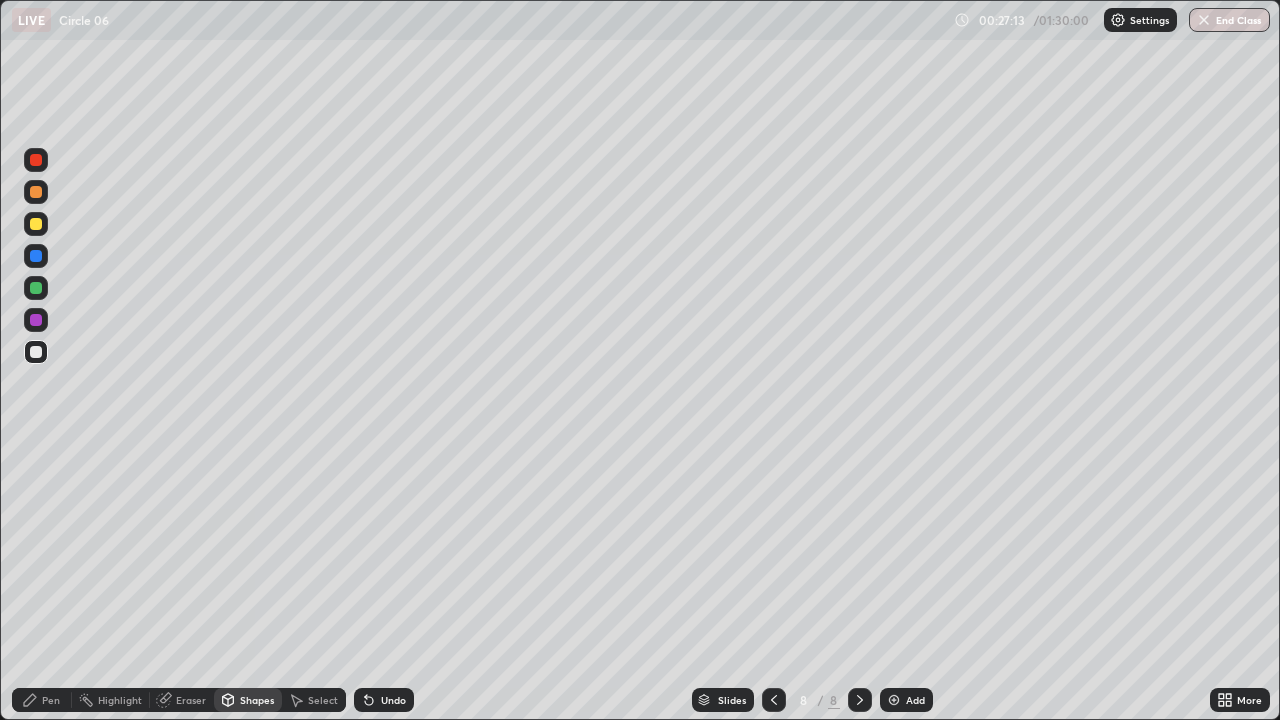 click on "Pen" at bounding box center (51, 700) 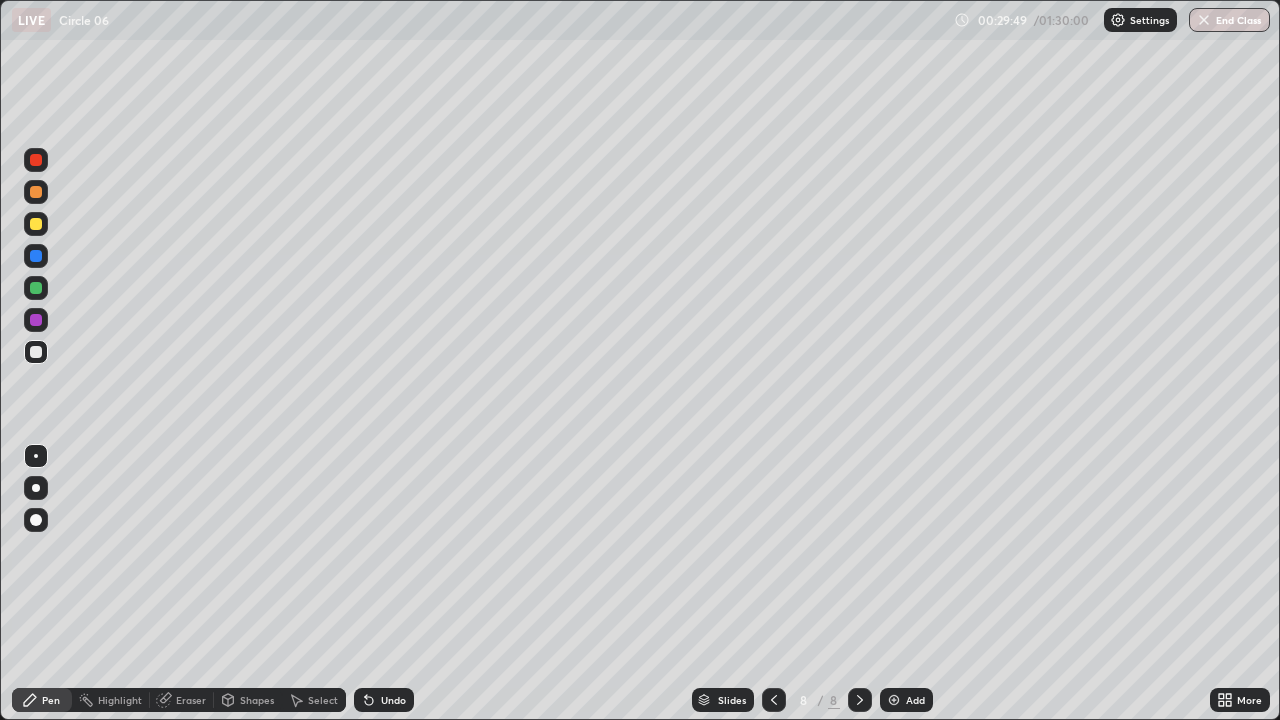 click on "Undo" at bounding box center (393, 700) 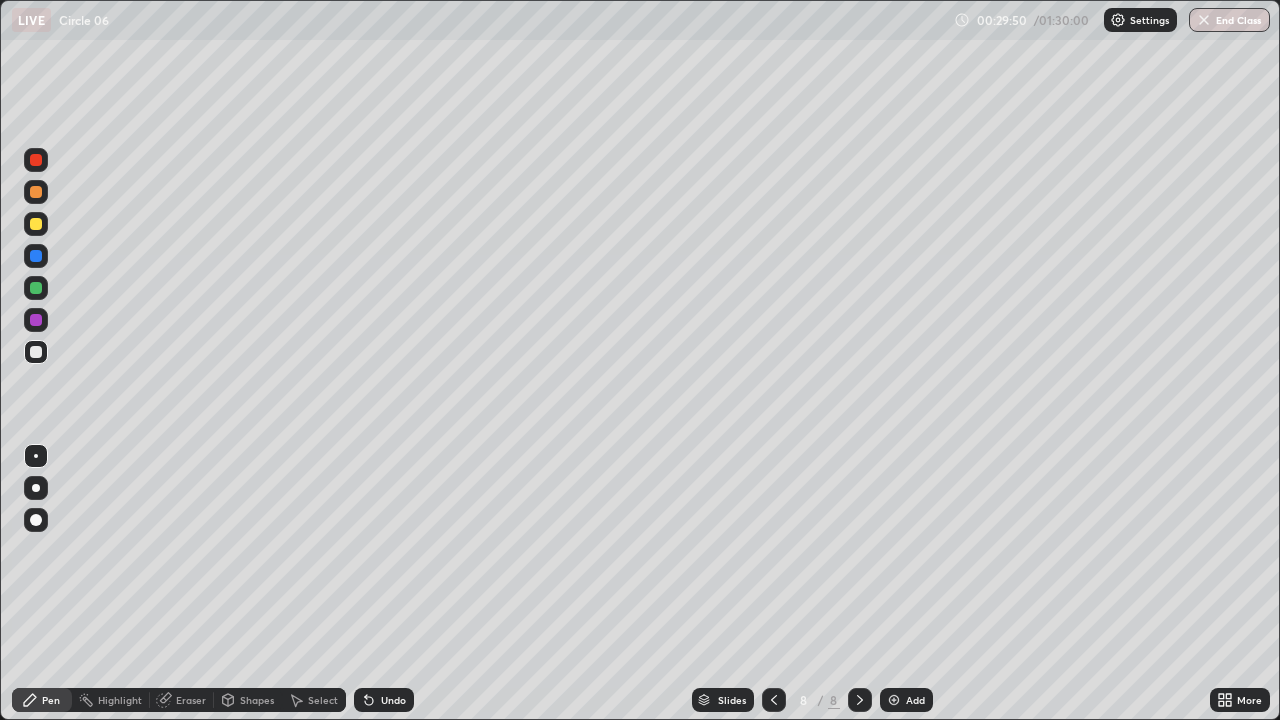 click on "Undo" at bounding box center [393, 700] 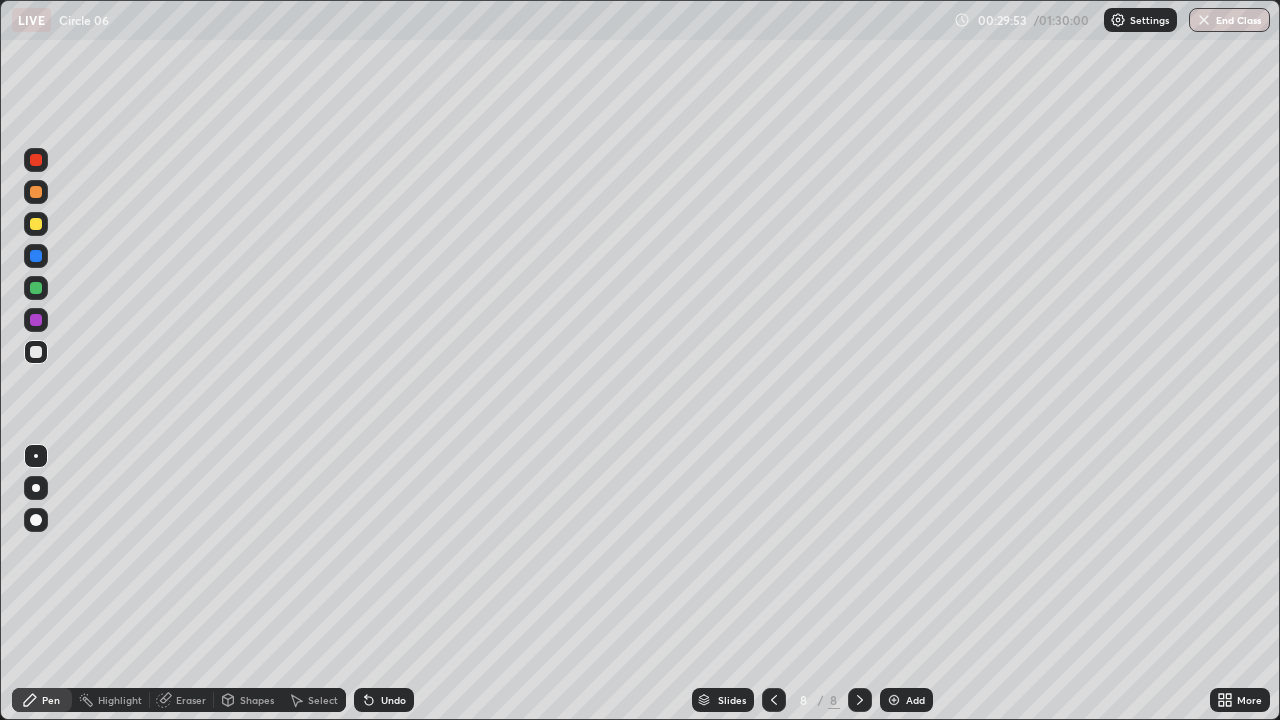 click on "Undo" at bounding box center (393, 700) 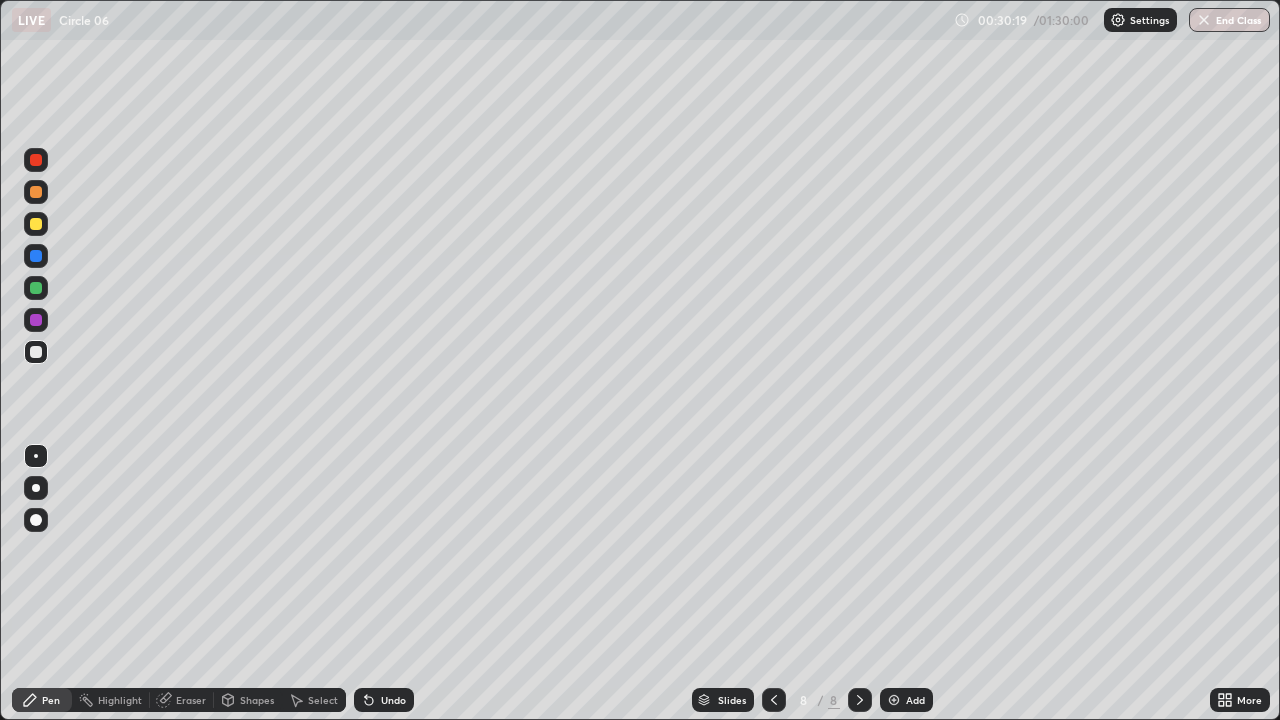 click on "Undo" at bounding box center (393, 700) 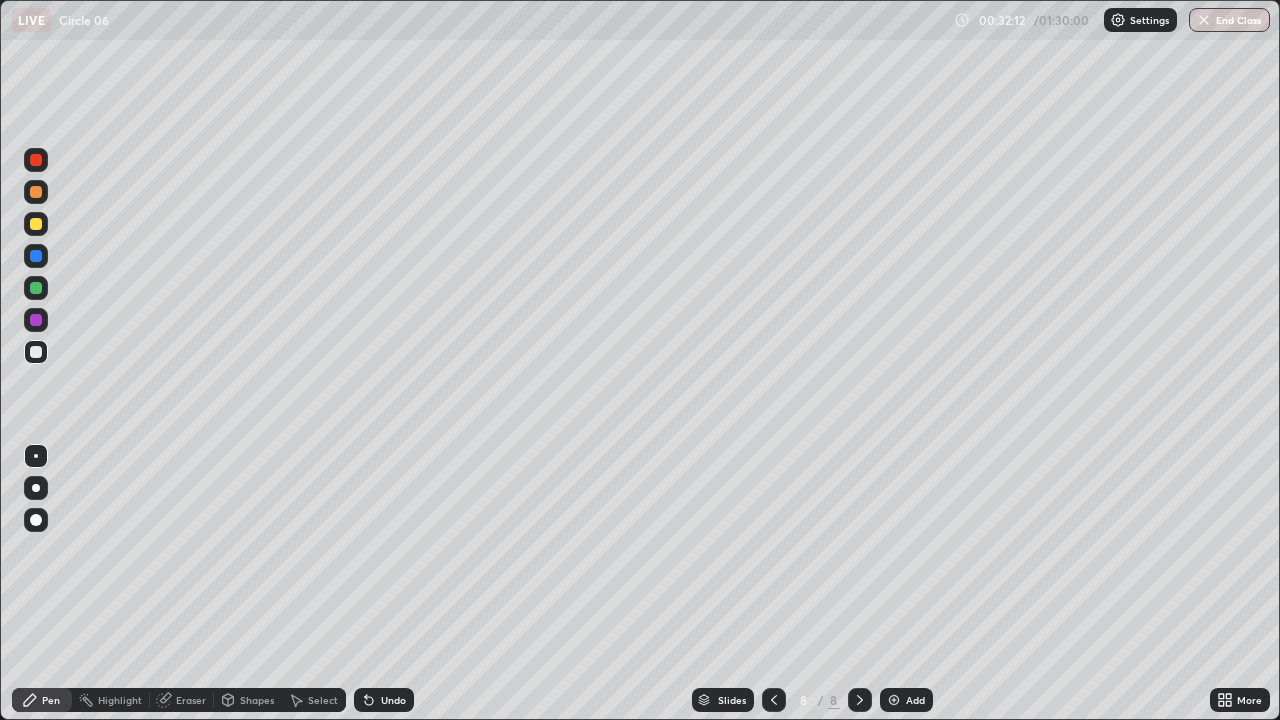 click on "Add" at bounding box center (915, 700) 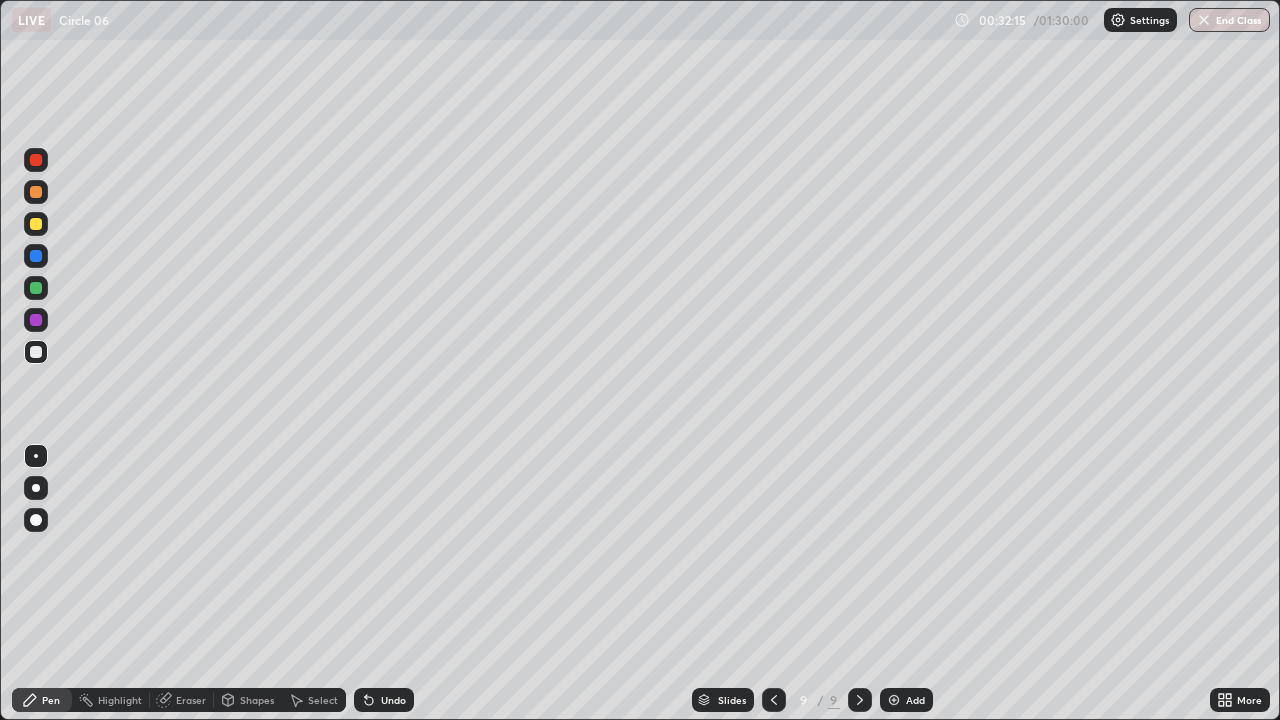 click 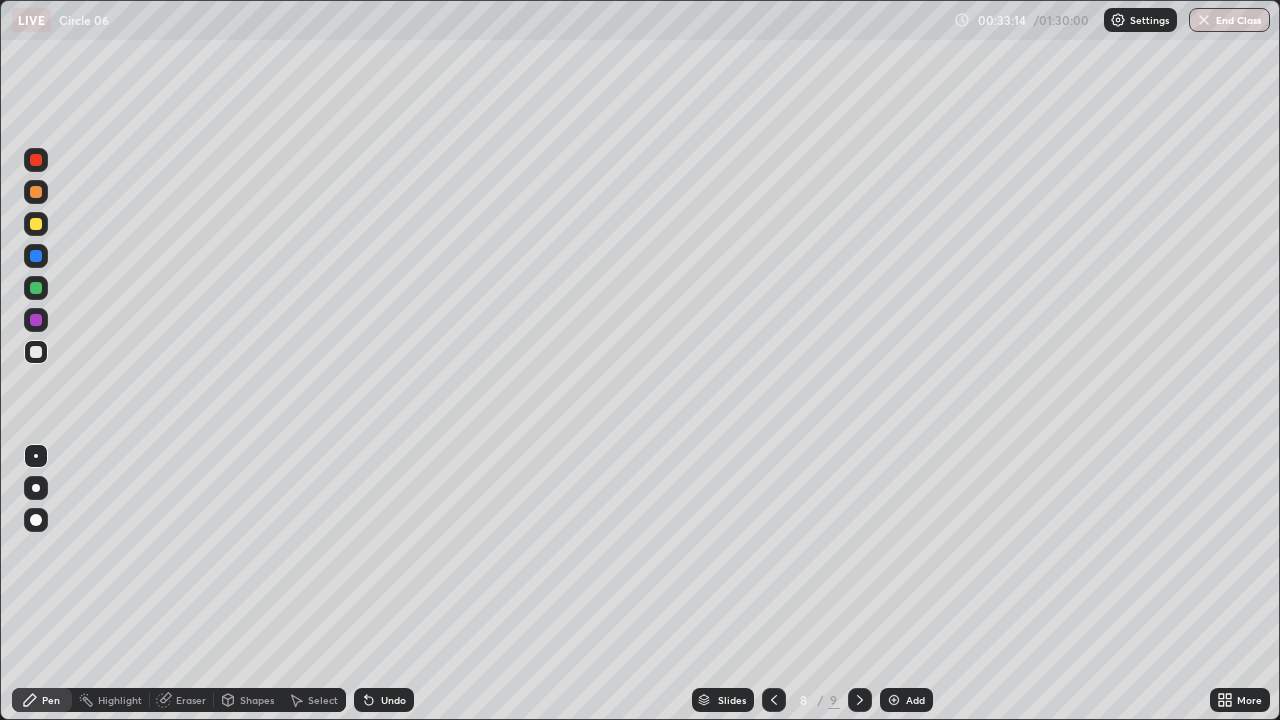 click on "Add" at bounding box center [915, 700] 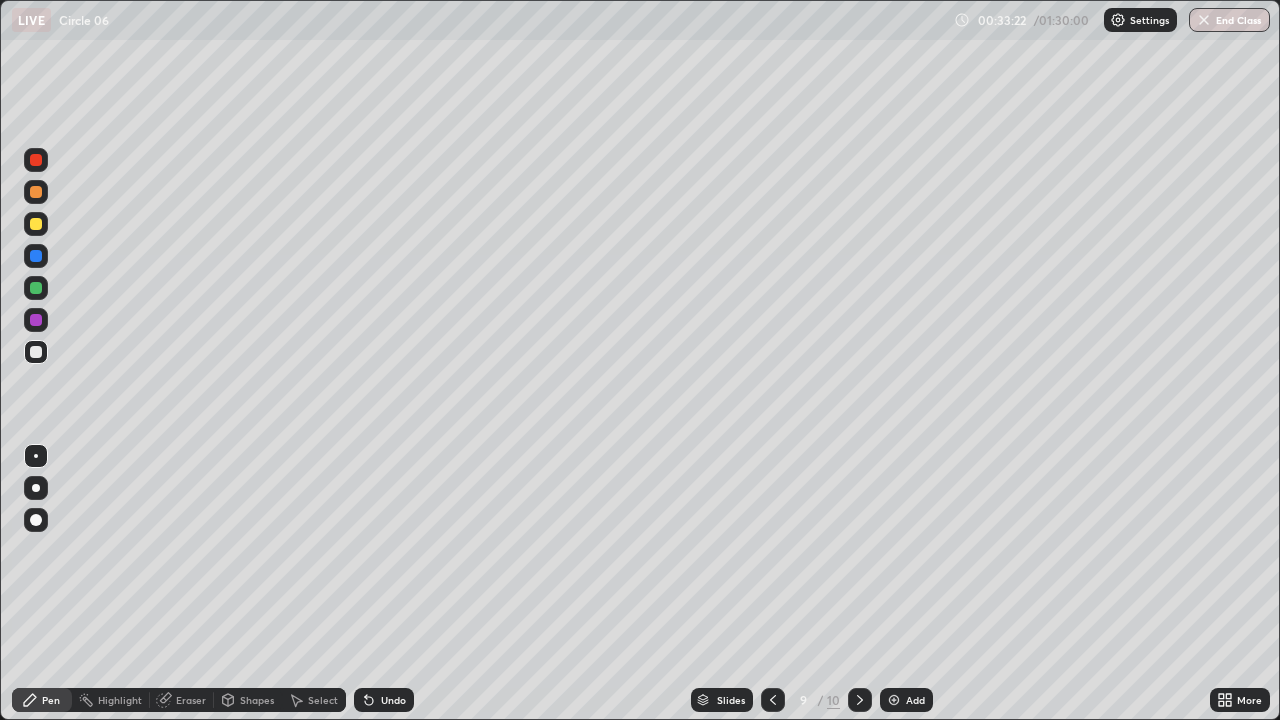 click on "Undo" at bounding box center [393, 700] 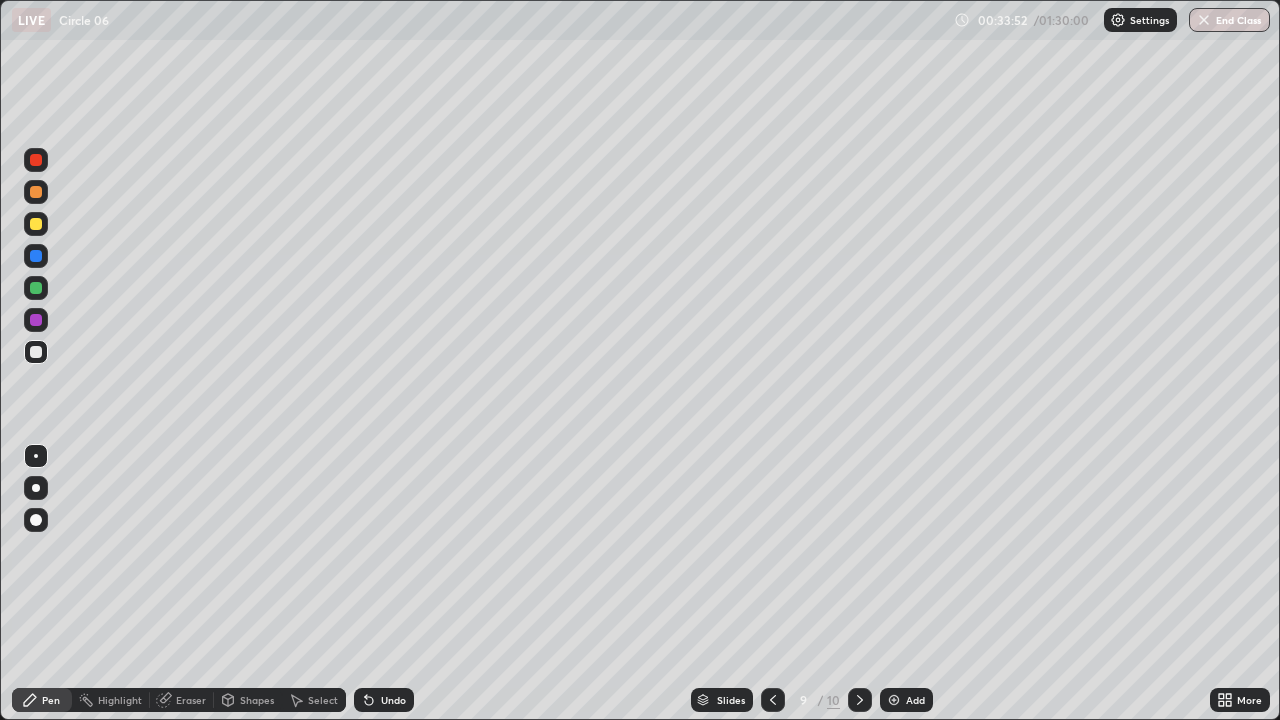 click on "Undo" at bounding box center (393, 700) 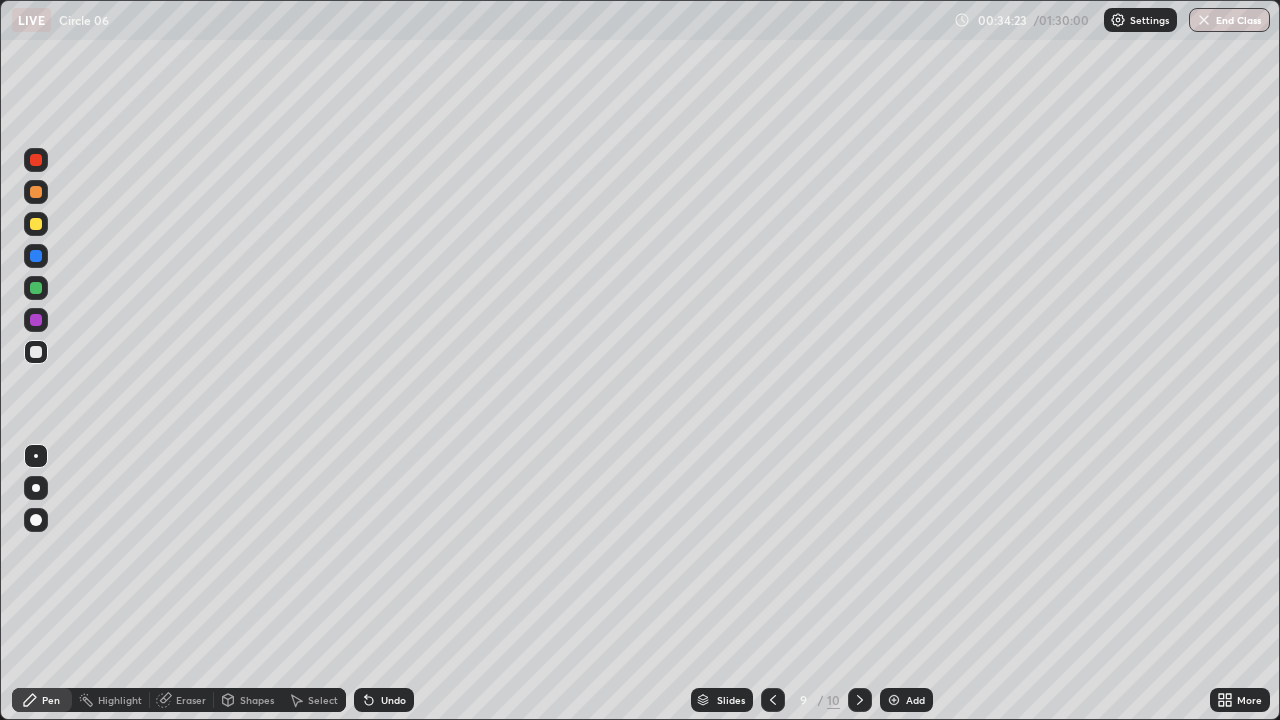 click 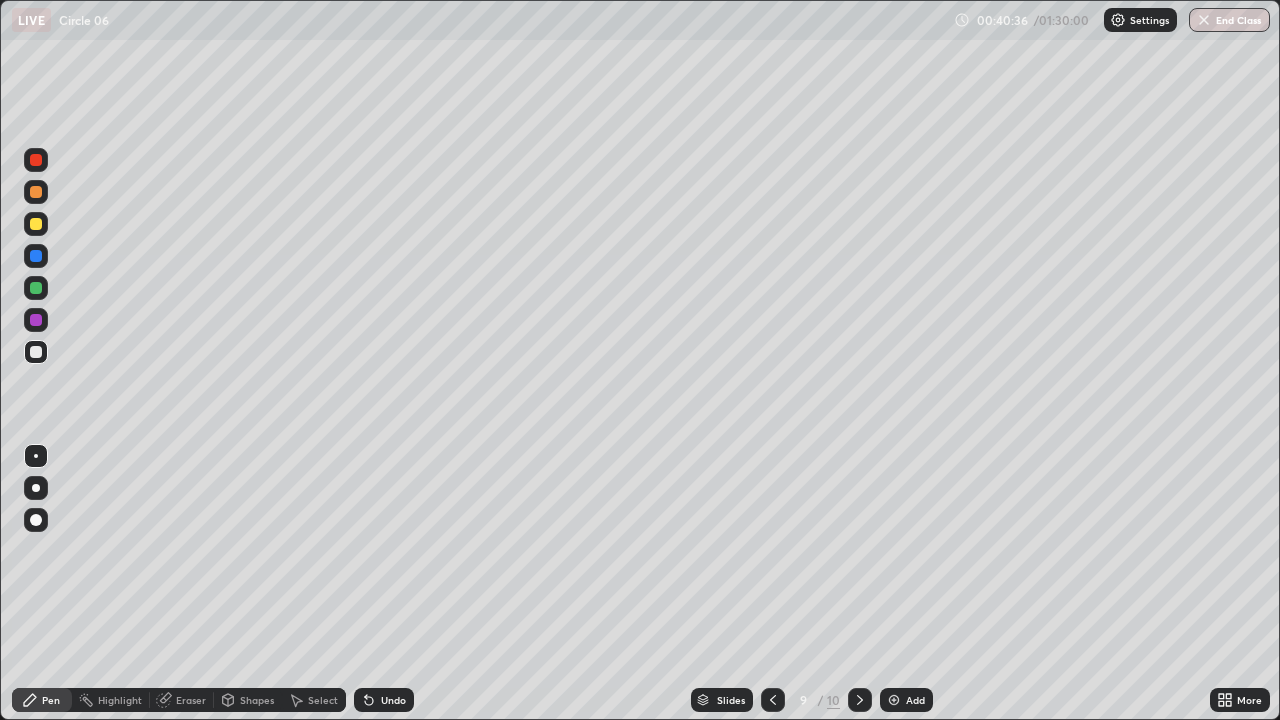 click on "Add" at bounding box center [915, 700] 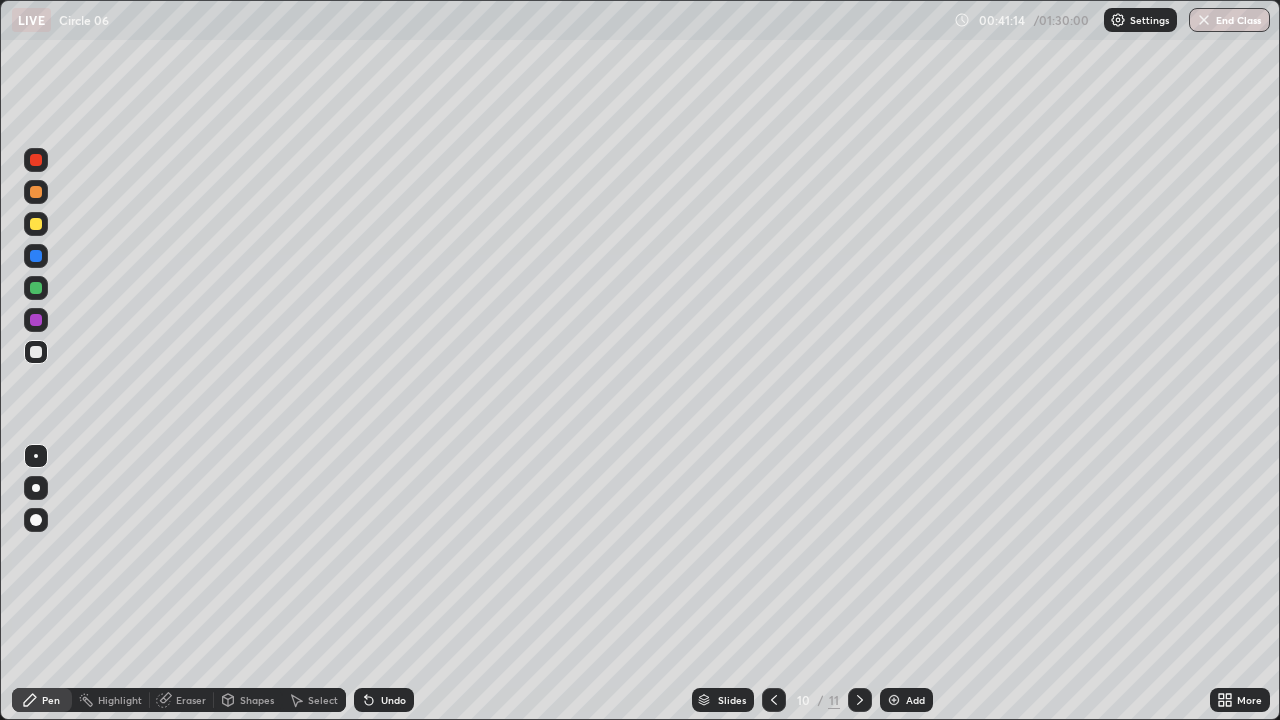 click on "Shapes" at bounding box center [248, 700] 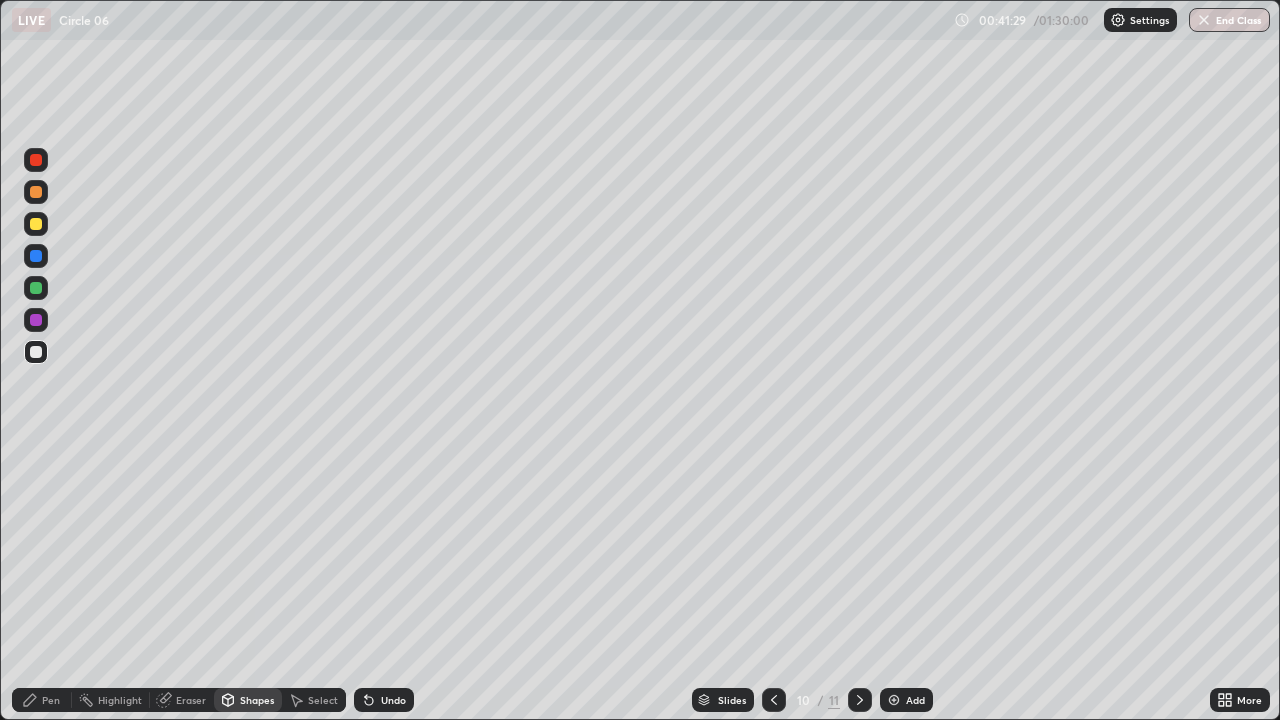 click on "Undo" at bounding box center [393, 700] 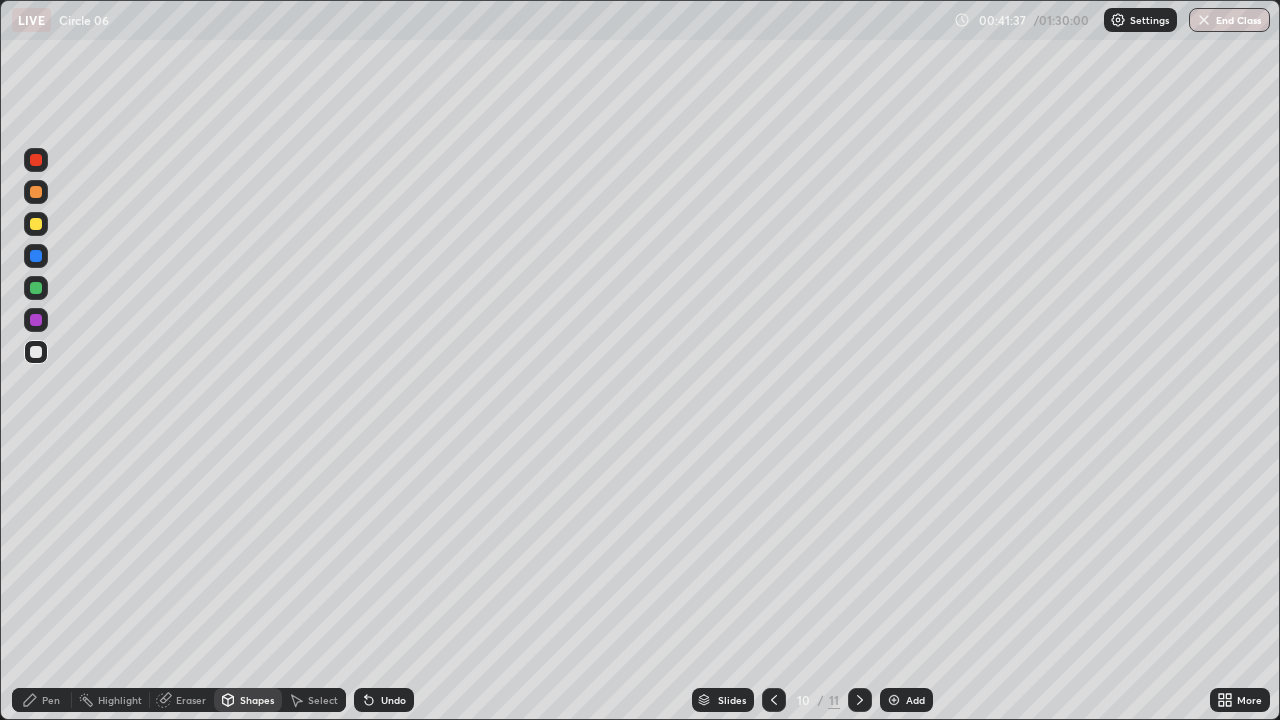 click on "Pen" at bounding box center [51, 700] 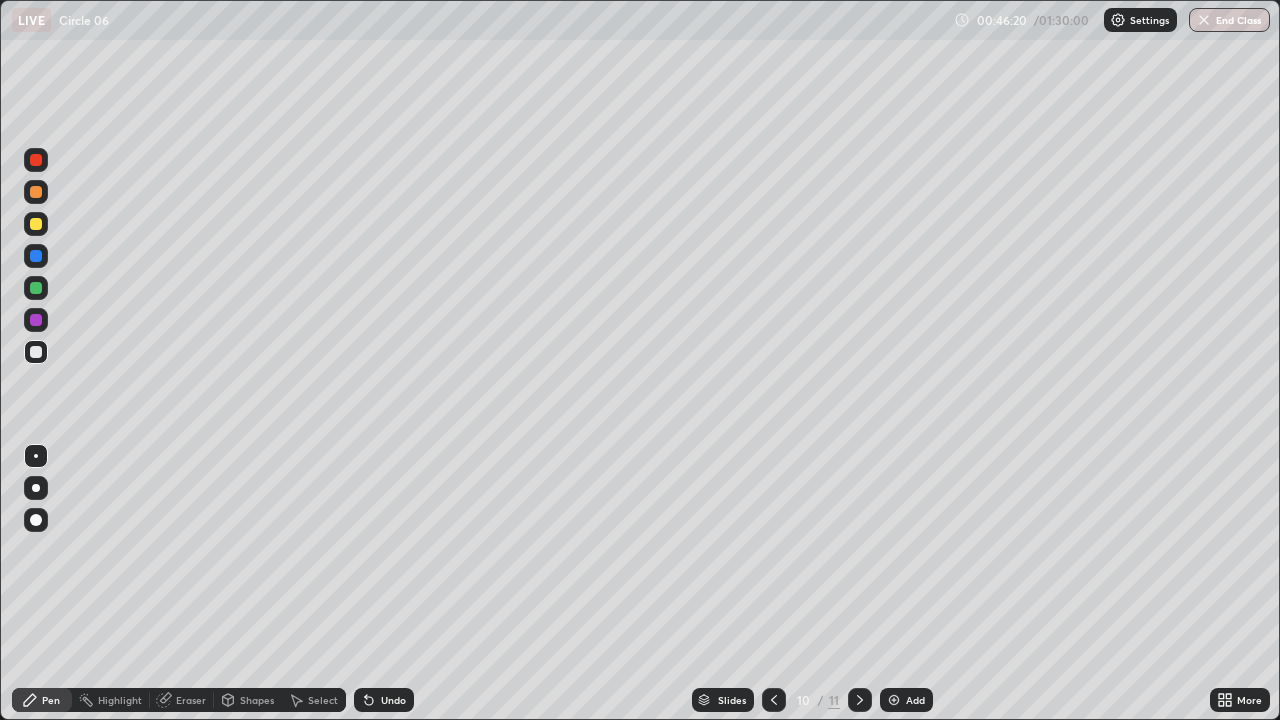 click on "Add" at bounding box center [906, 700] 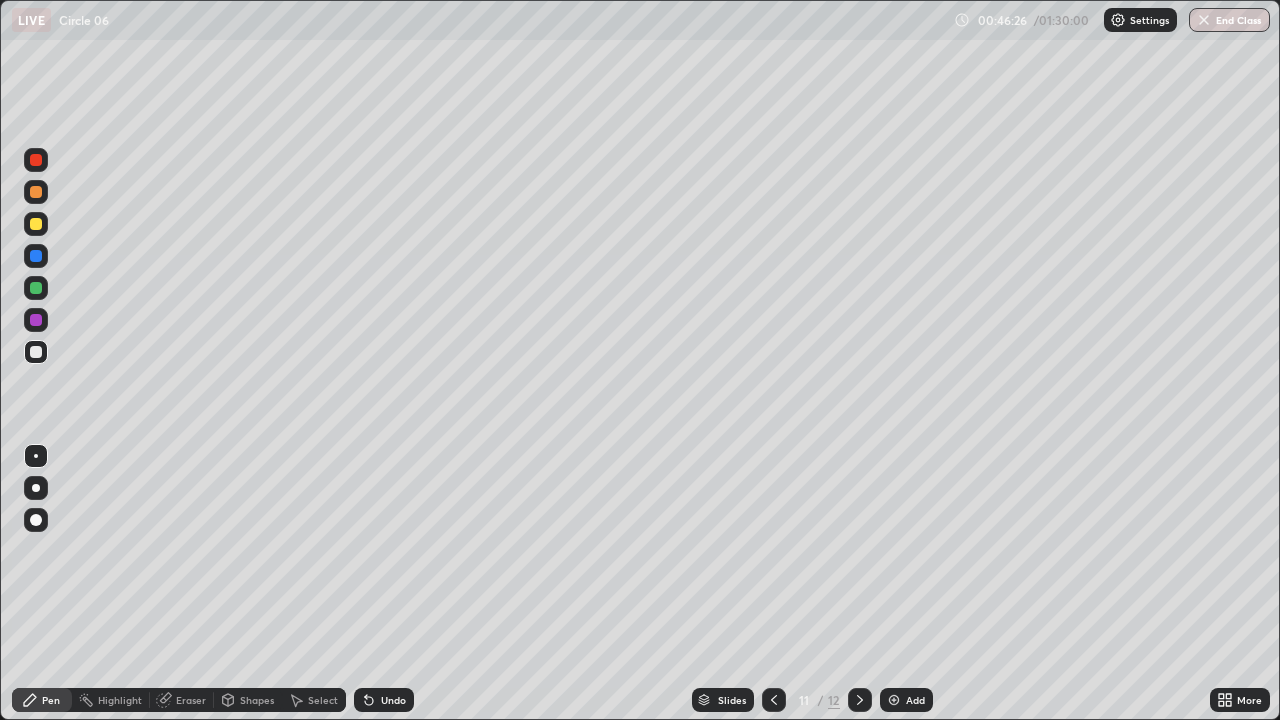 click 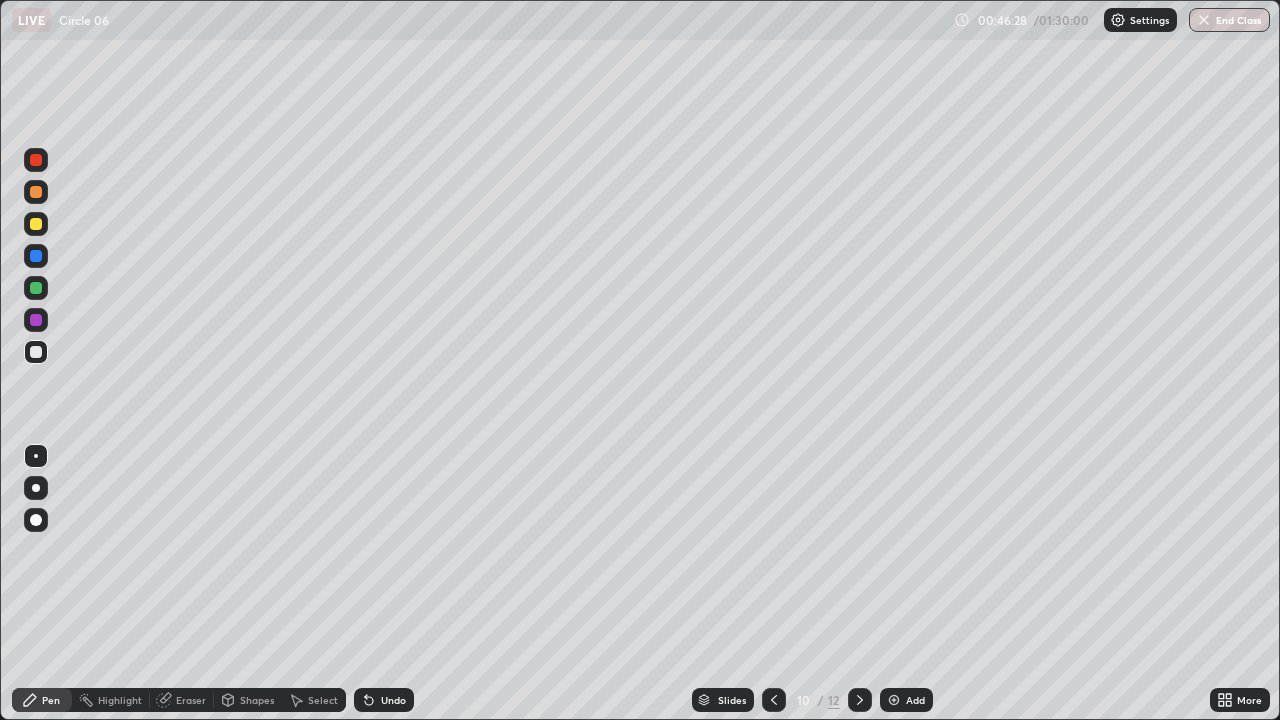 click 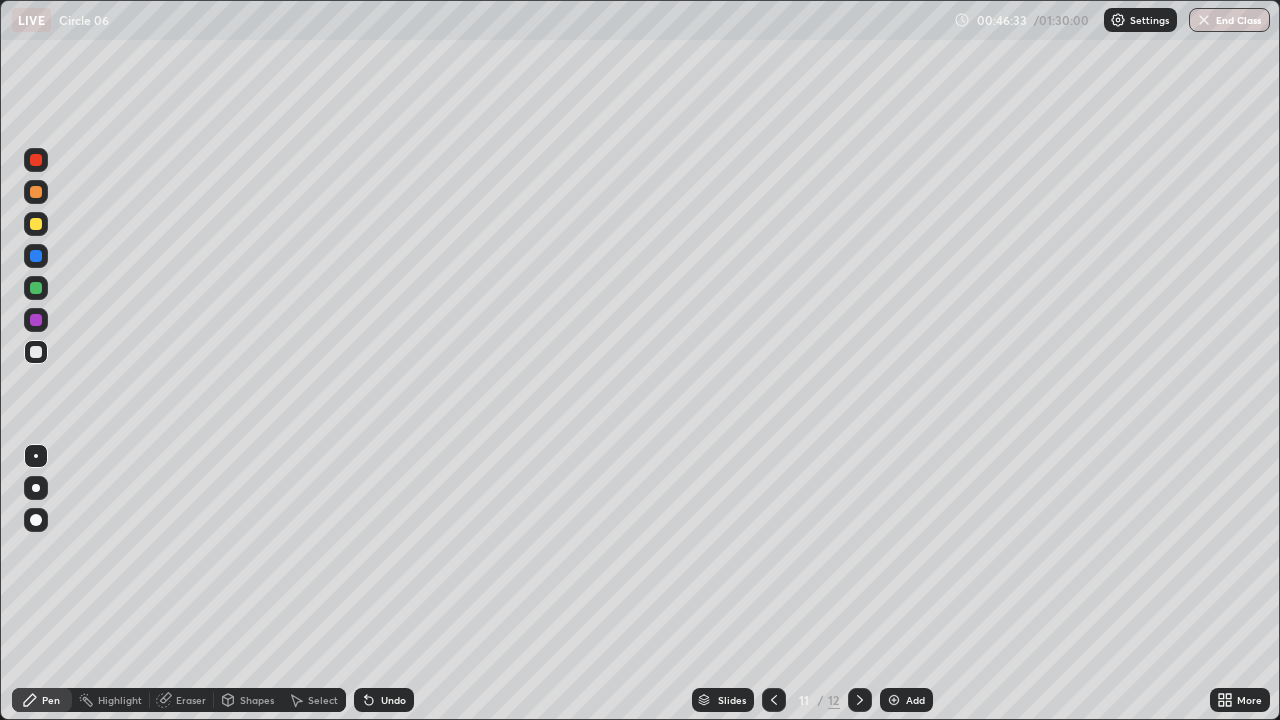 click 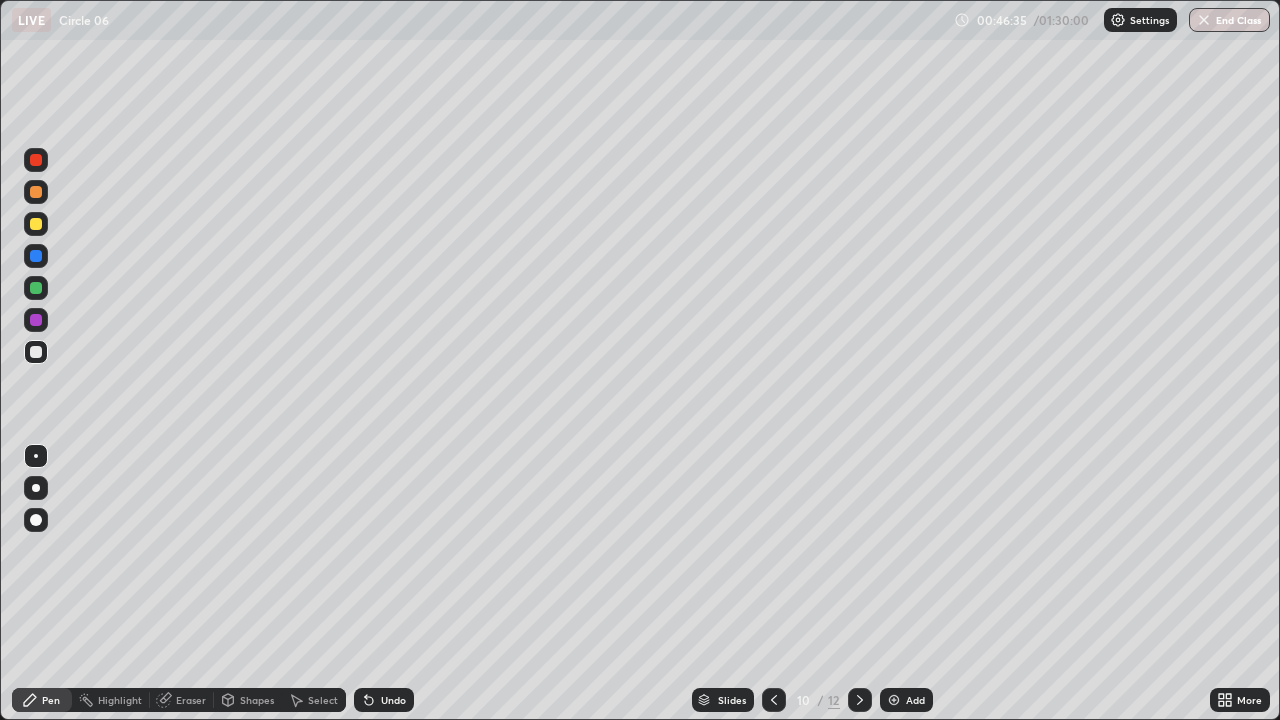 click 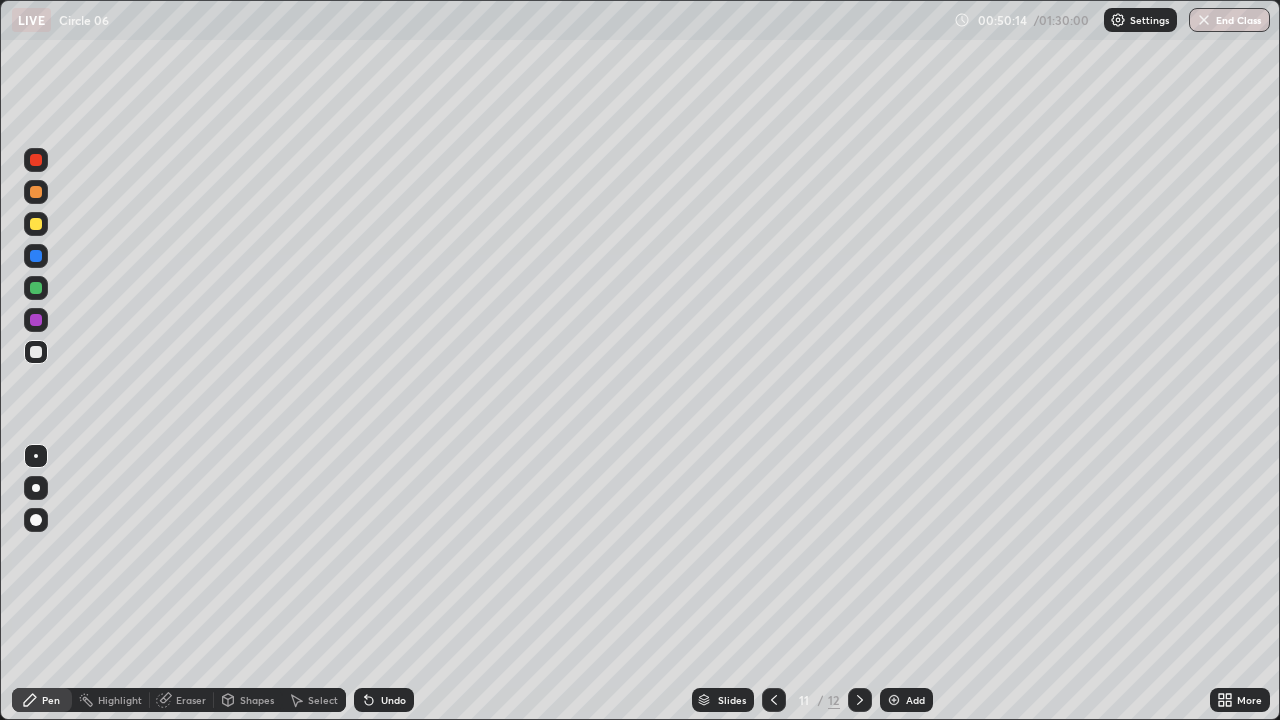 click on "Add" at bounding box center (915, 700) 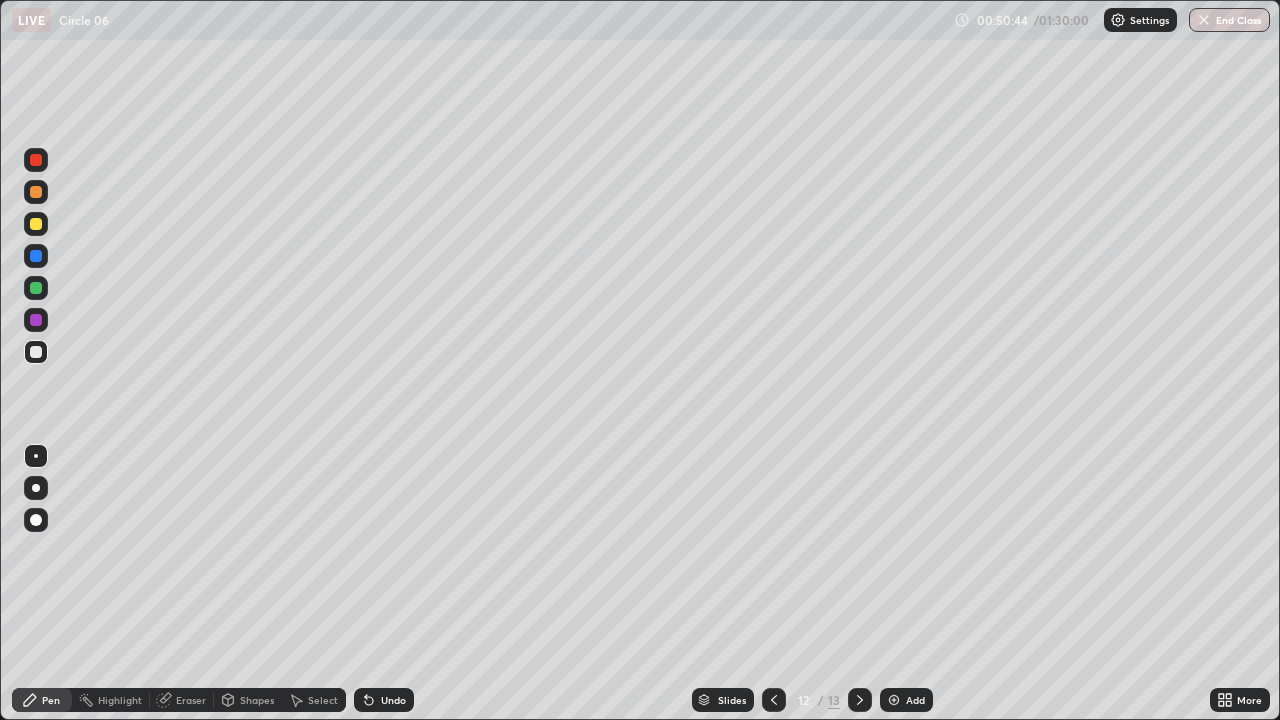 click on "Shapes" at bounding box center [257, 700] 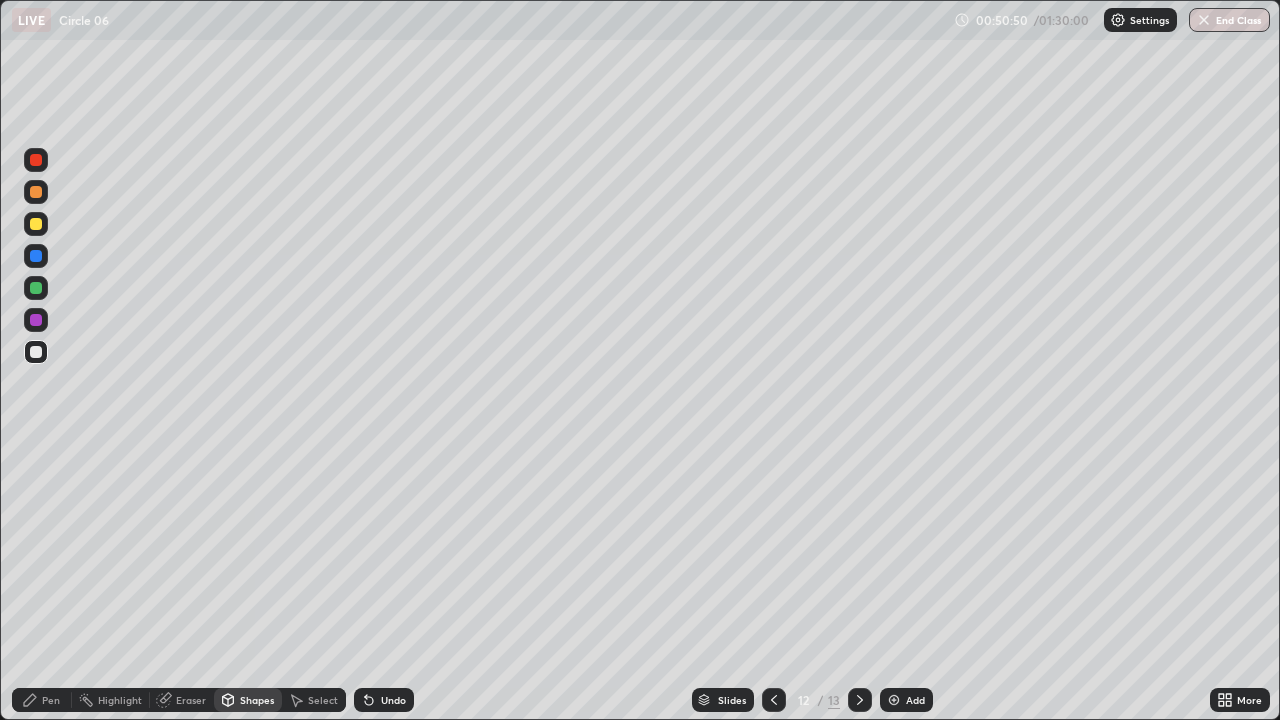 click on "Pen" at bounding box center [51, 700] 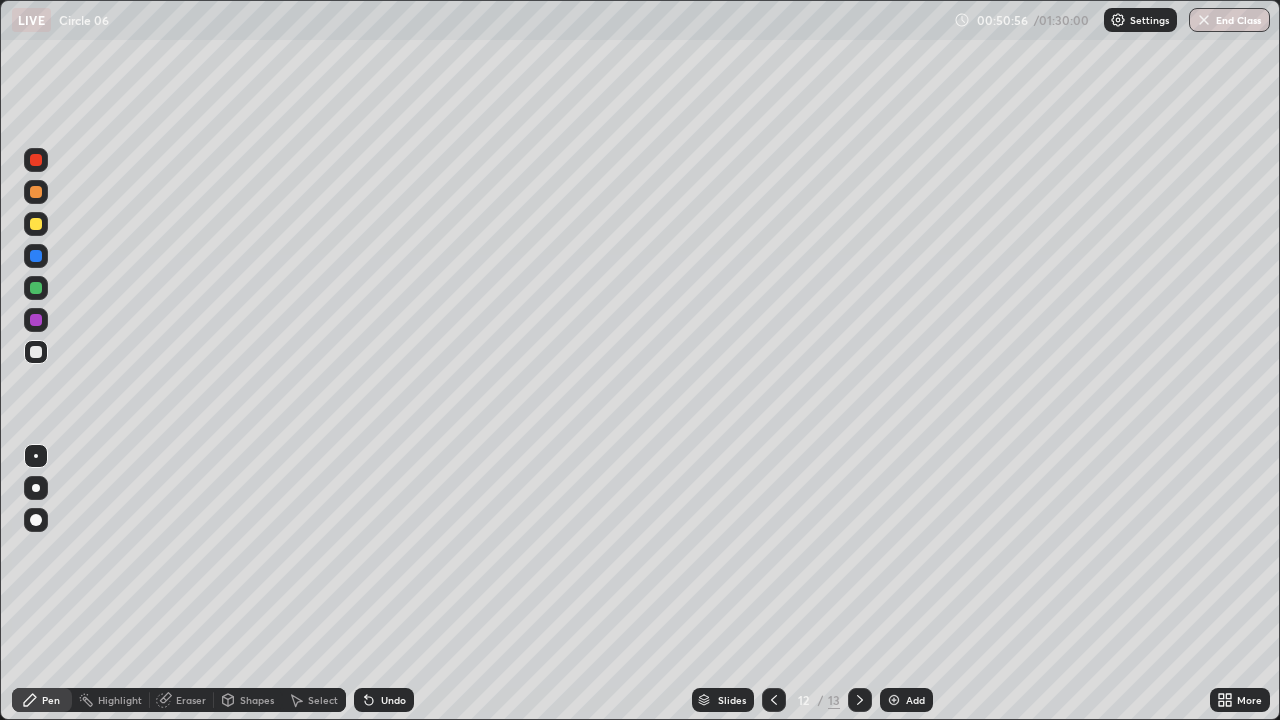 click on "Undo" at bounding box center [393, 700] 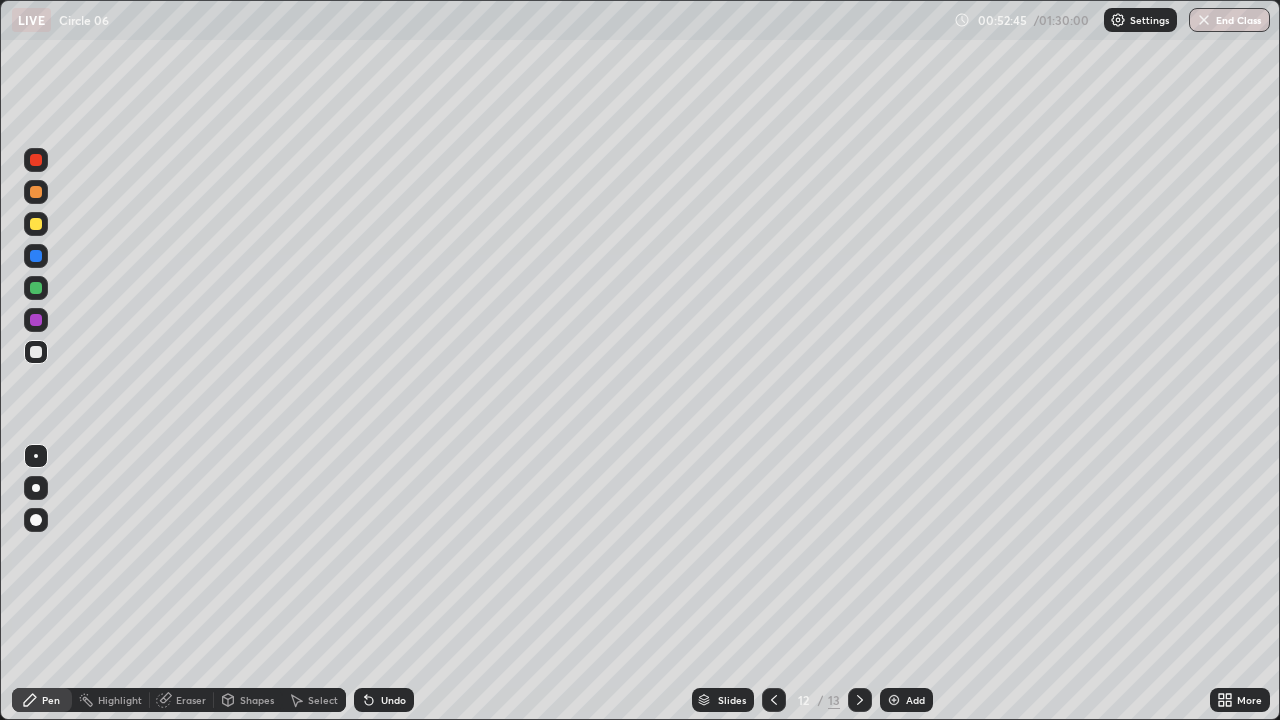 click on "Undo" at bounding box center [393, 700] 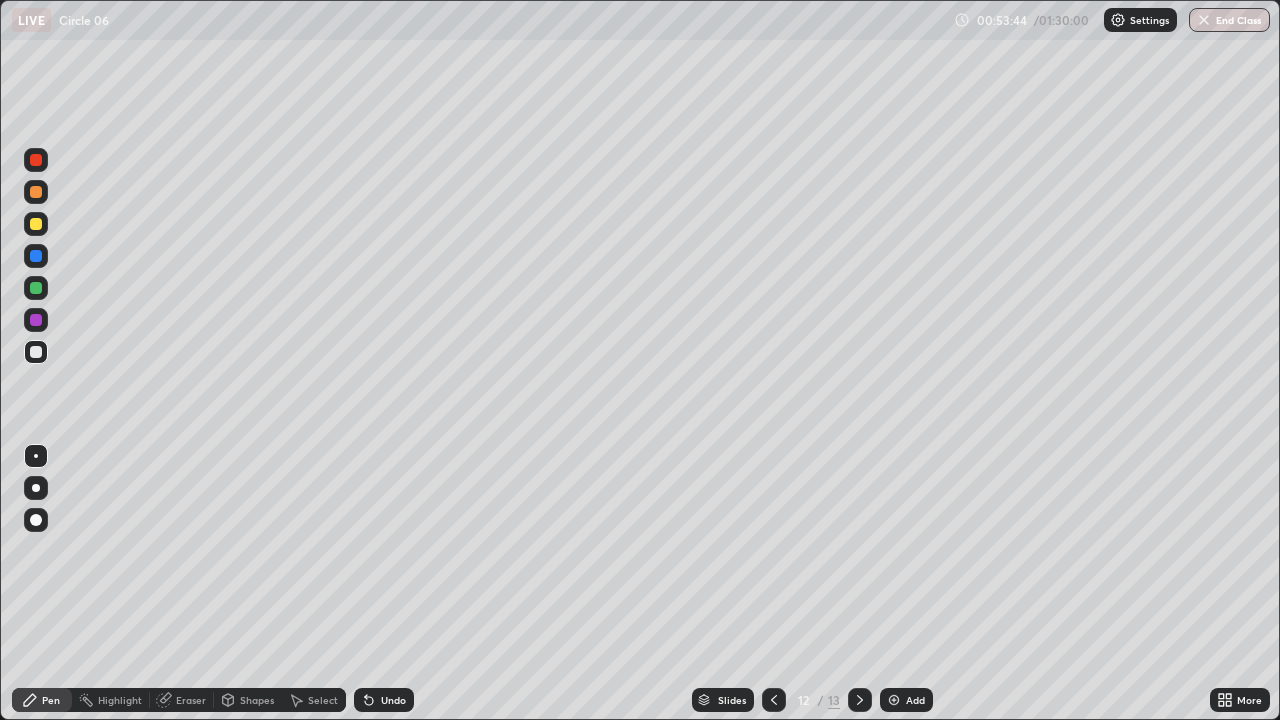 click on "Add" at bounding box center (915, 700) 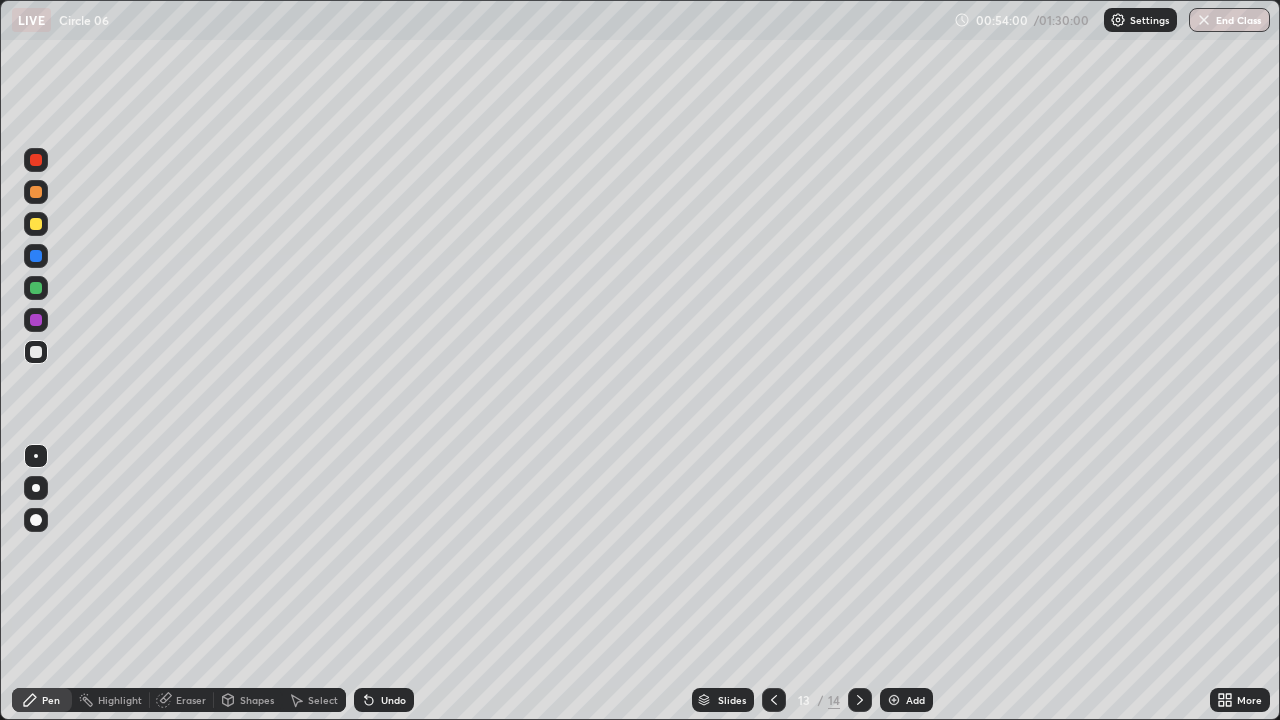 click 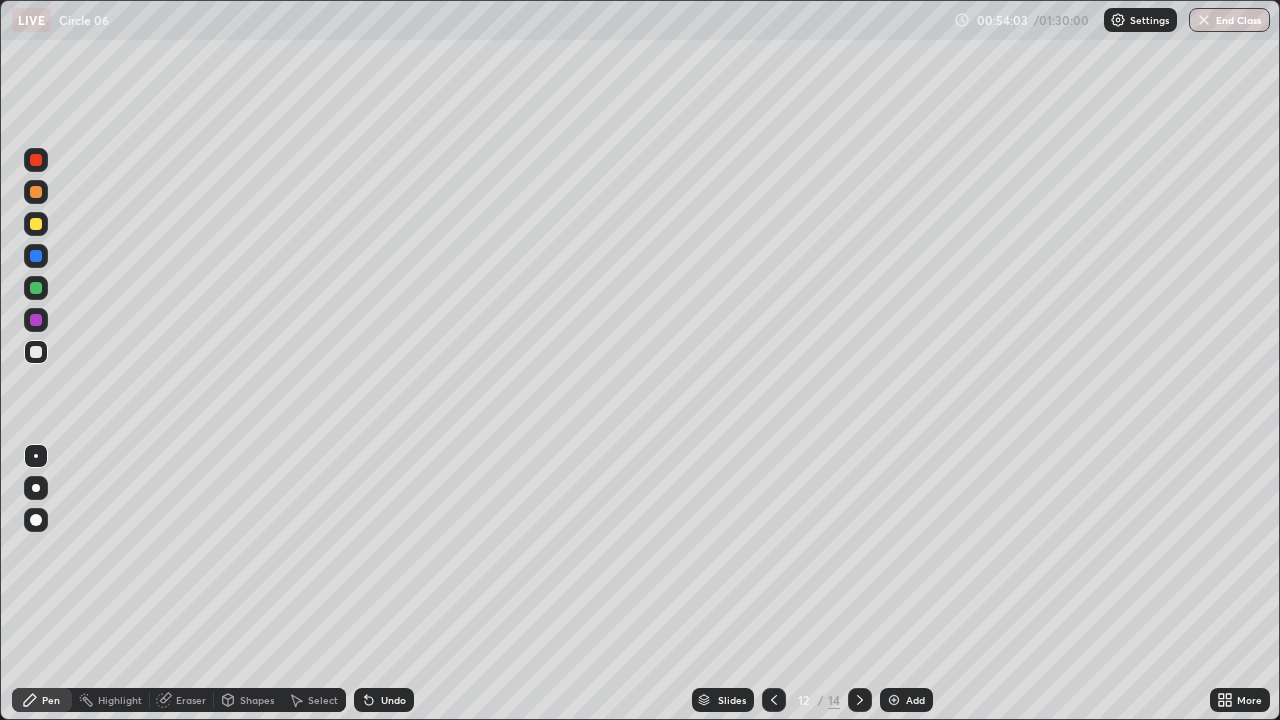click 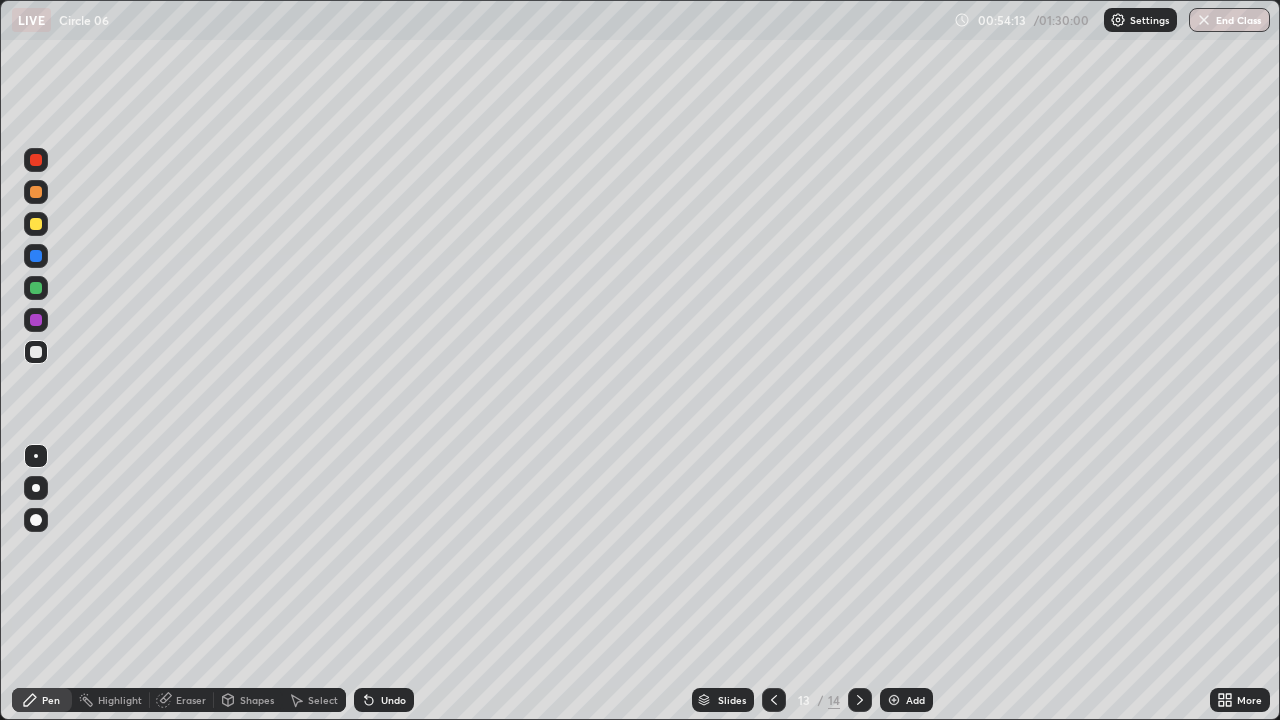 click on "Eraser" at bounding box center [191, 700] 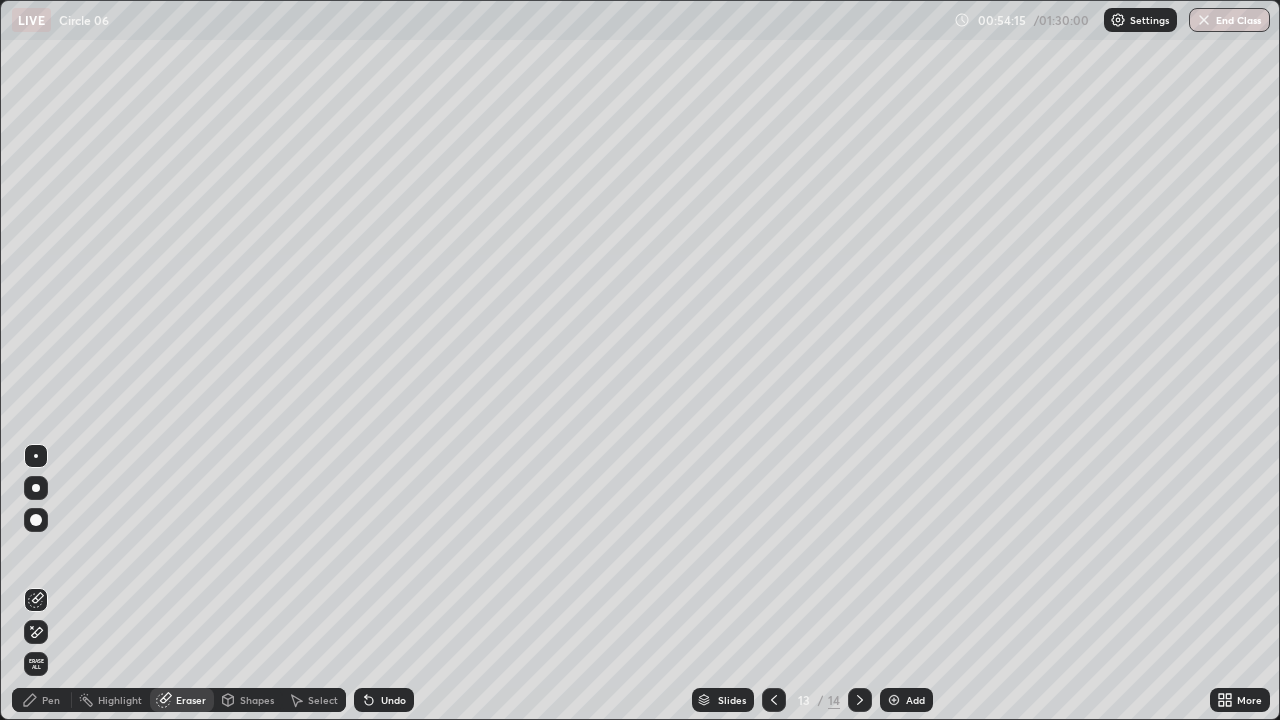 click on "Pen" at bounding box center [42, 700] 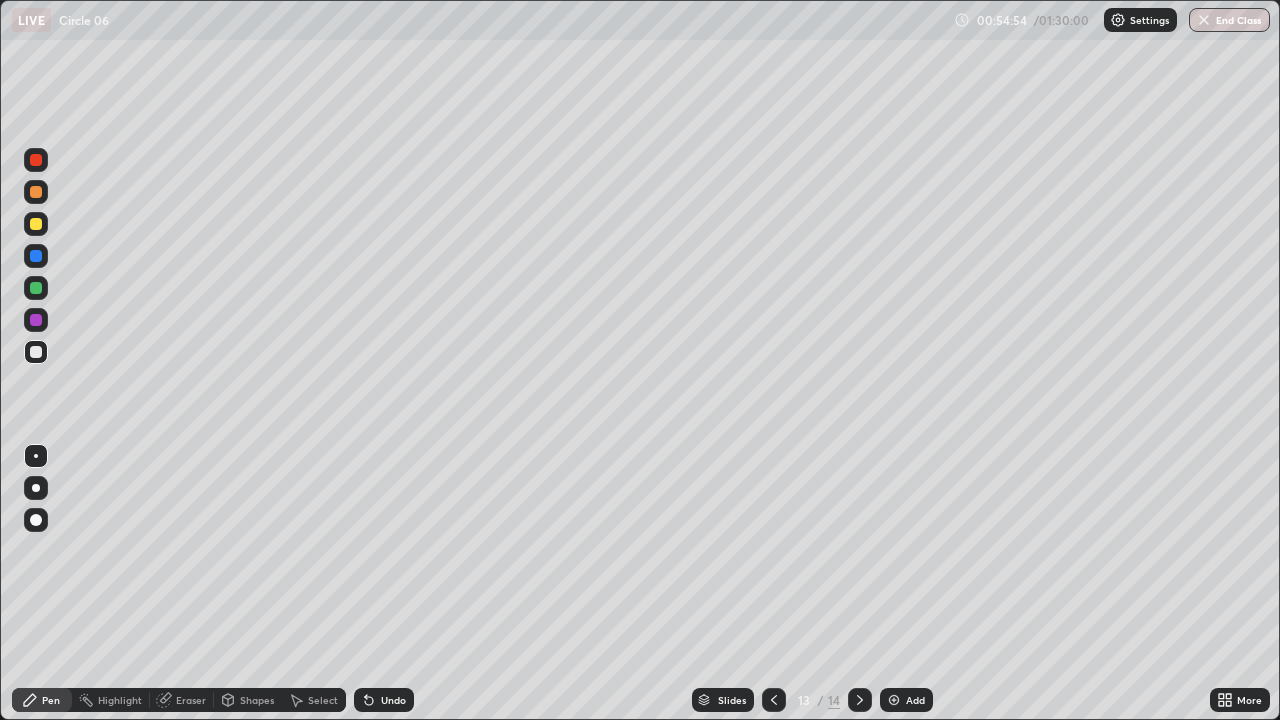 click on "Undo" at bounding box center [384, 700] 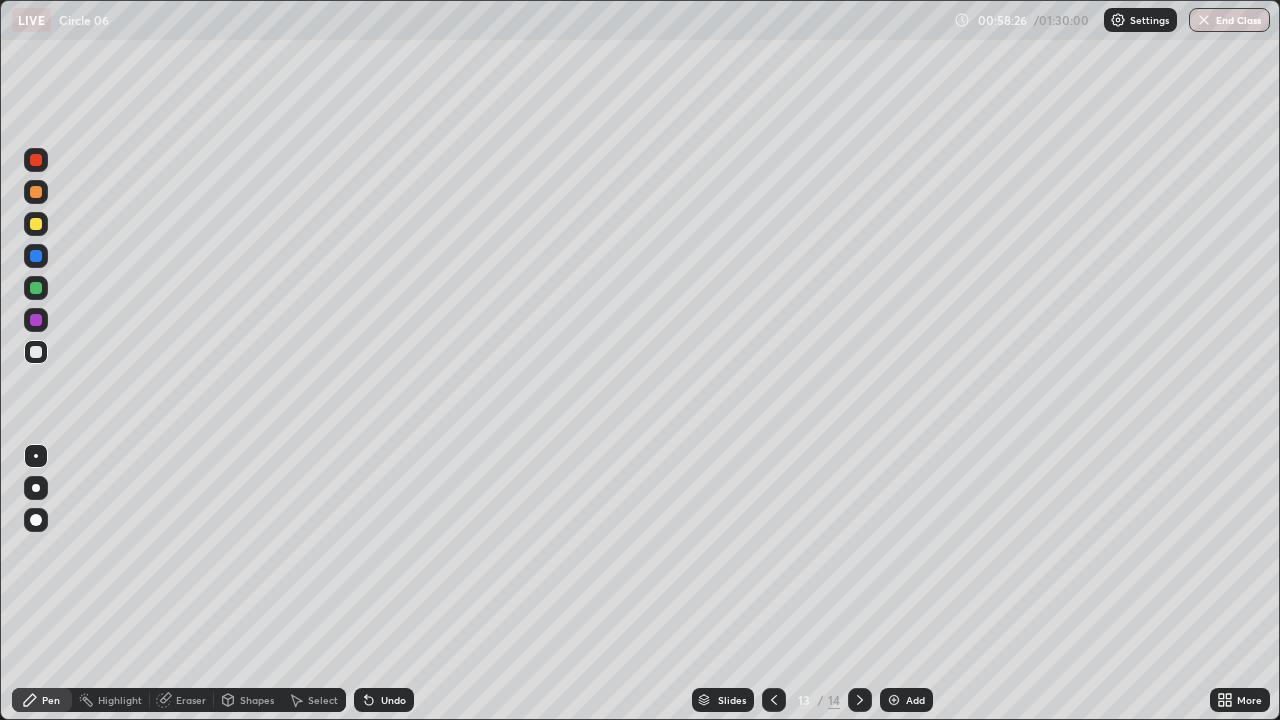 click on "Add" at bounding box center (915, 700) 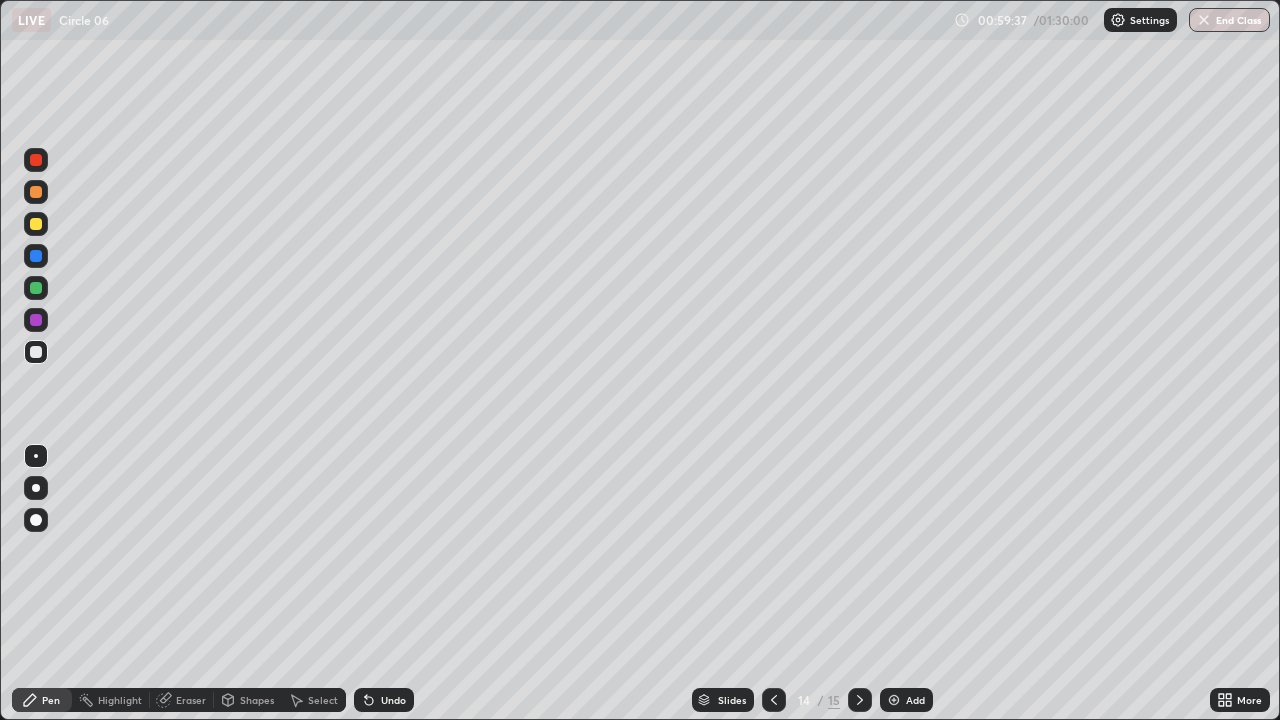 click on "Undo" at bounding box center (393, 700) 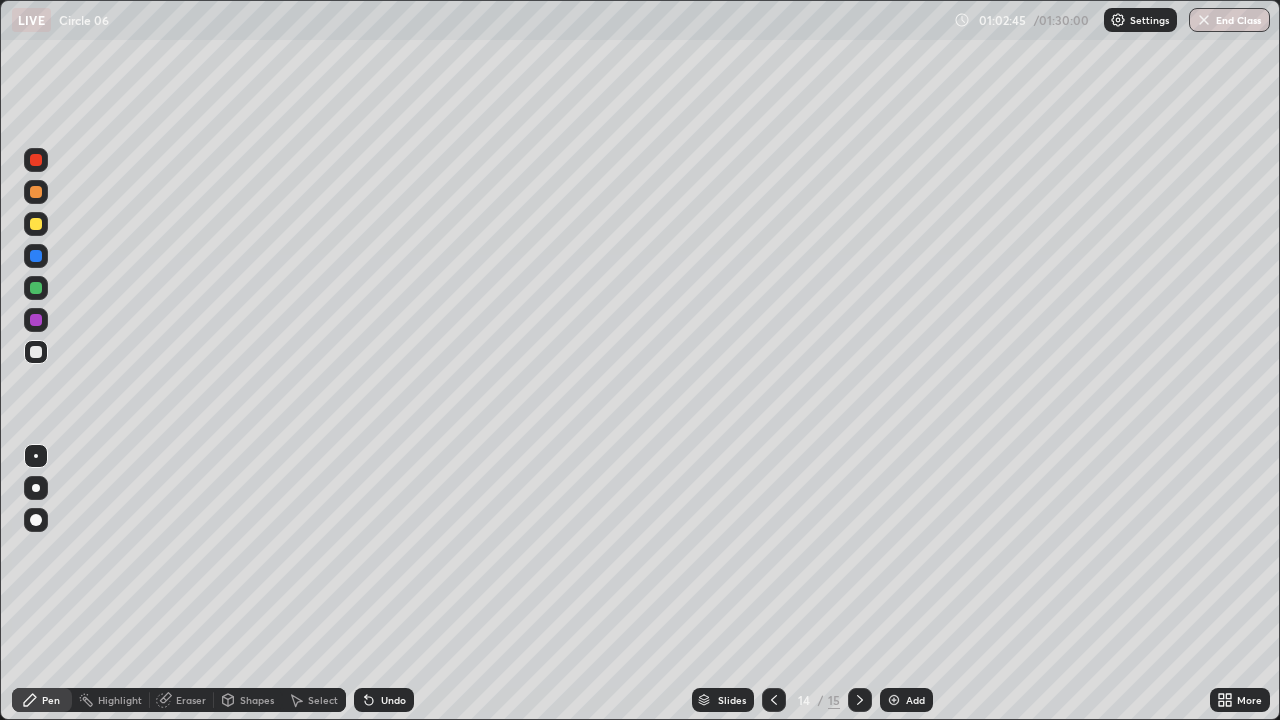 click on "Add" at bounding box center [915, 700] 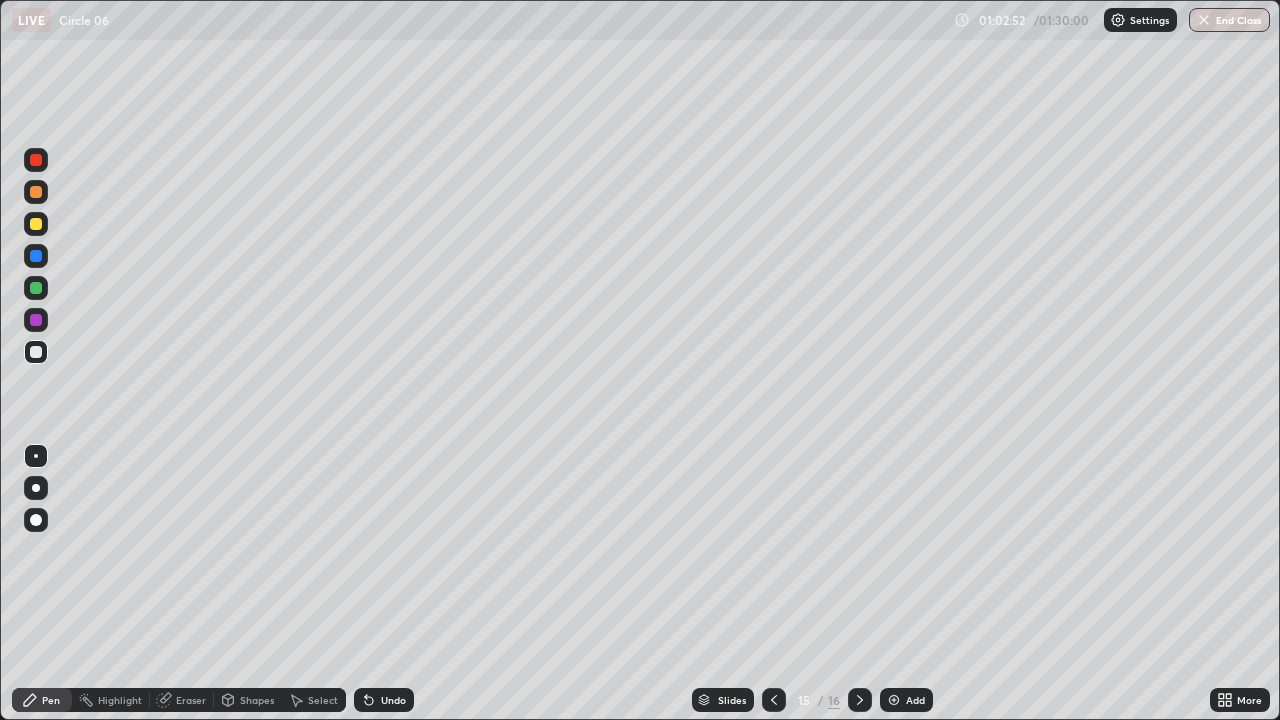 click on "Shapes" at bounding box center (257, 700) 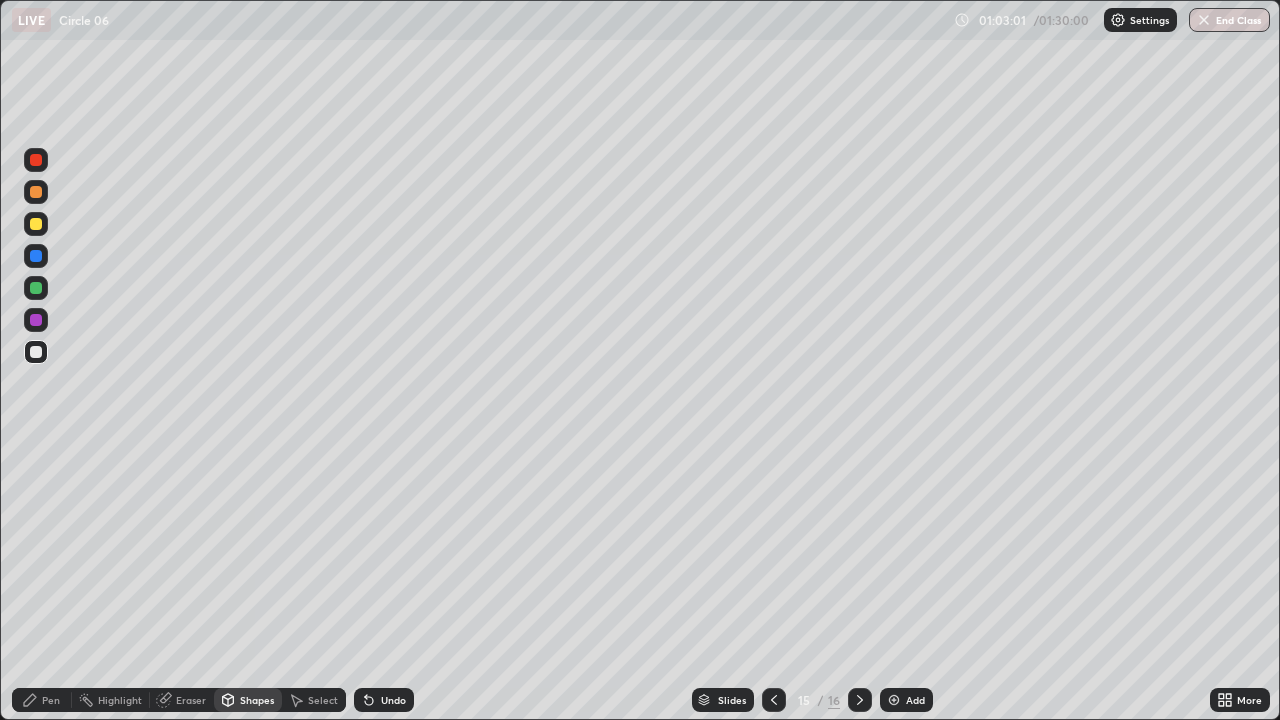 click on "Pen" at bounding box center [51, 700] 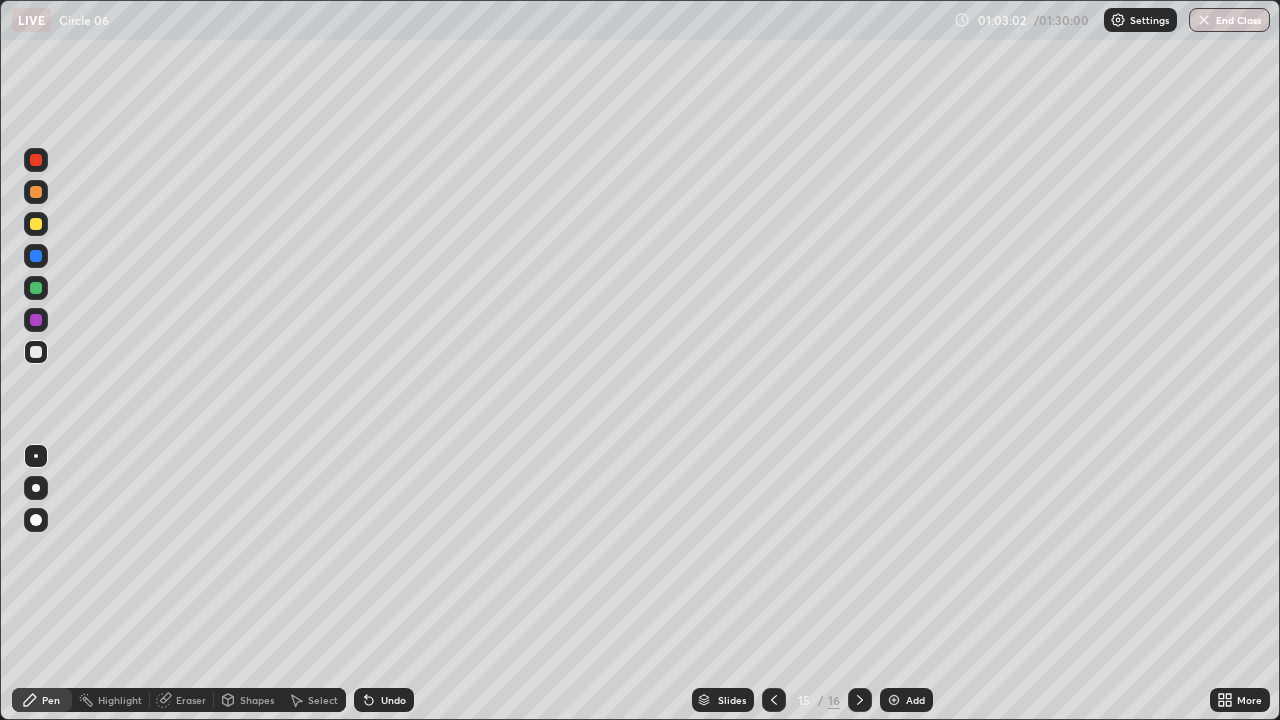 click on "Shapes" at bounding box center [257, 700] 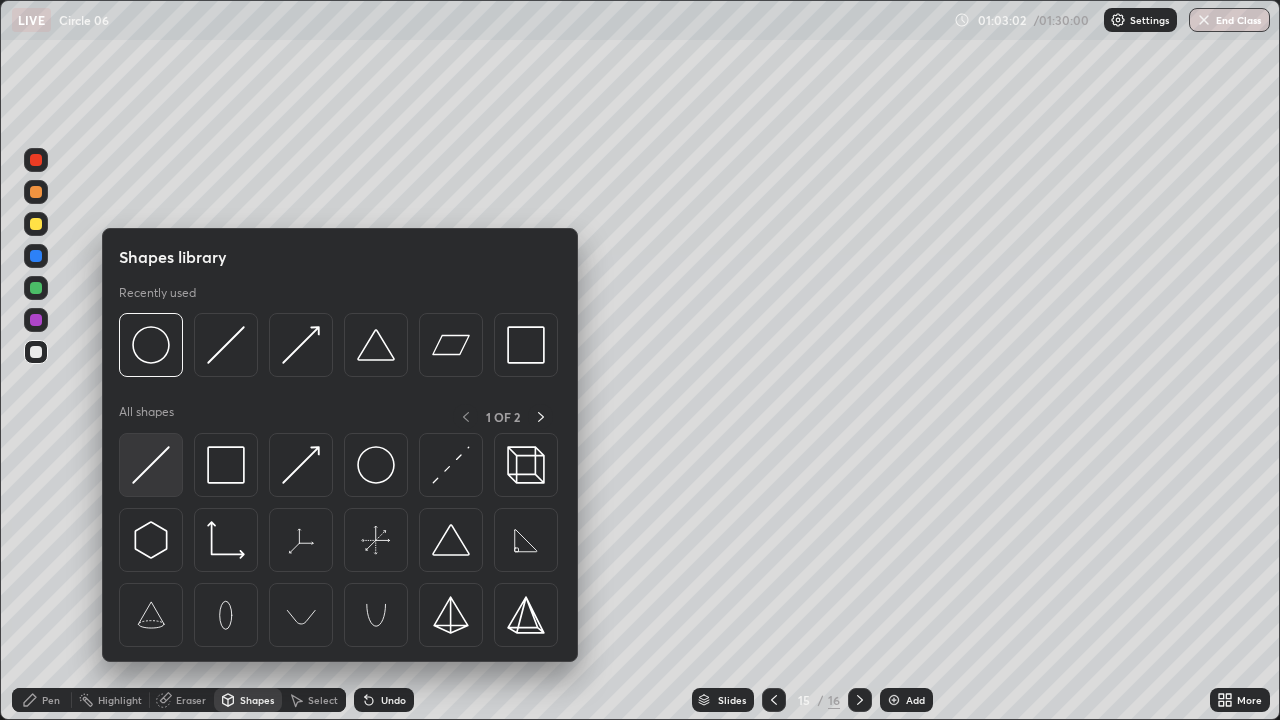 click at bounding box center [151, 465] 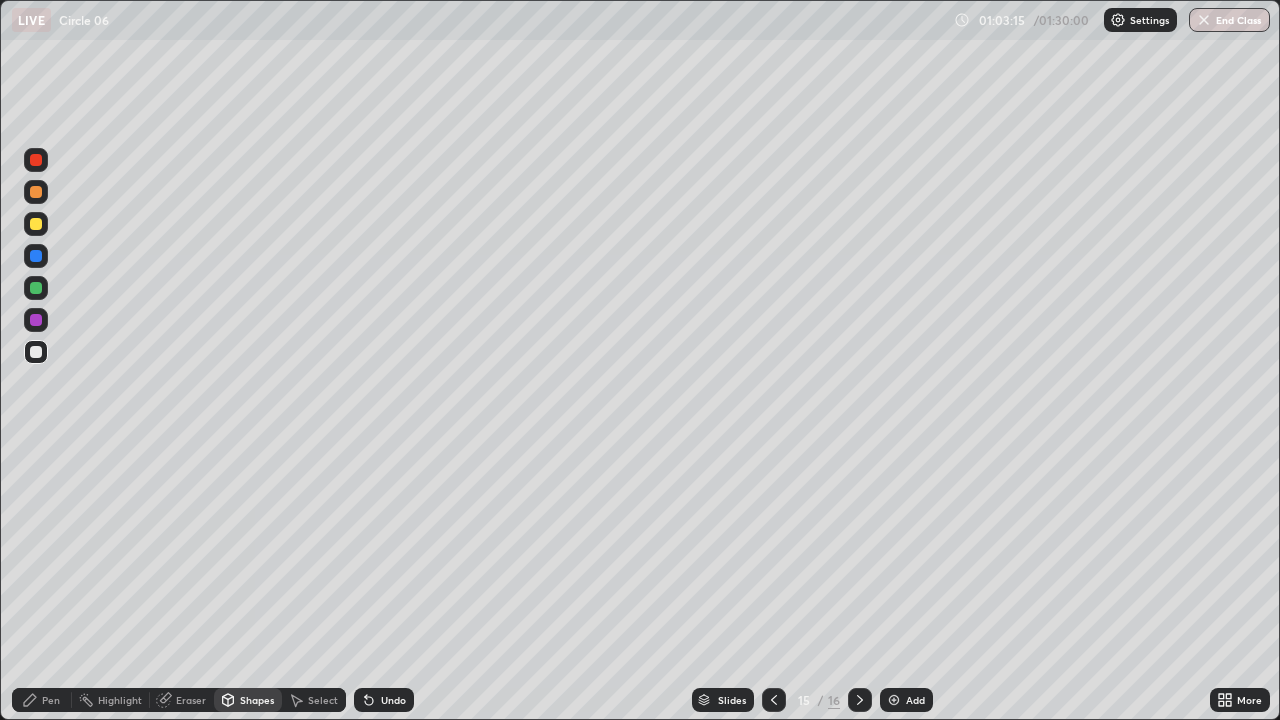 click 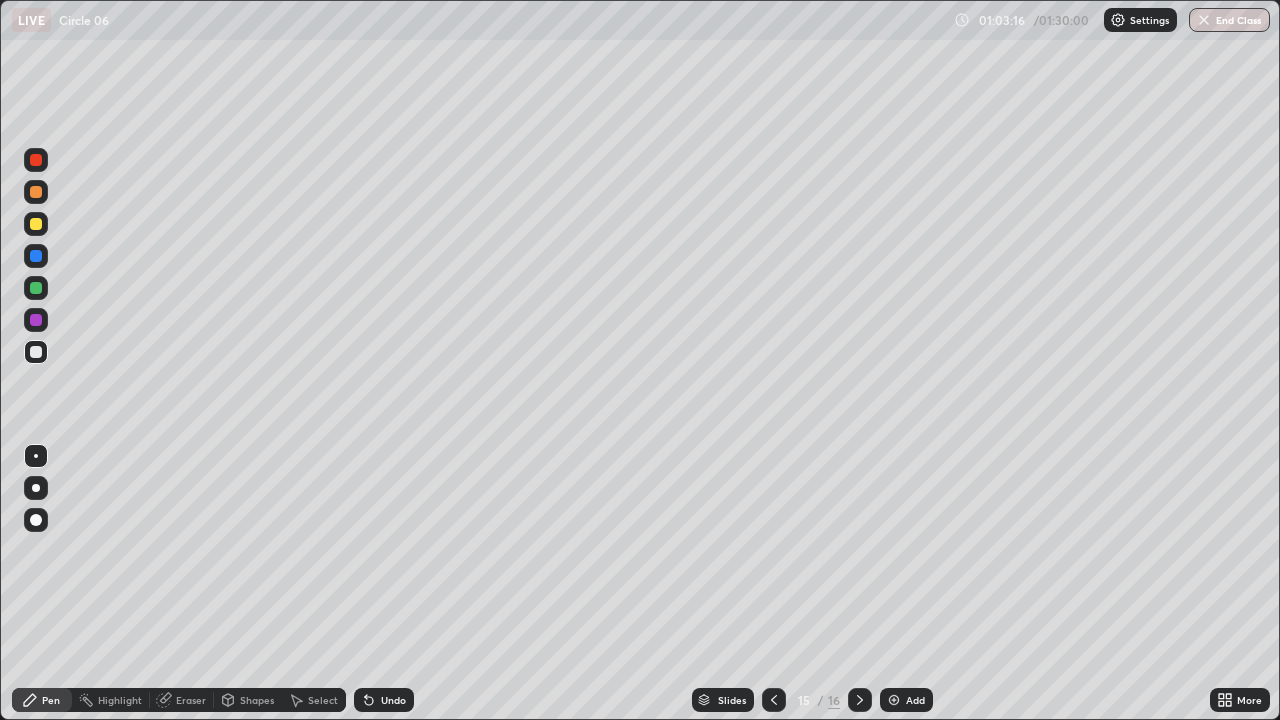 click on "Shapes" at bounding box center [257, 700] 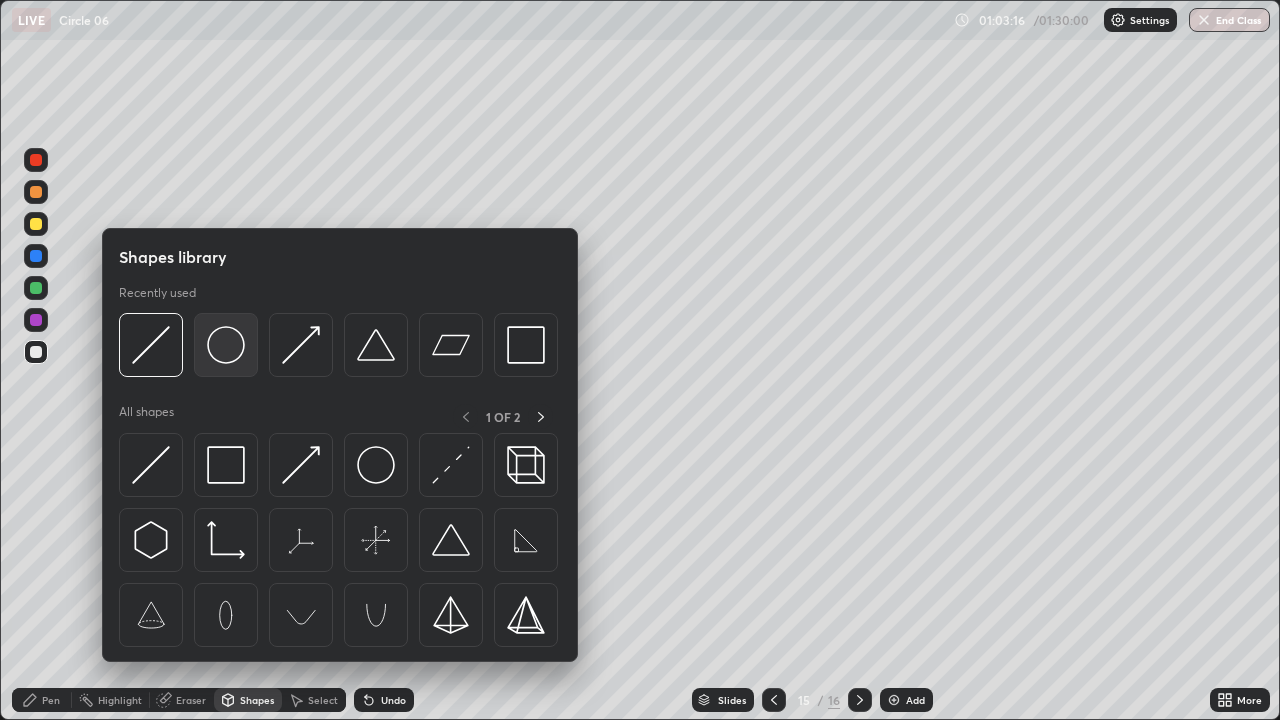 click at bounding box center (226, 345) 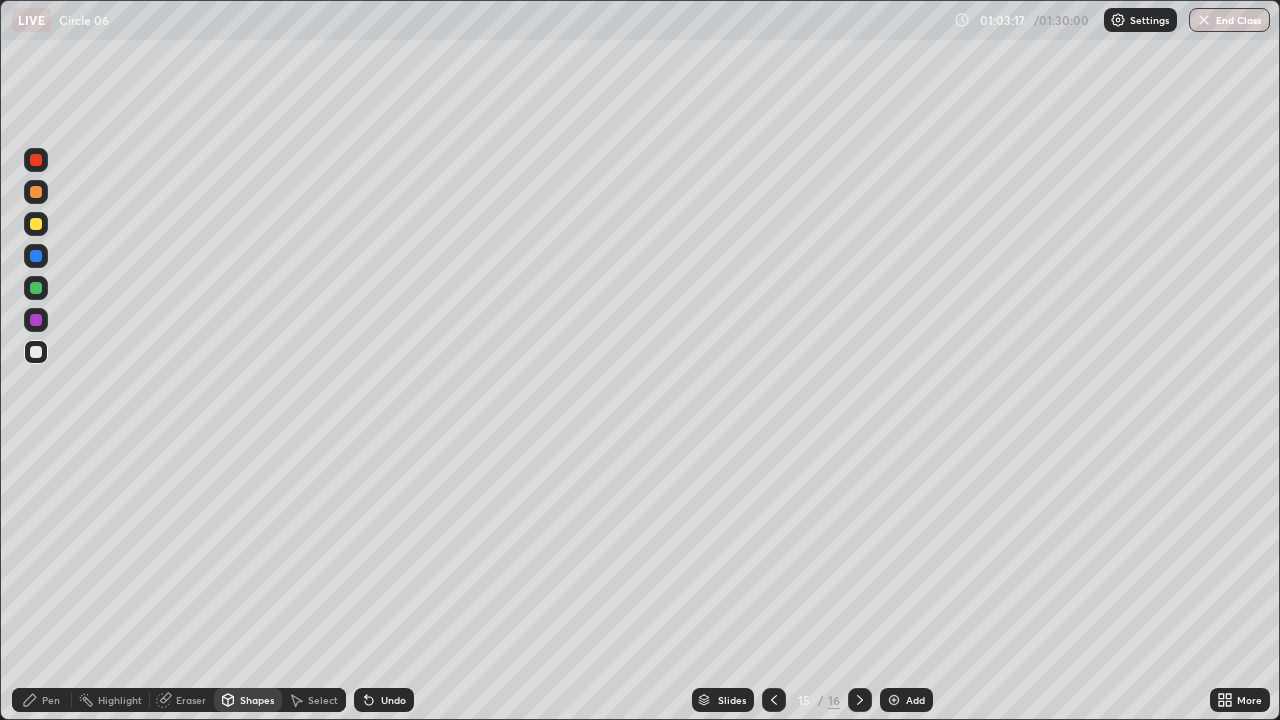click 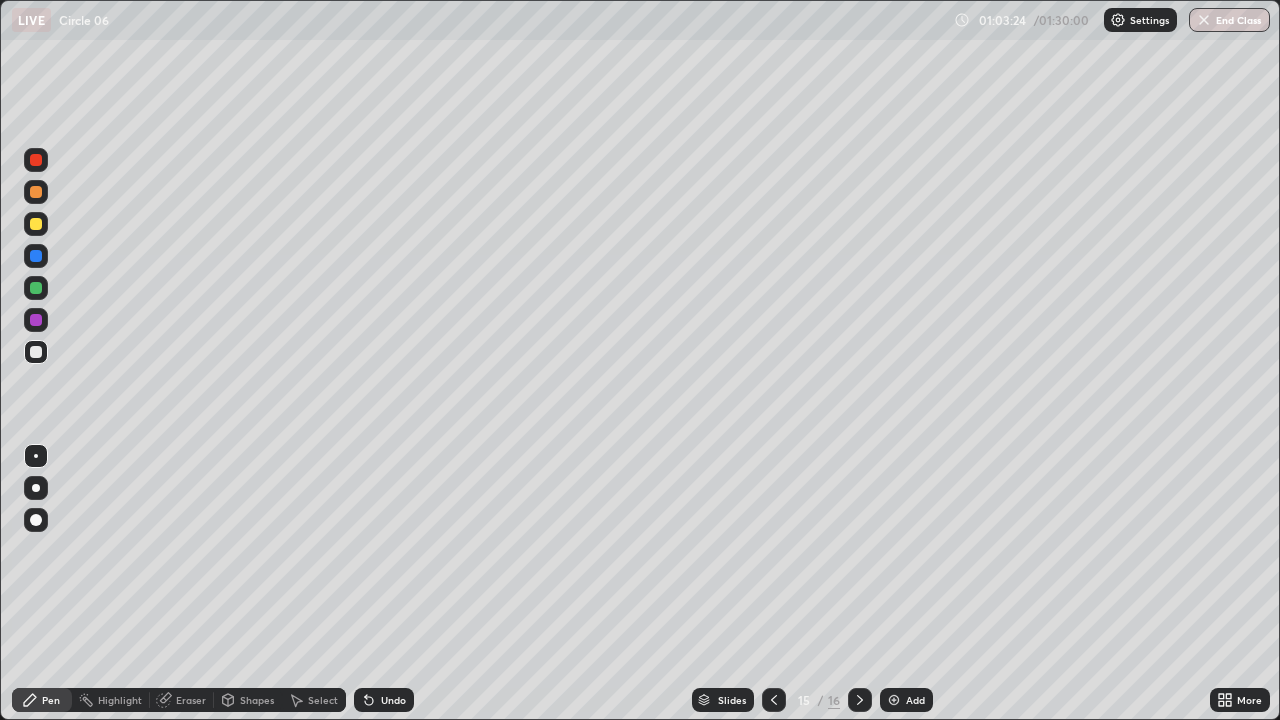 click on "Undo" at bounding box center [393, 700] 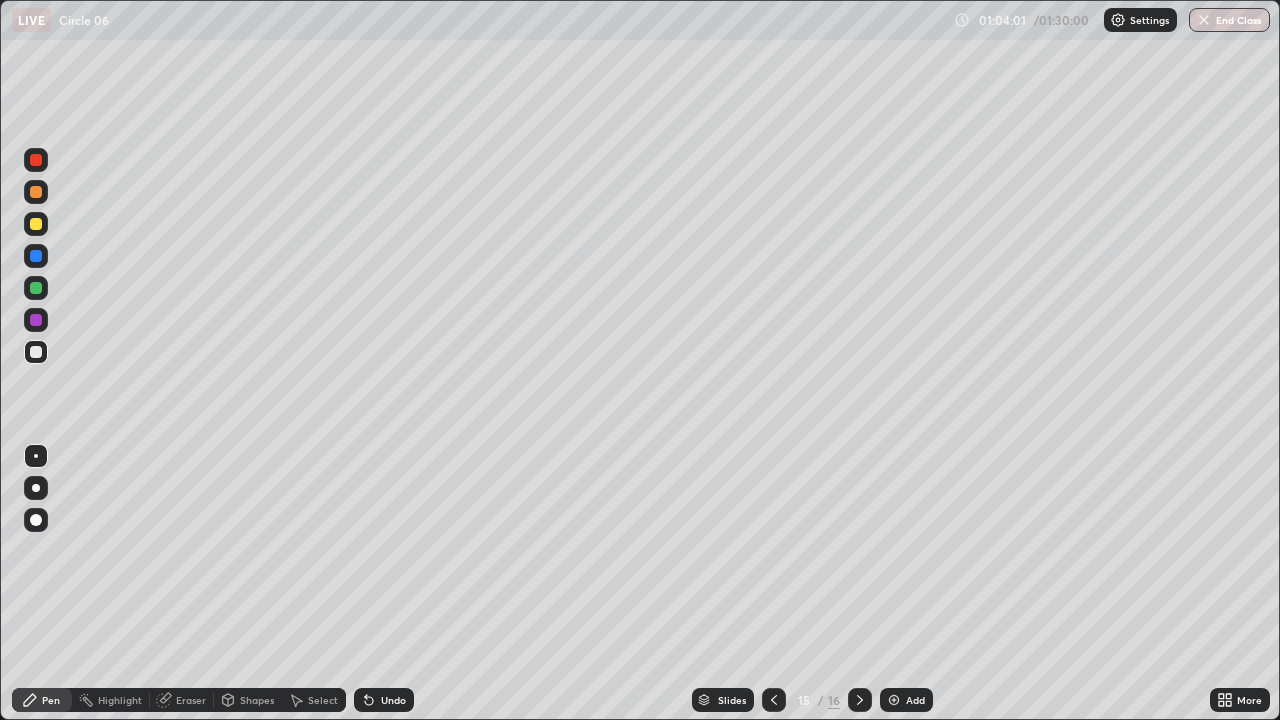 click at bounding box center (36, 320) 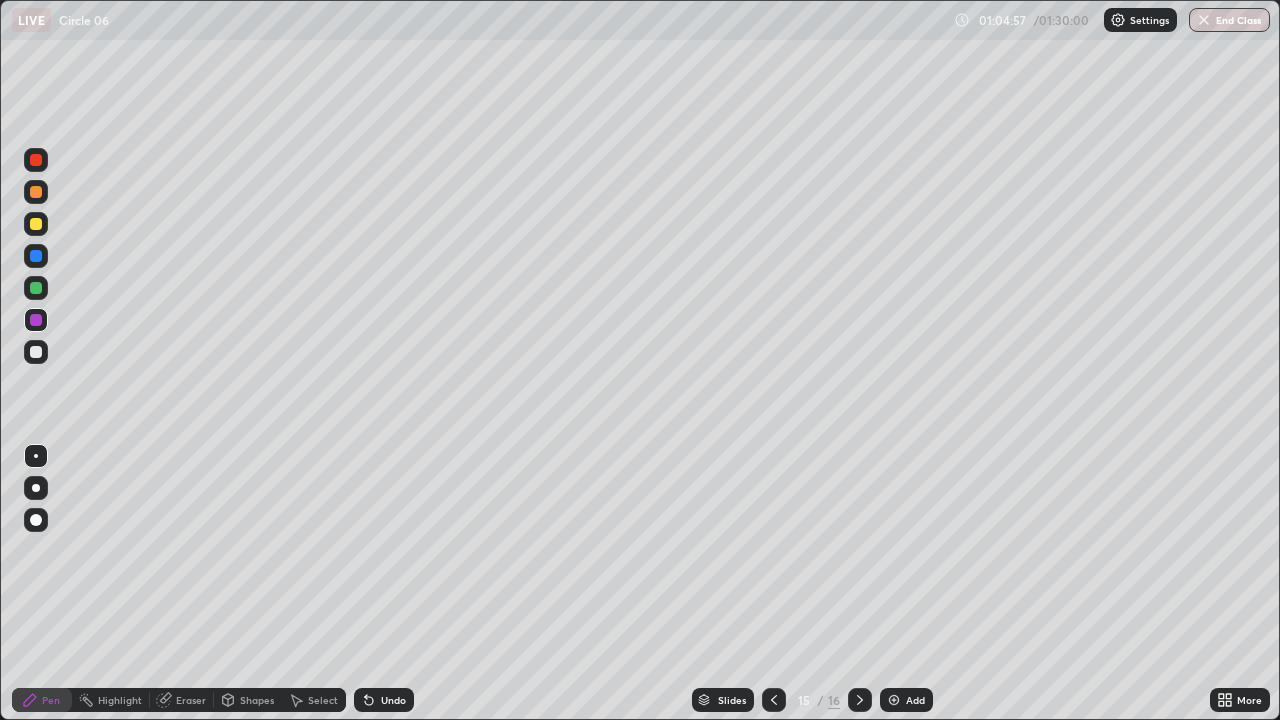 click at bounding box center (36, 192) 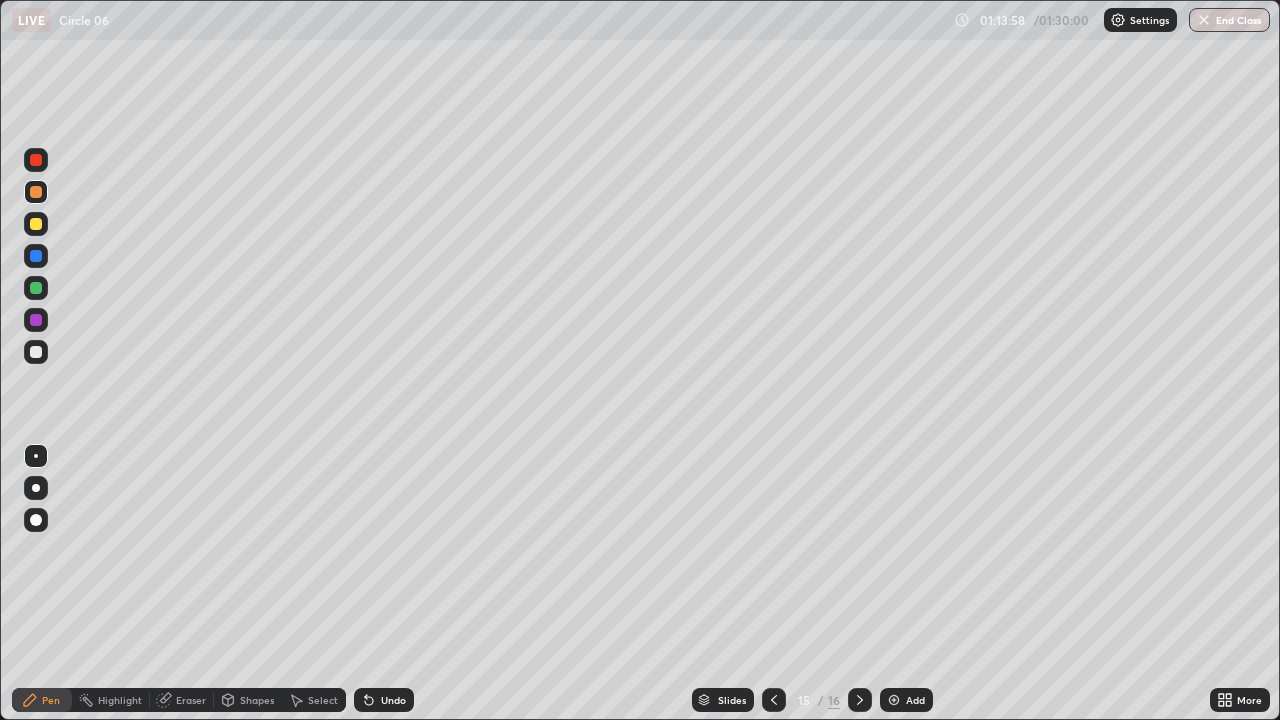 click at bounding box center (36, 160) 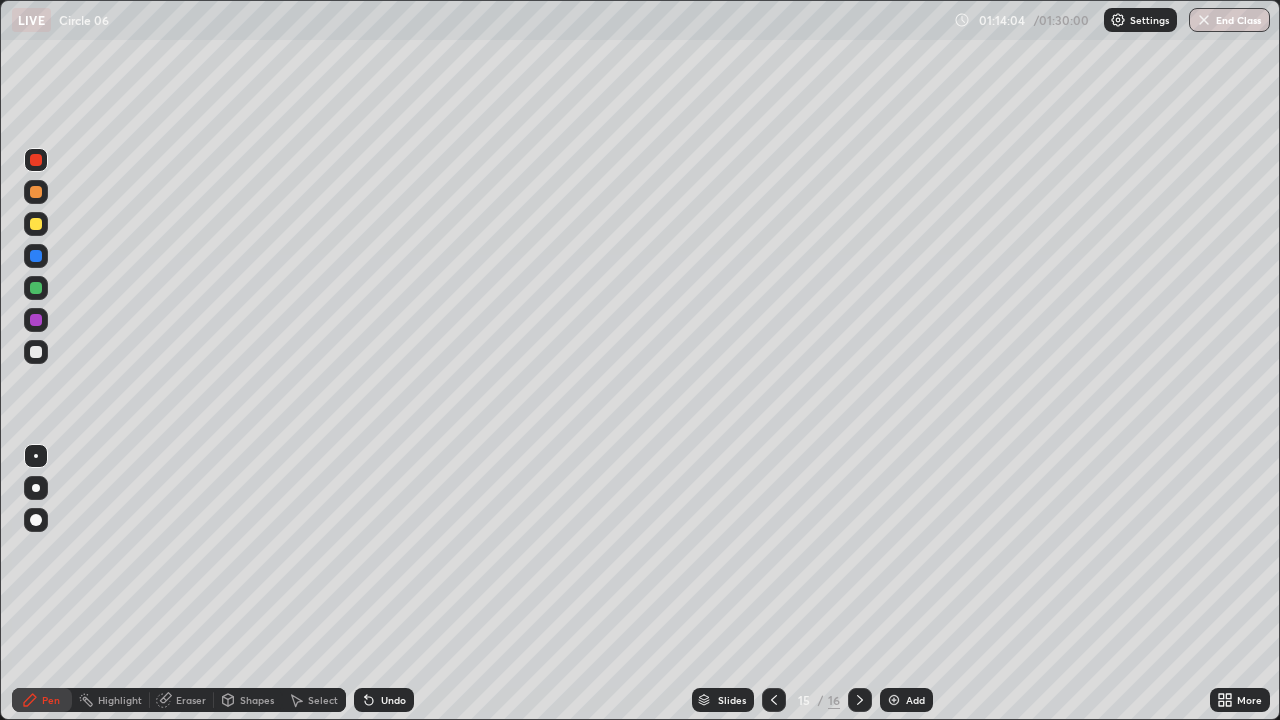click on "Undo" at bounding box center (393, 700) 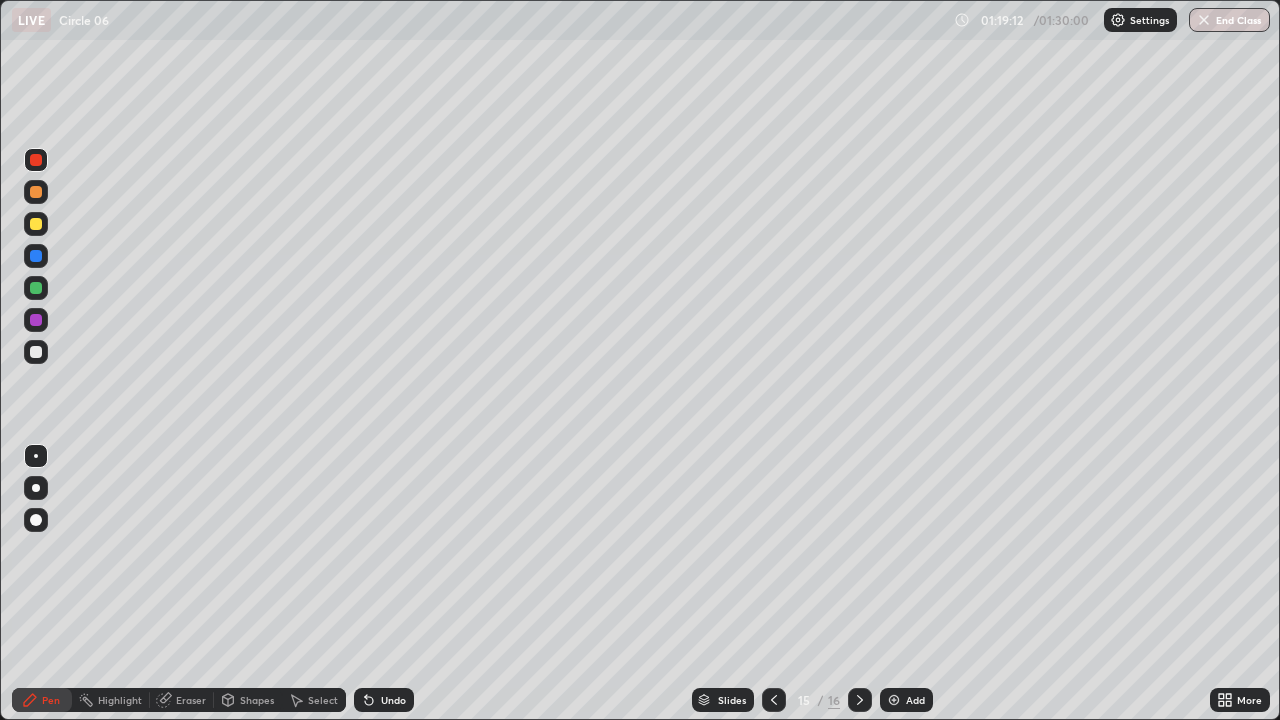 click on "Add" at bounding box center (906, 700) 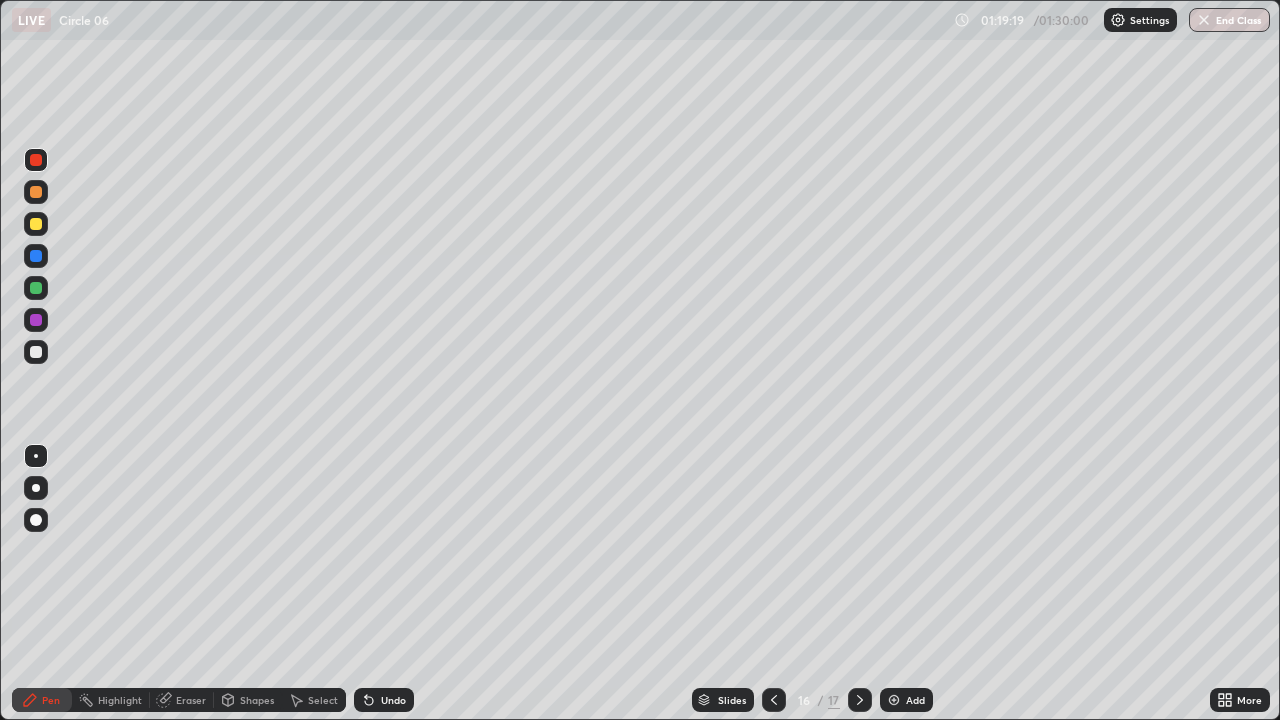 click on "Select" at bounding box center (314, 700) 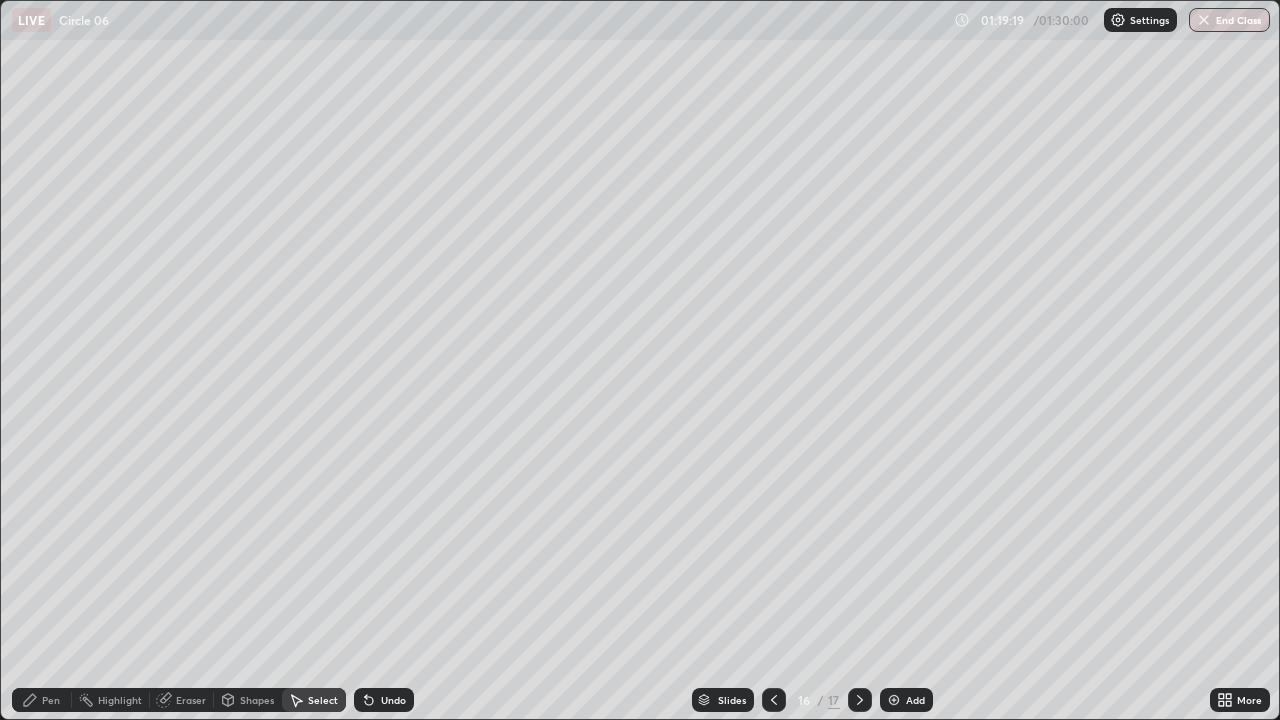 click on "Shapes" at bounding box center (257, 700) 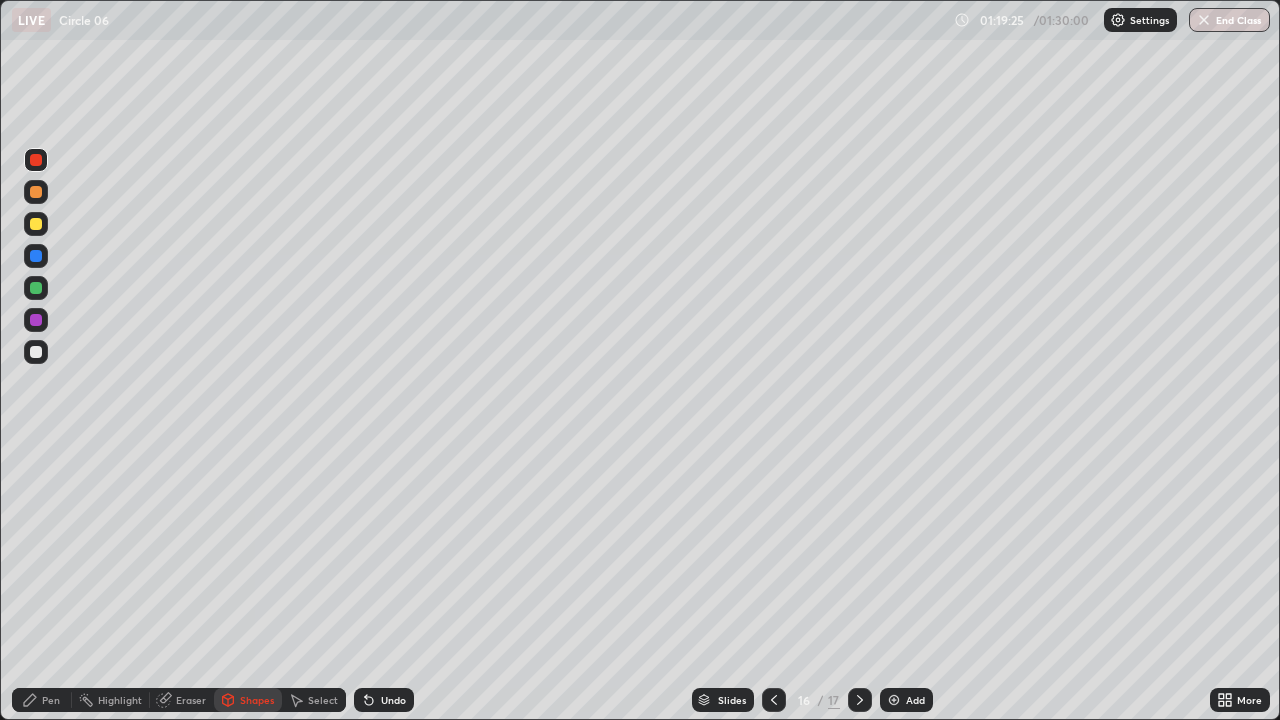 click at bounding box center [36, 352] 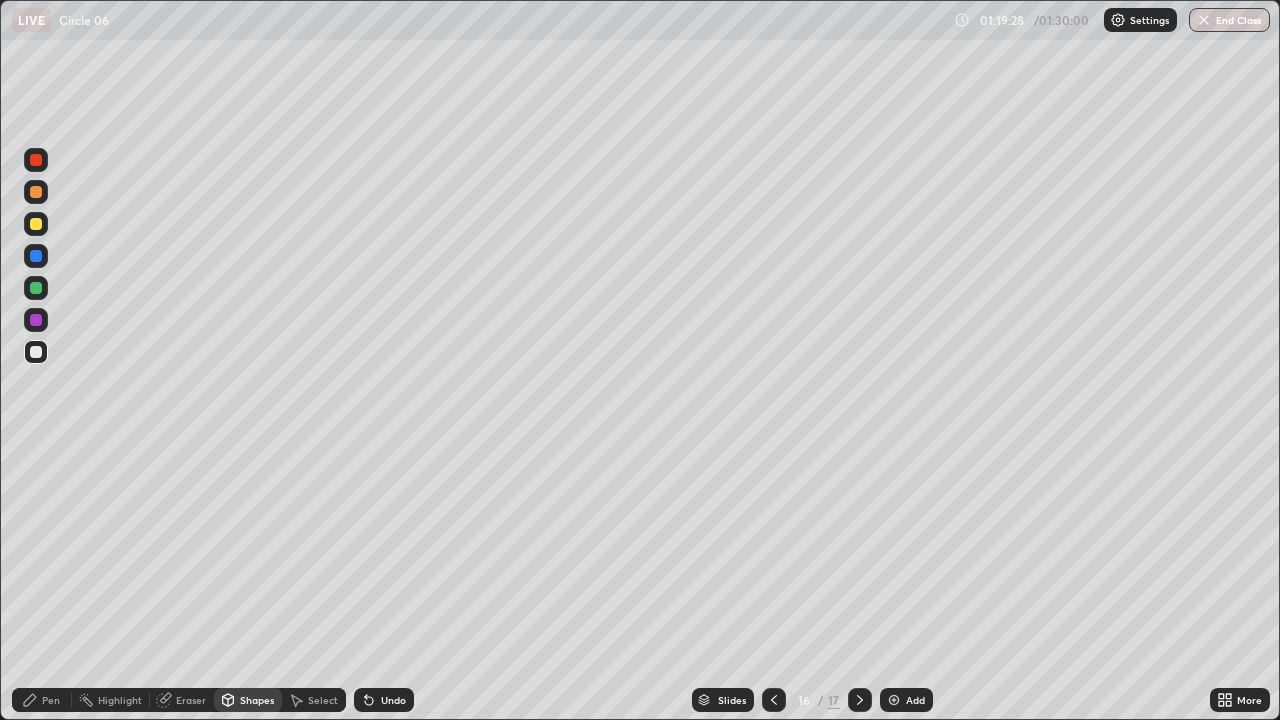 click on "Pen" at bounding box center (51, 700) 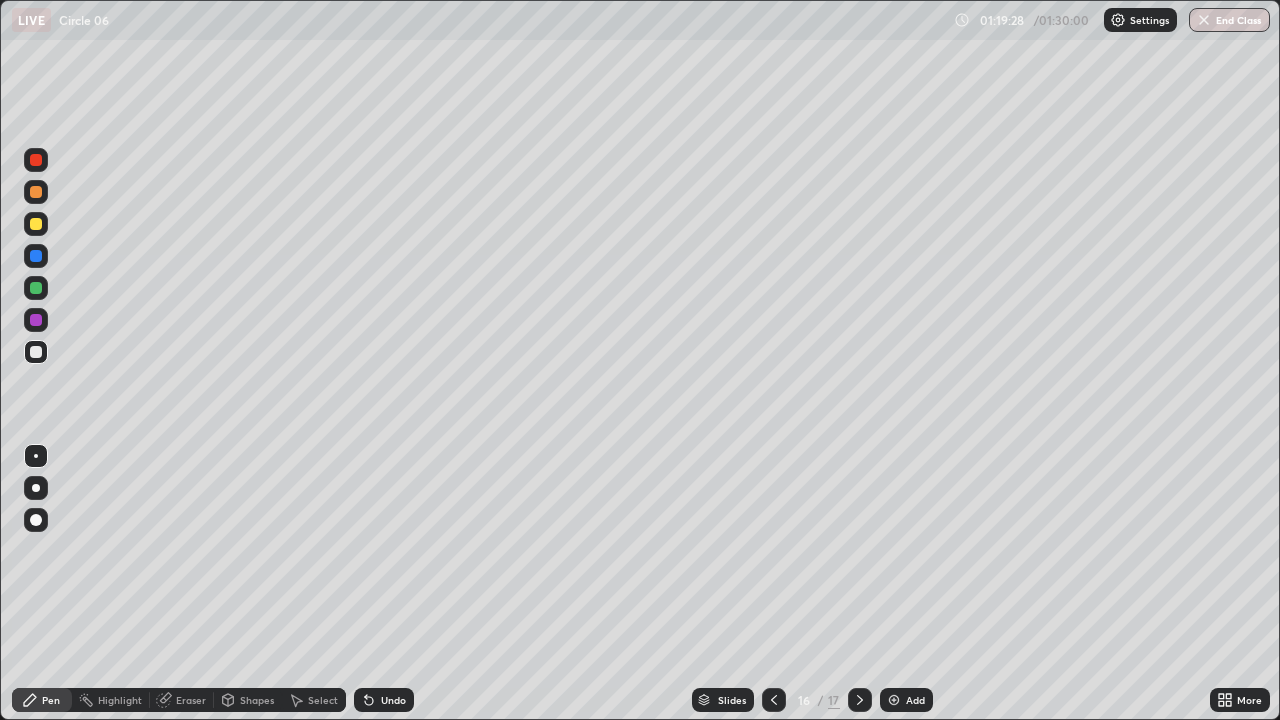 click on "Pen" at bounding box center (51, 700) 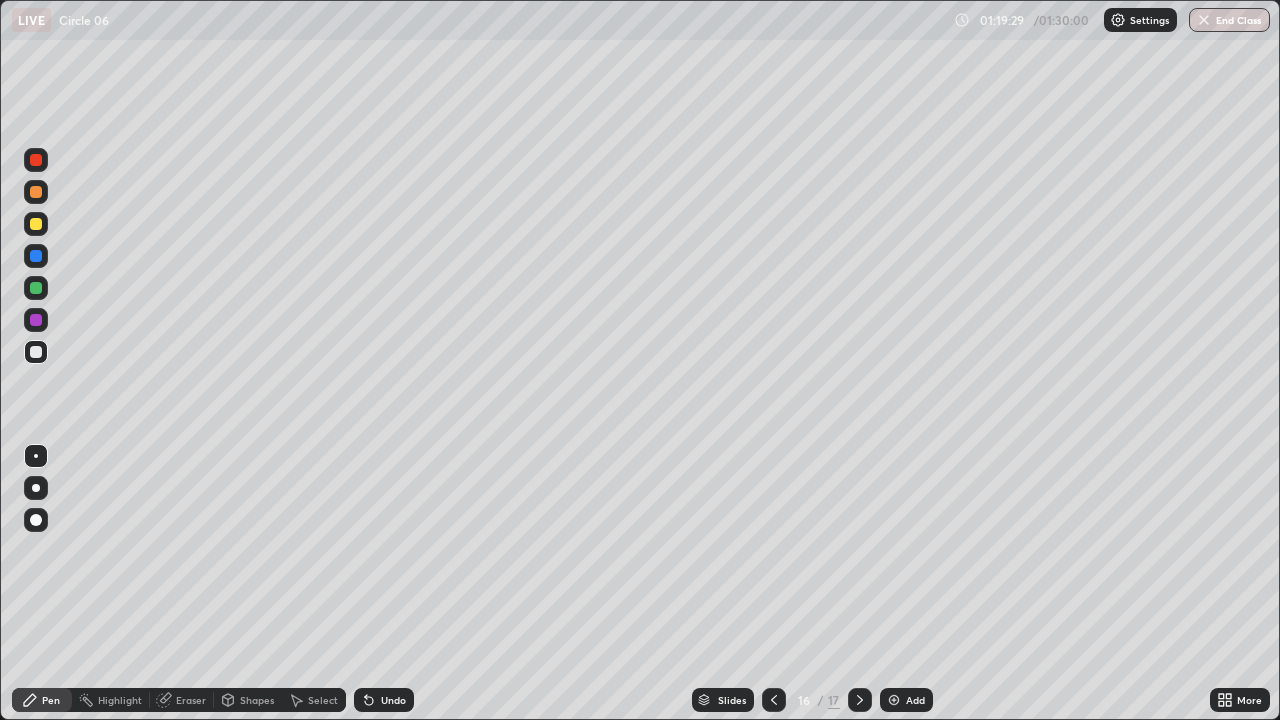 click on "Pen" at bounding box center [42, 700] 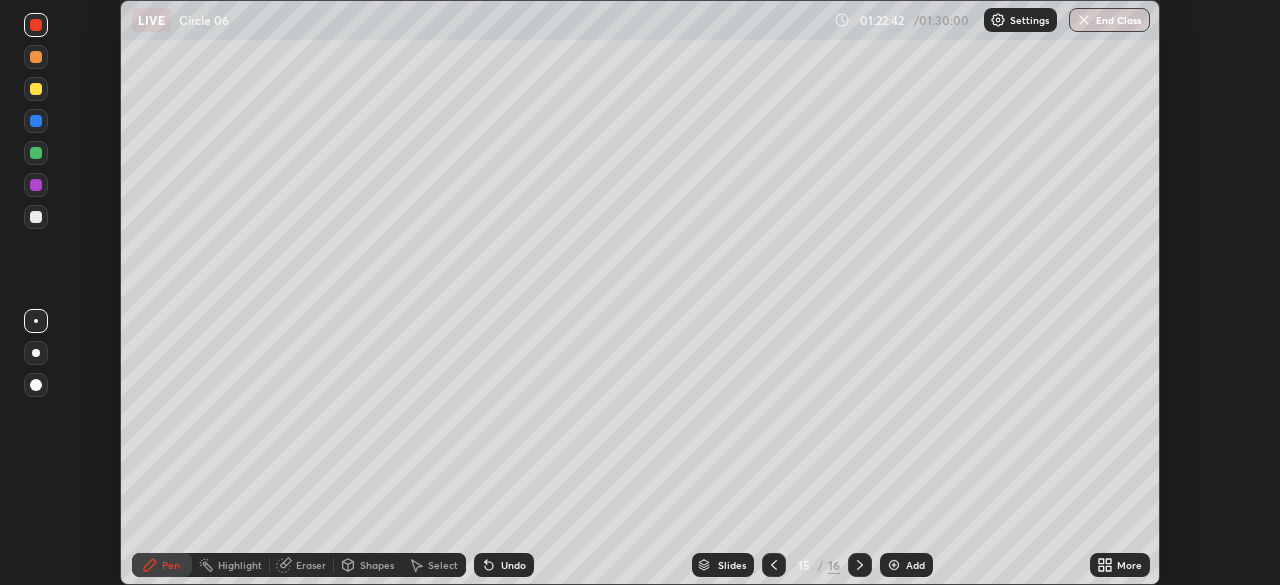 scroll, scrollTop: 0, scrollLeft: 0, axis: both 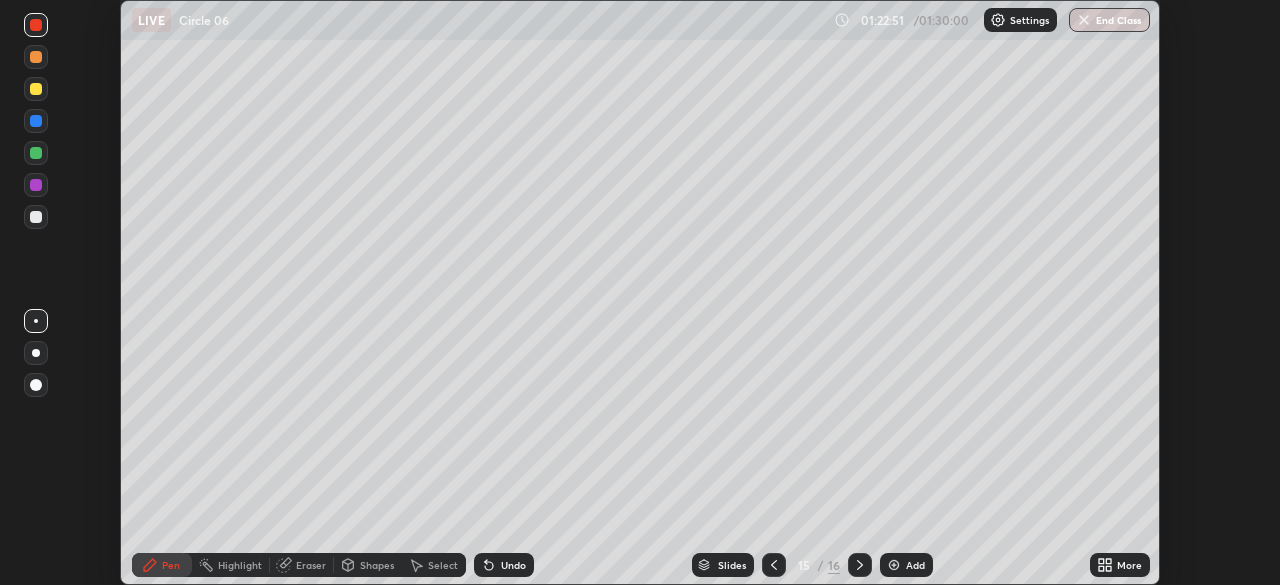 click on "Add" at bounding box center [906, 565] 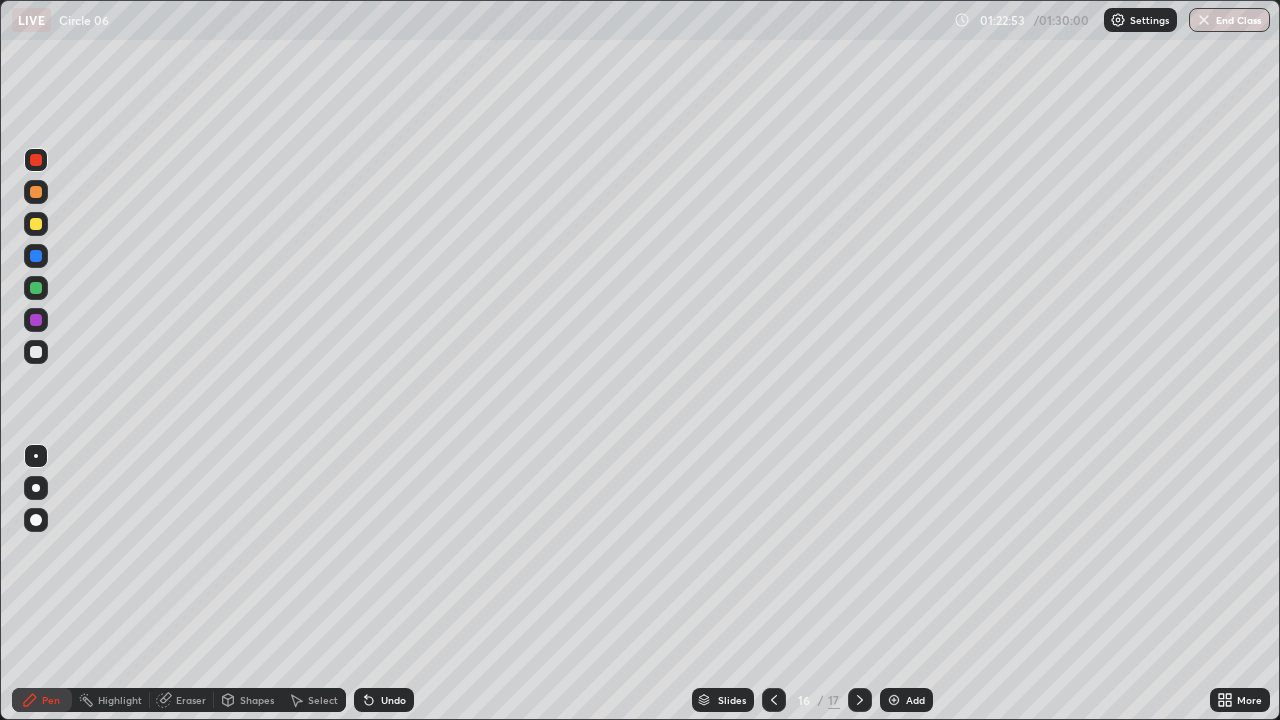 scroll, scrollTop: 99280, scrollLeft: 98720, axis: both 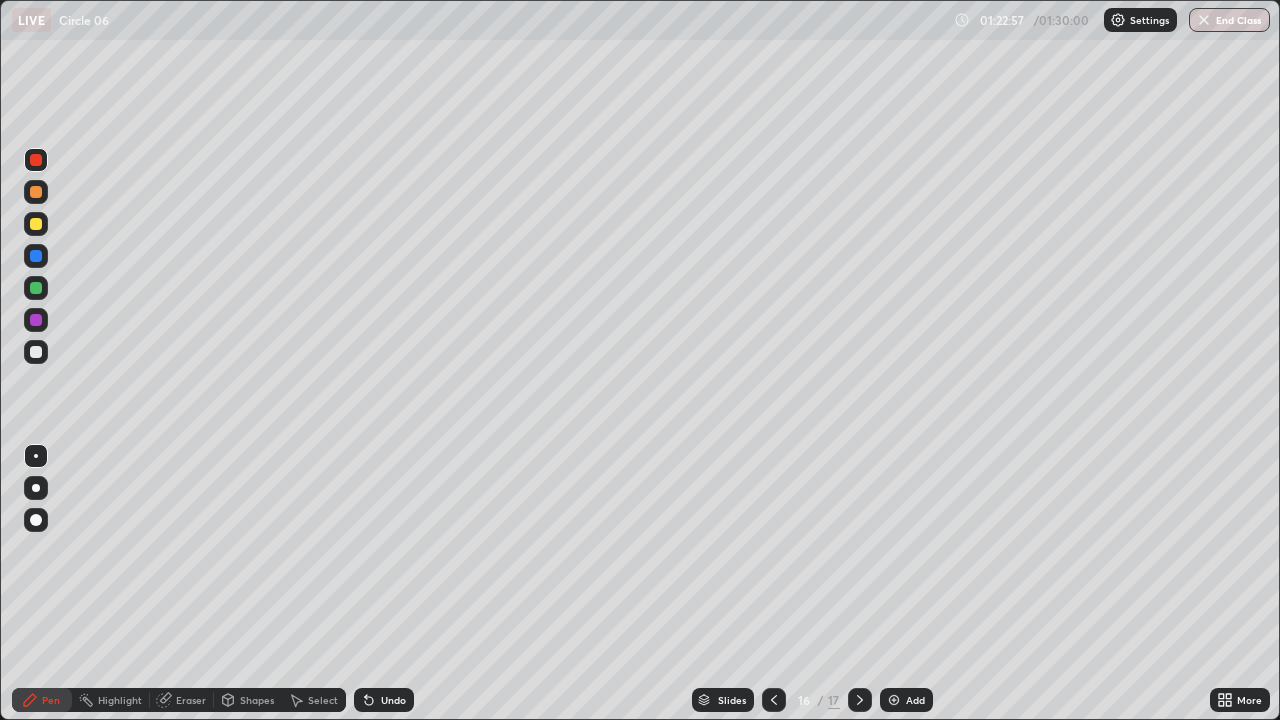 click on "Settings" at bounding box center (1149, 20) 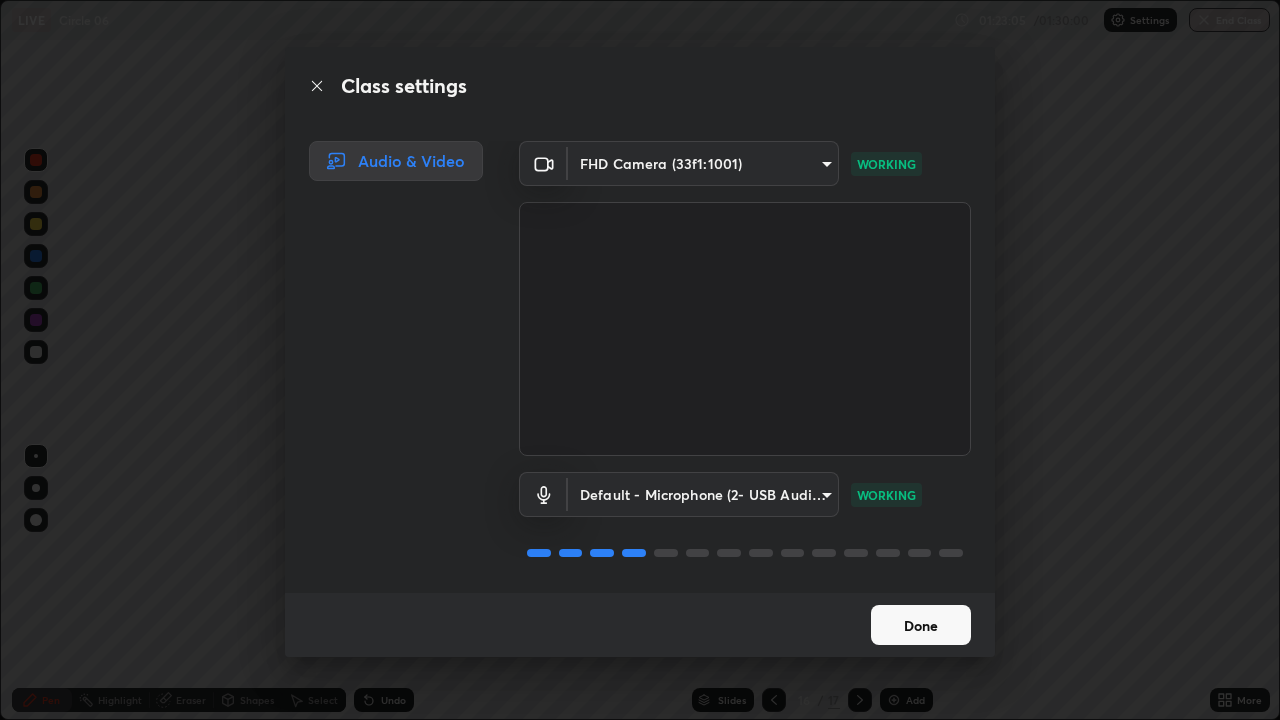 click on "Done" at bounding box center (921, 625) 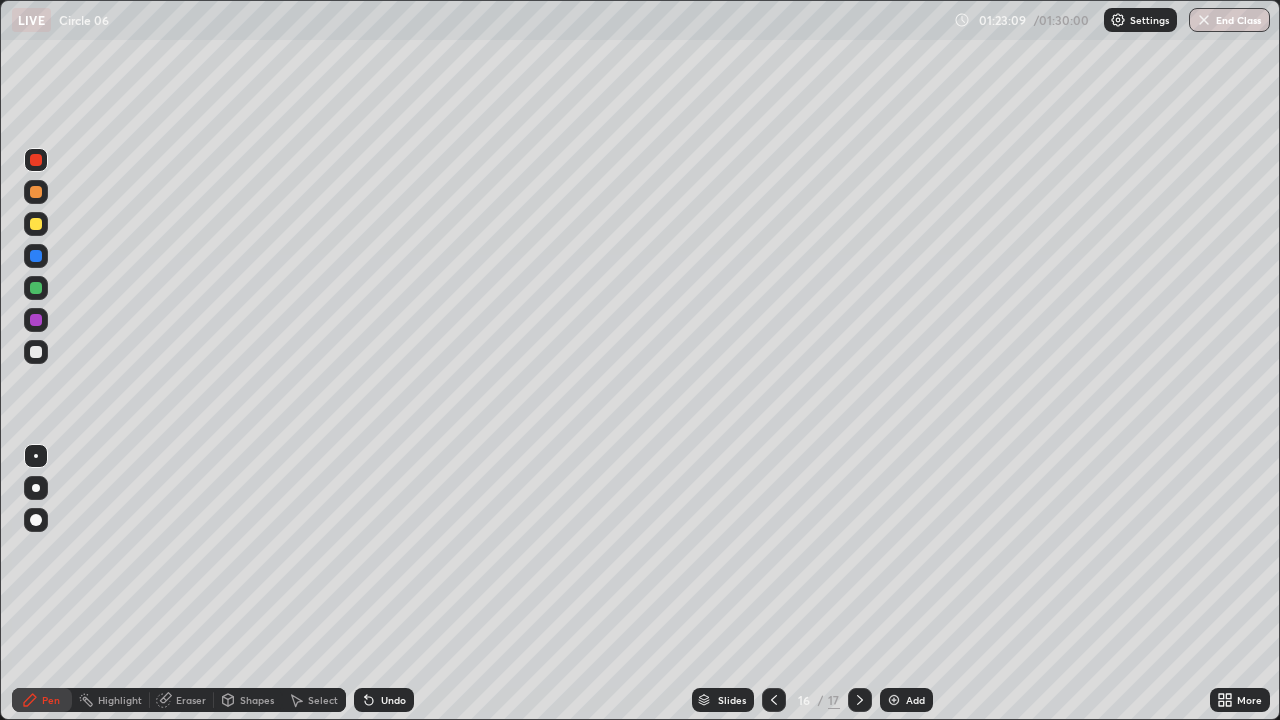 click on "Shapes" at bounding box center (257, 700) 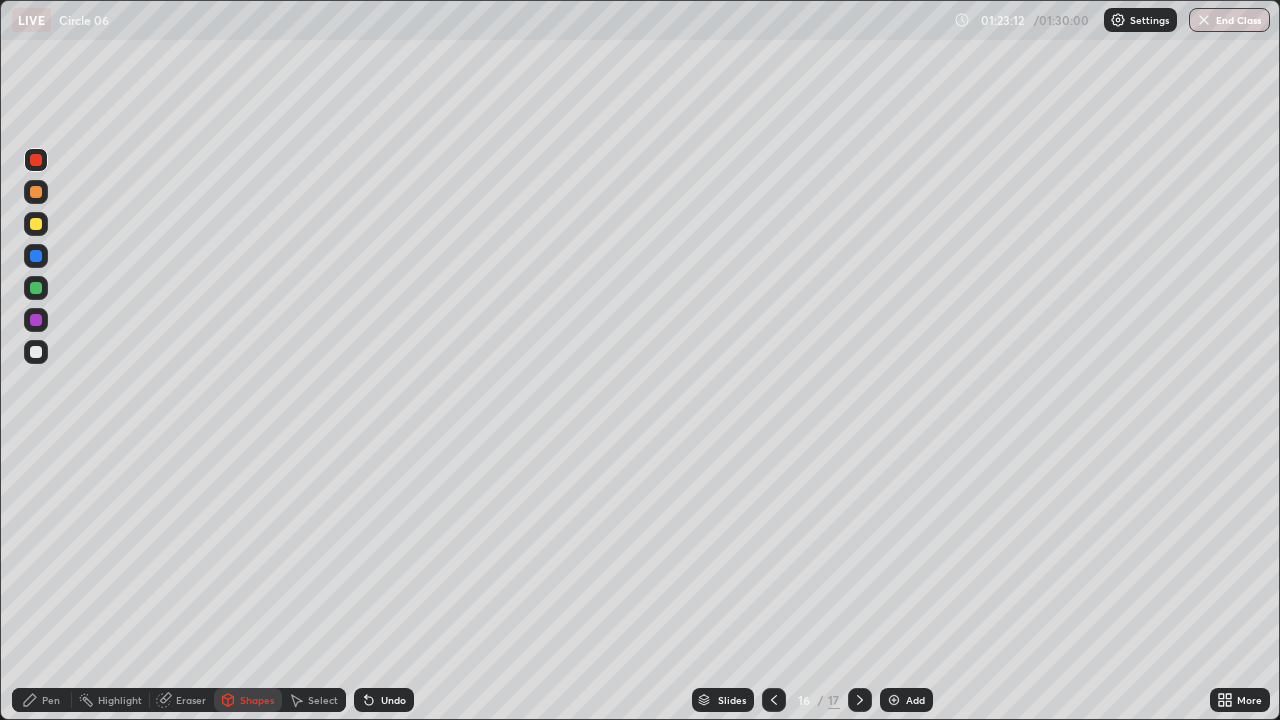 click on "Undo" at bounding box center (393, 700) 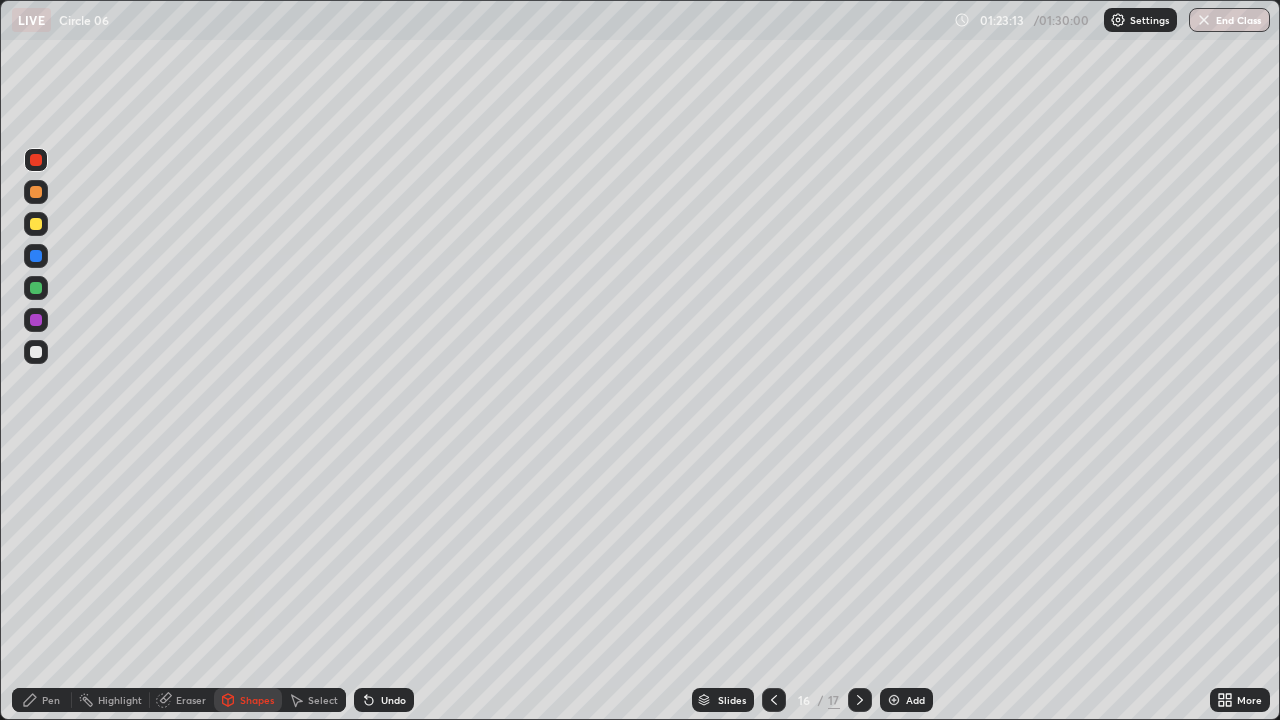 click on "Pen" at bounding box center [51, 700] 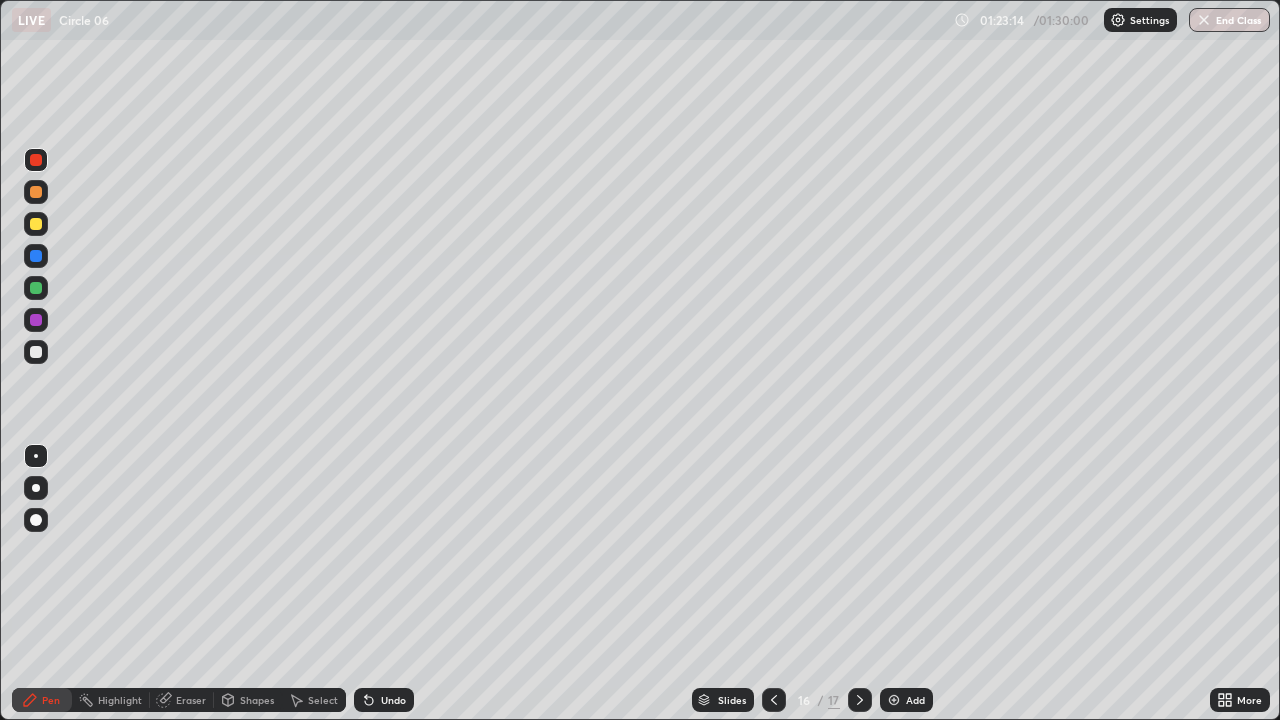 click on "Shapes" at bounding box center (257, 700) 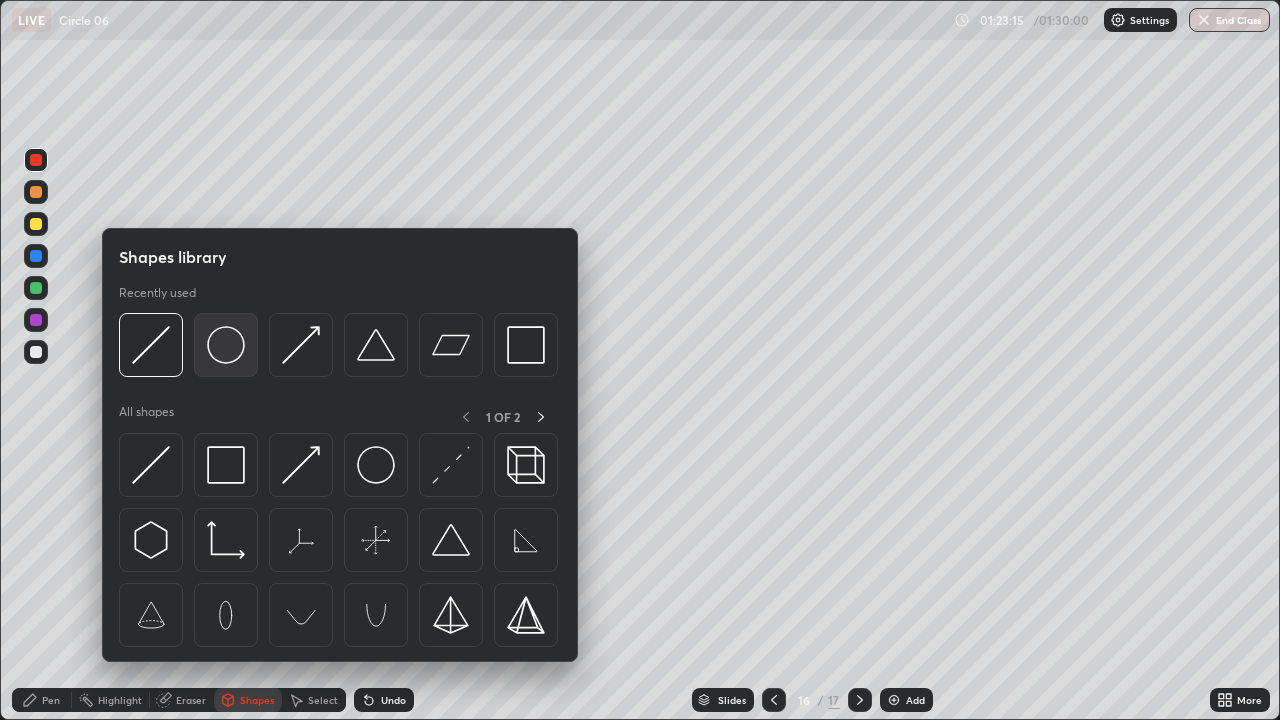 click at bounding box center [226, 345] 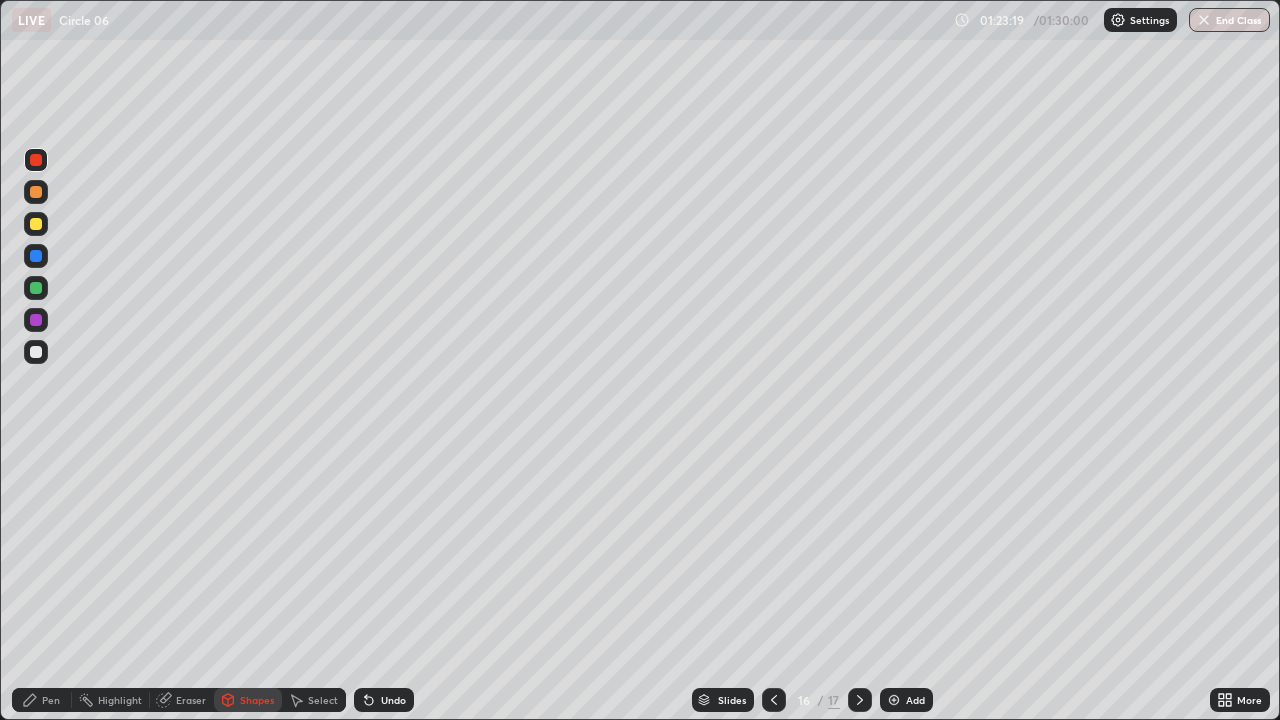 click on "Pen" at bounding box center [51, 700] 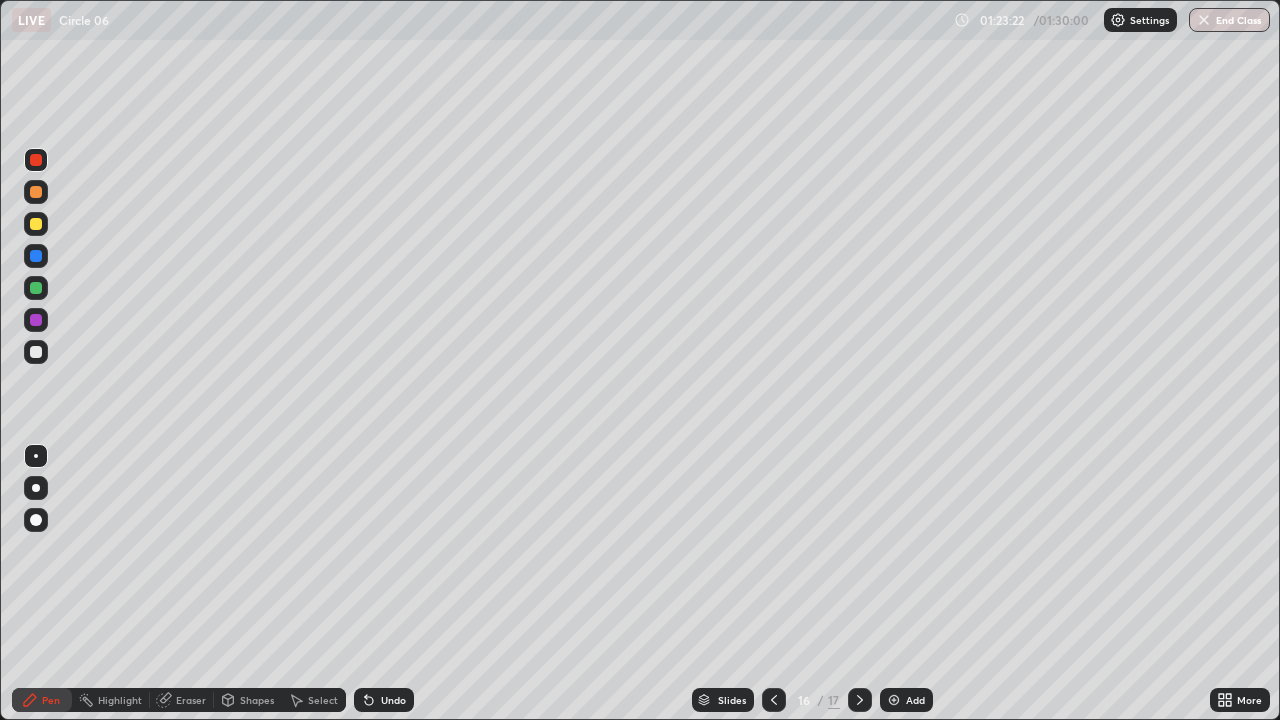click at bounding box center [36, 352] 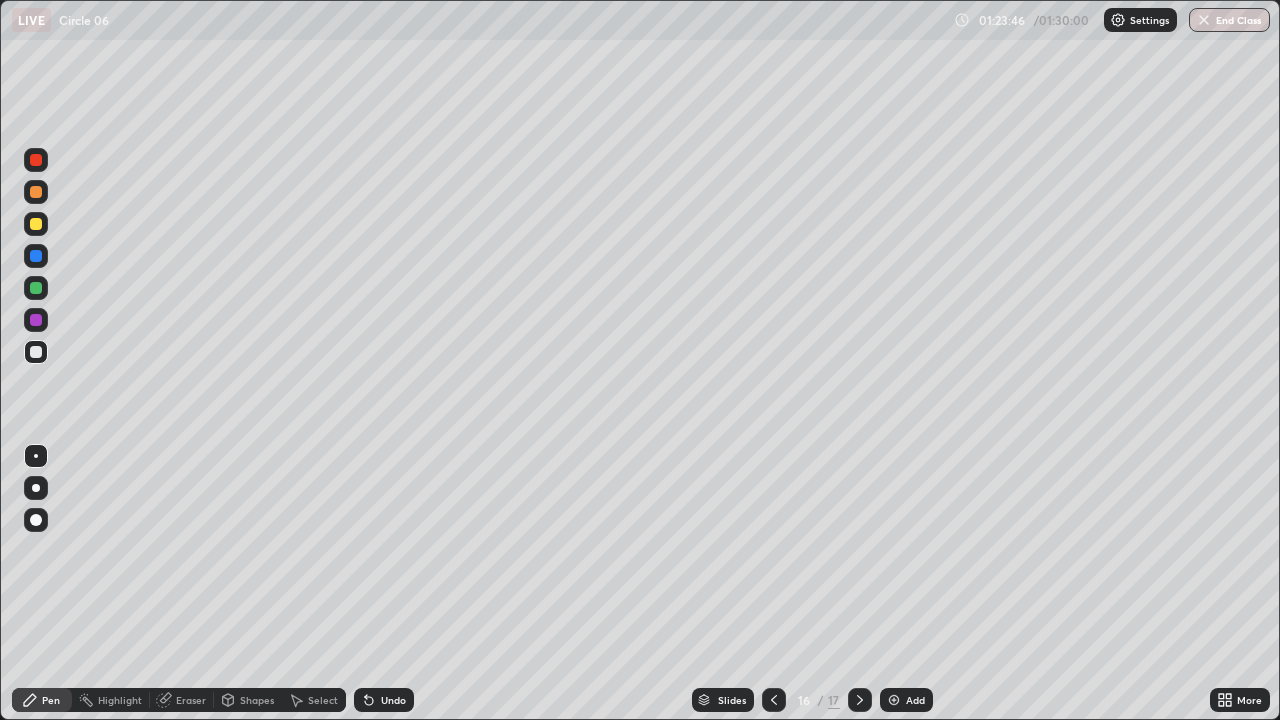 click at bounding box center (36, 192) 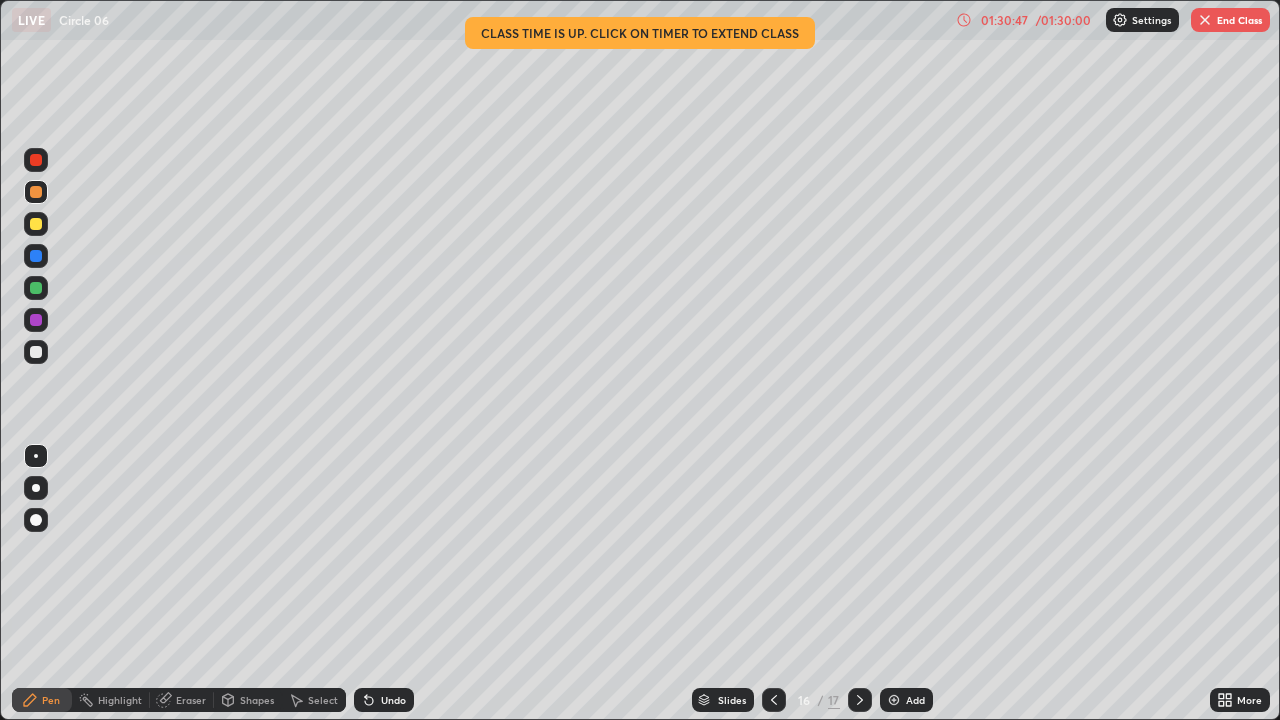 click on "Shapes" at bounding box center (257, 700) 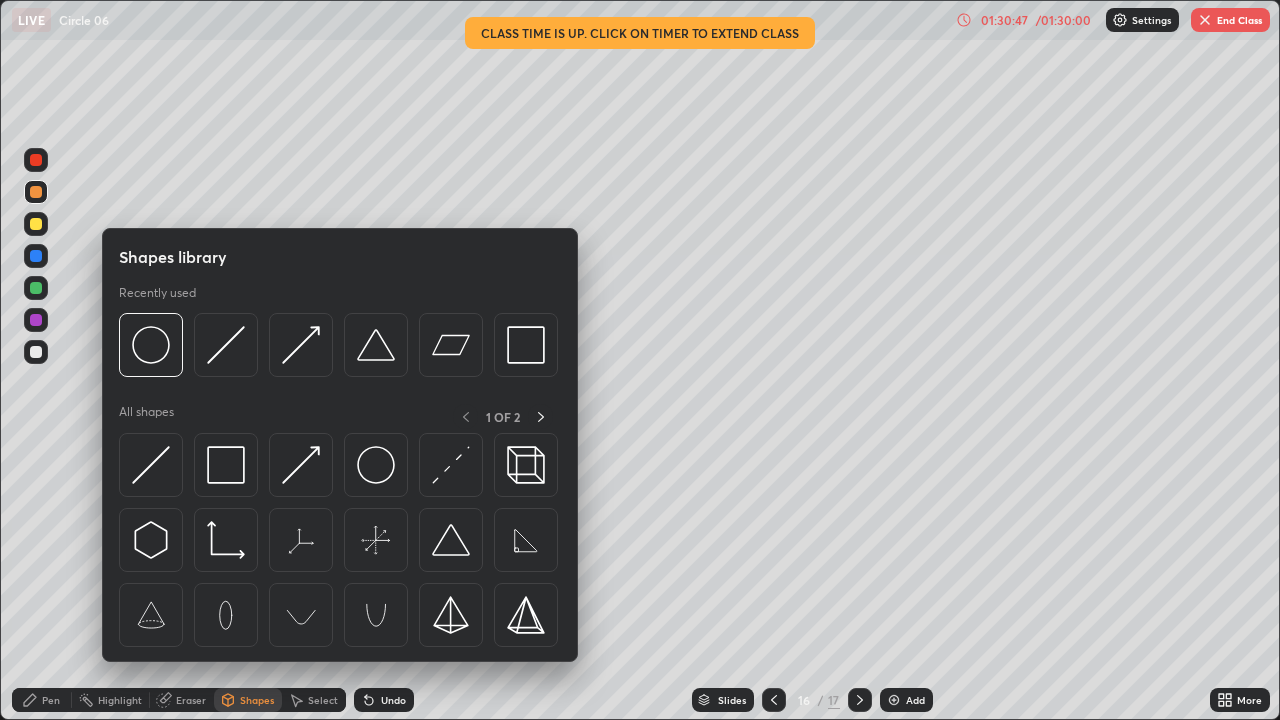 click on "Eraser" at bounding box center [191, 700] 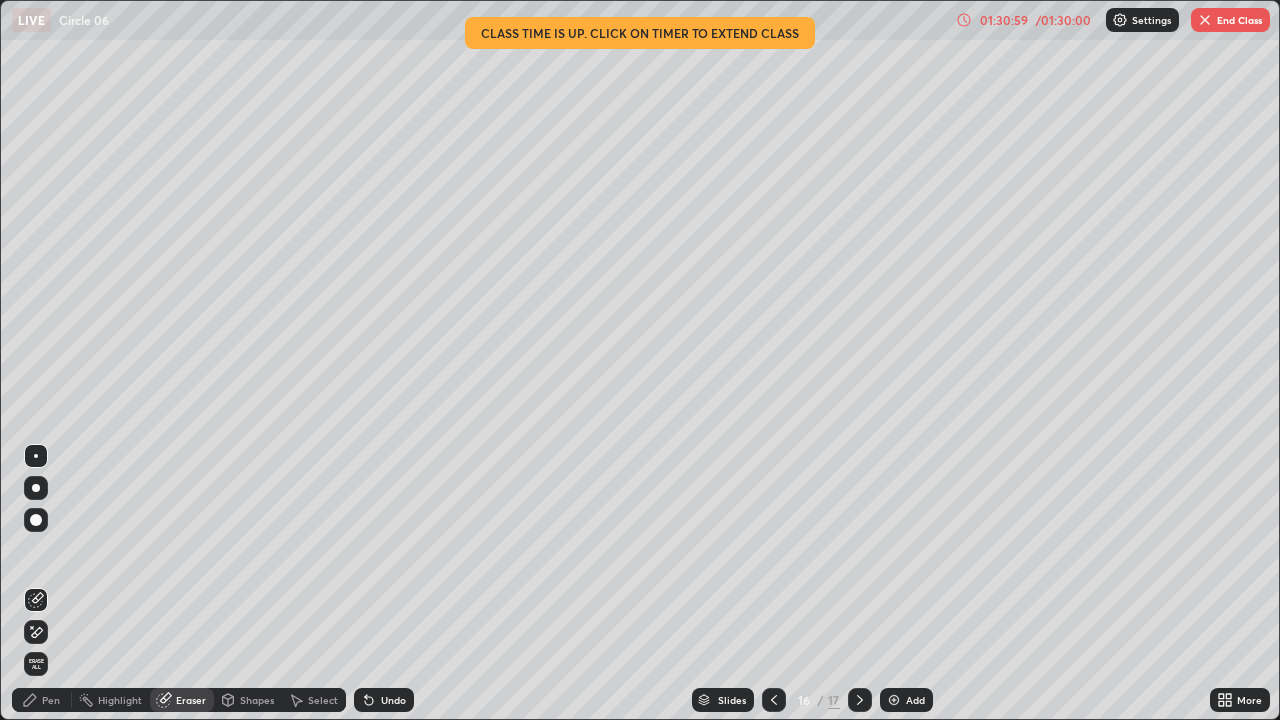 click on "Pen" at bounding box center (51, 700) 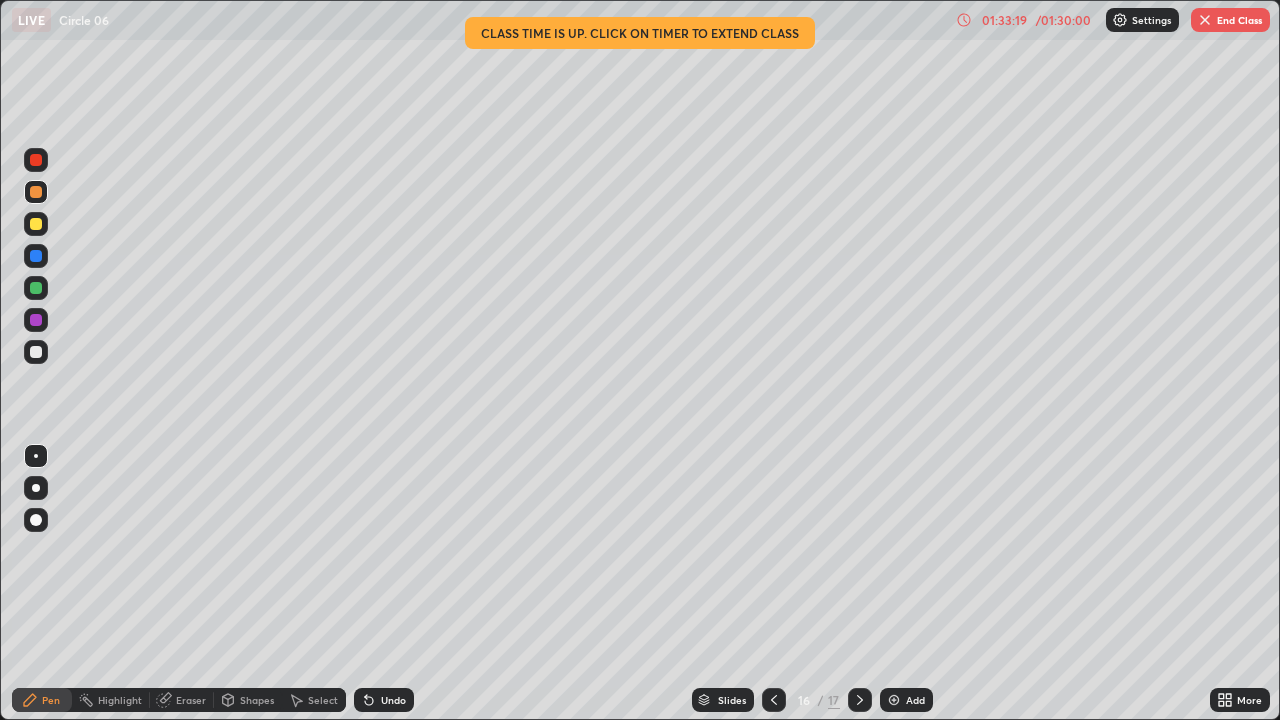 click on "End Class" at bounding box center [1230, 20] 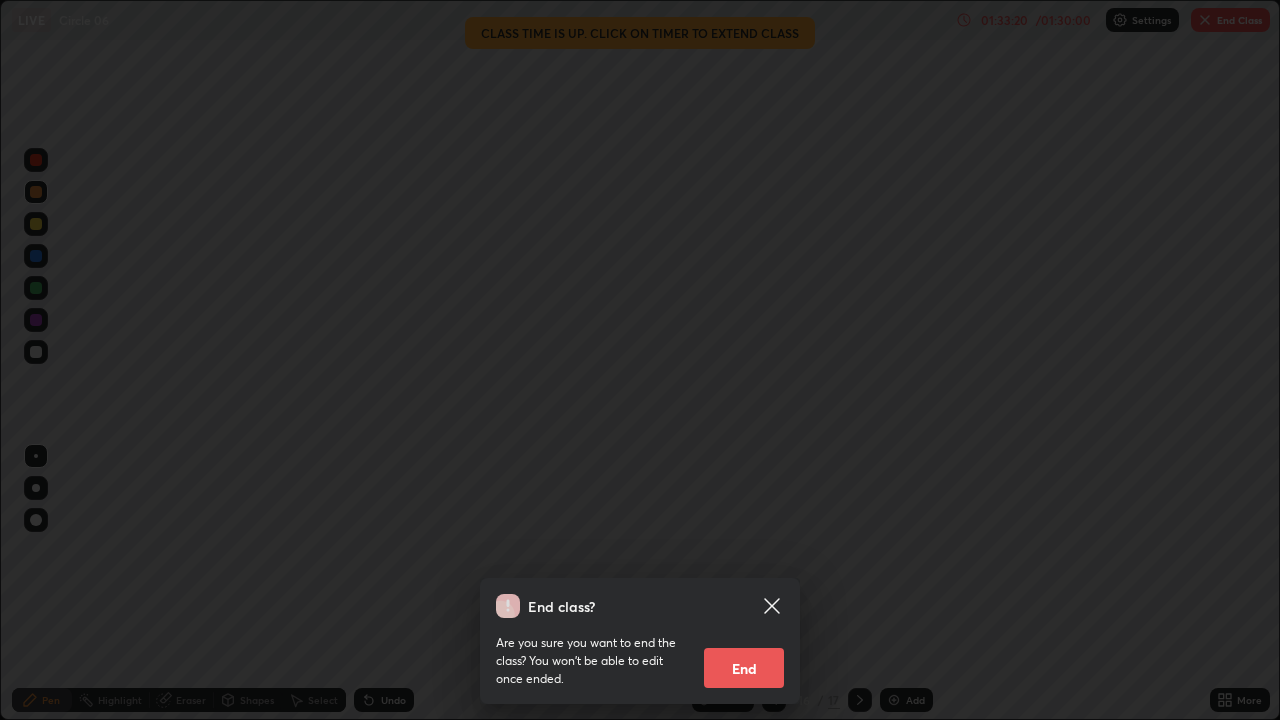 click on "End" at bounding box center [744, 668] 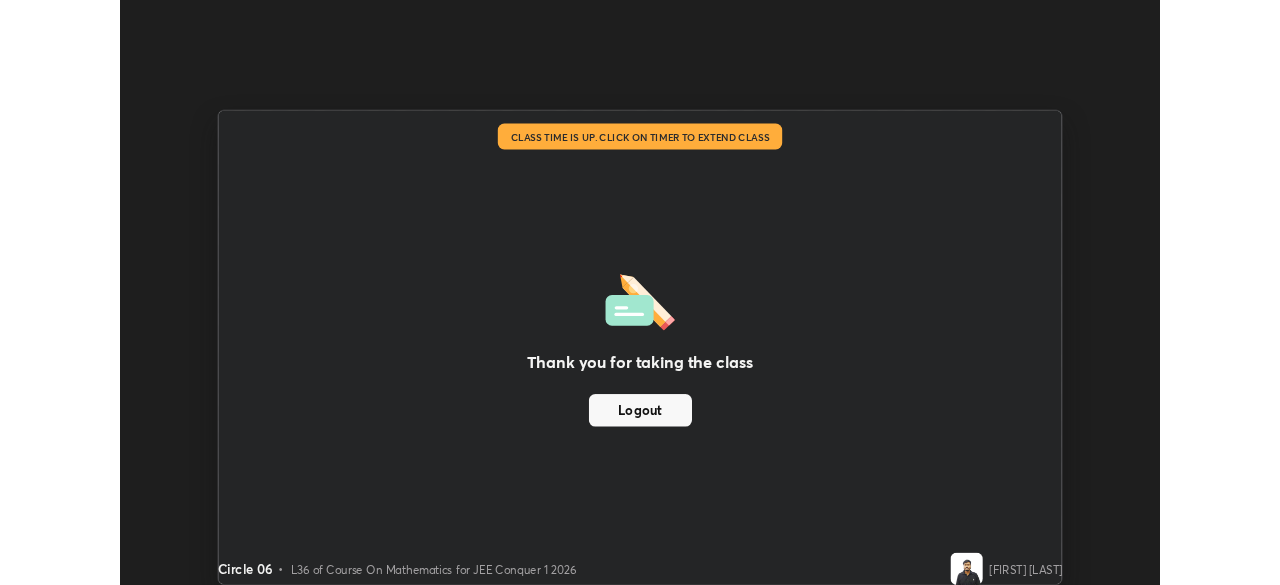scroll, scrollTop: 585, scrollLeft: 1280, axis: both 